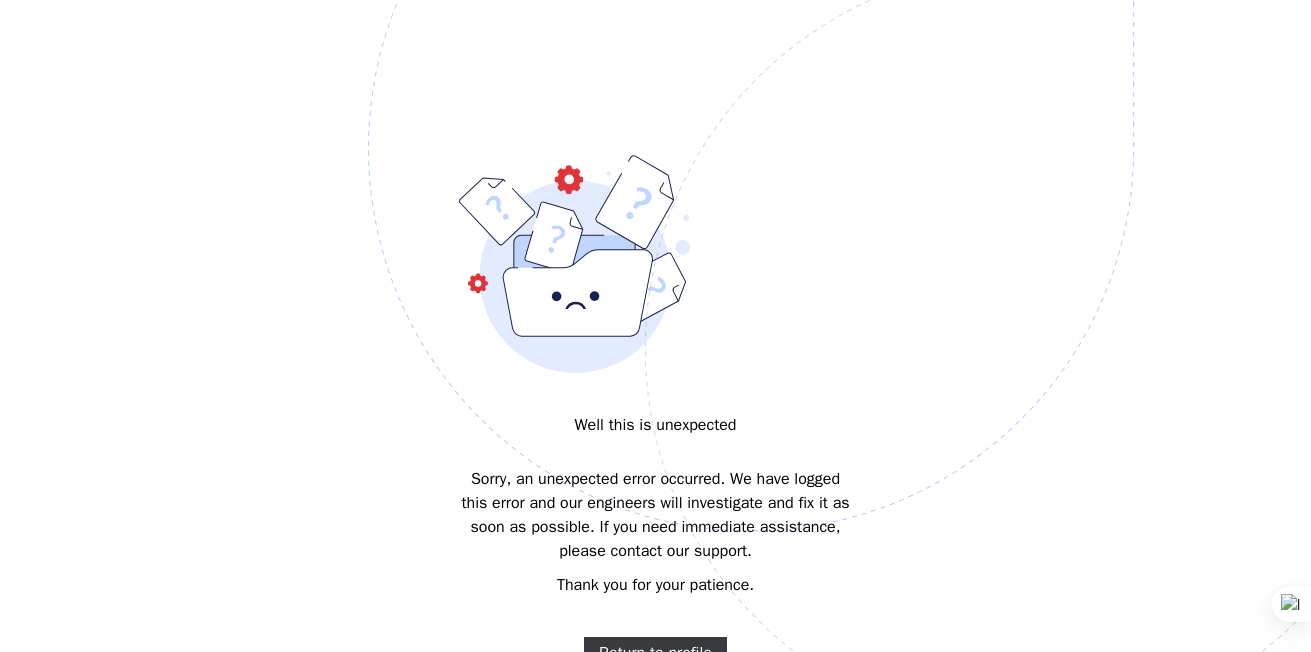 scroll, scrollTop: 0, scrollLeft: 0, axis: both 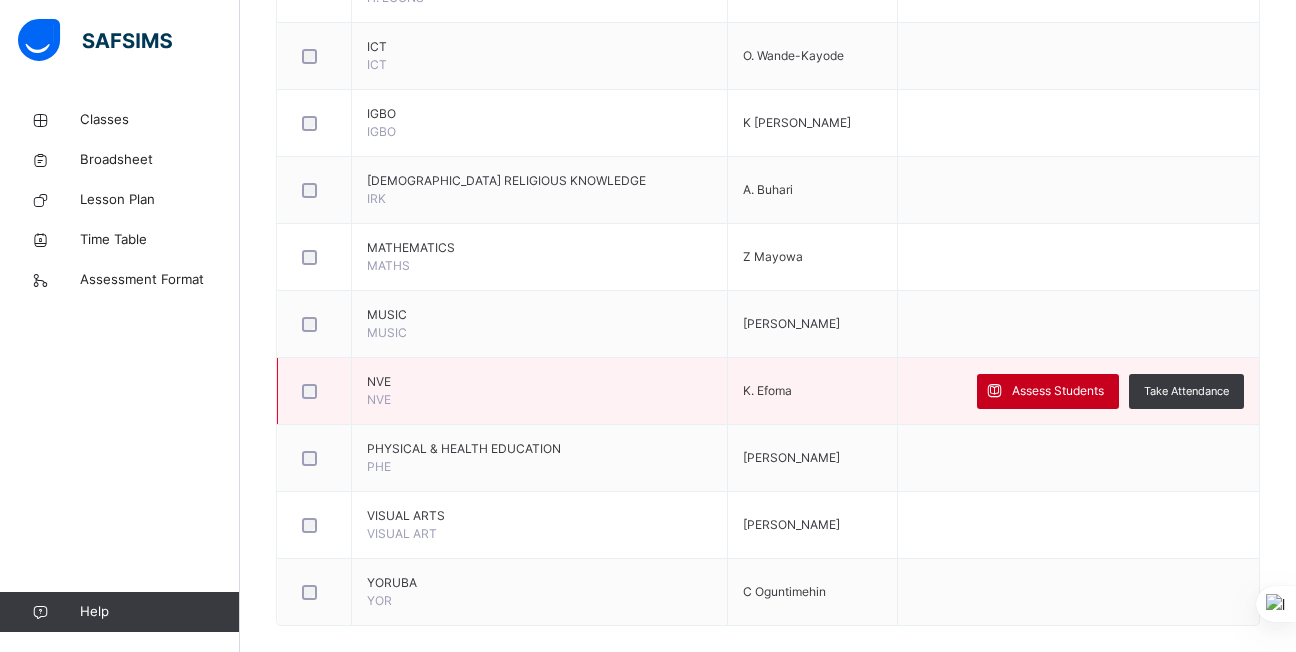 click on "Assess Students" at bounding box center [1058, 391] 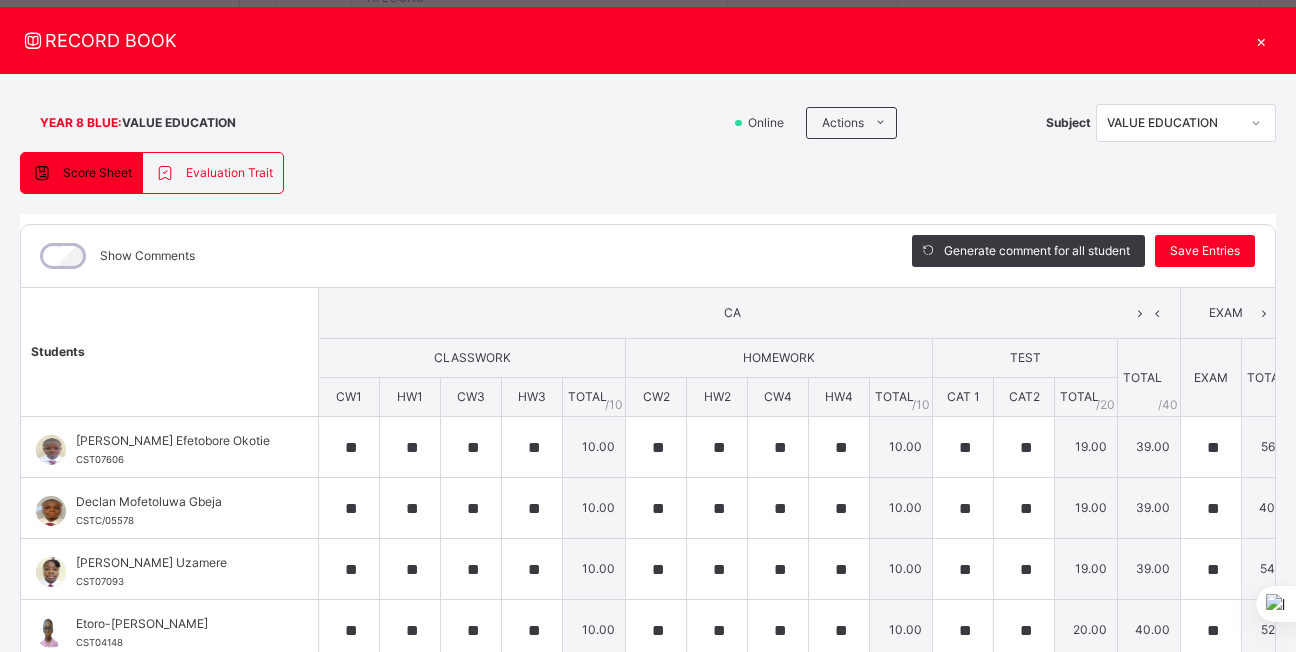 scroll, scrollTop: 0, scrollLeft: 0, axis: both 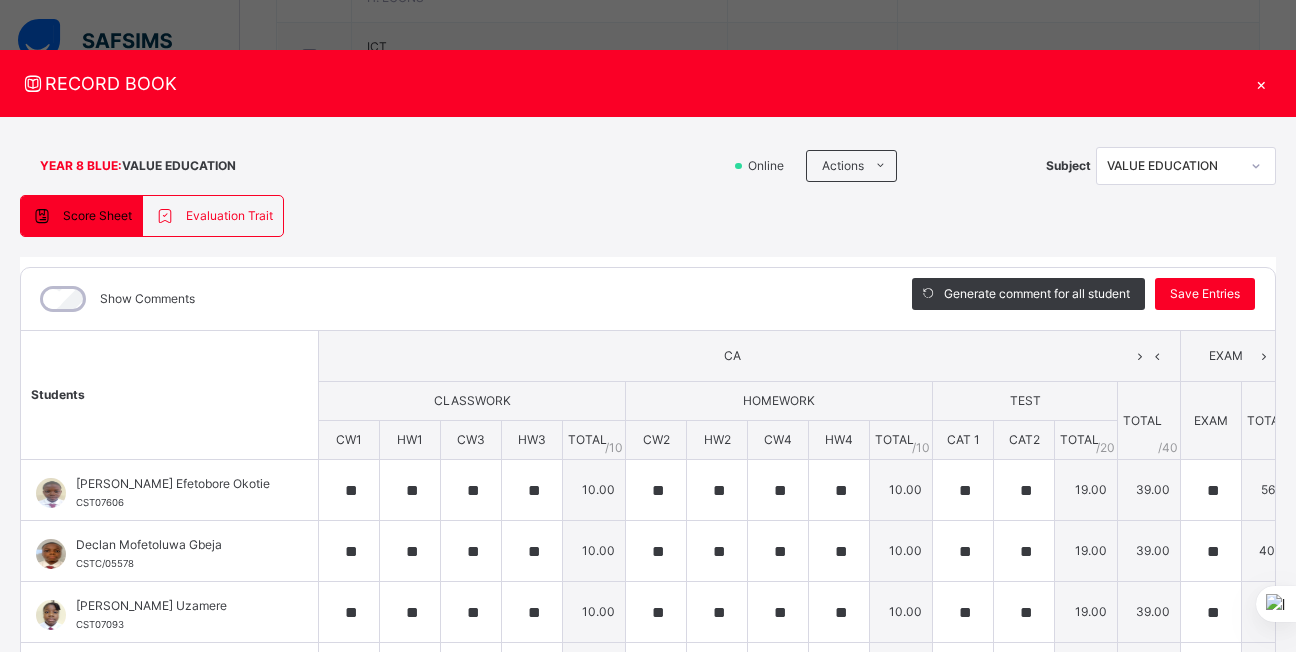 click on "Show Comments" at bounding box center (115, 299) 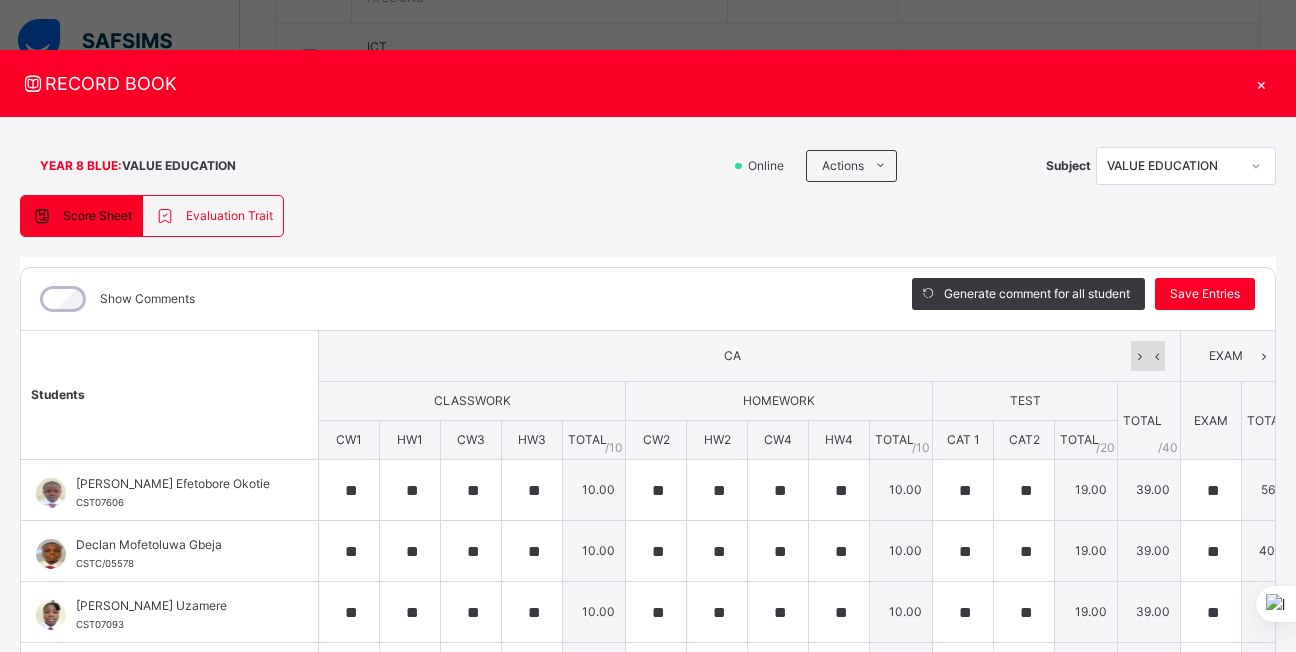 click at bounding box center (1139, 356) 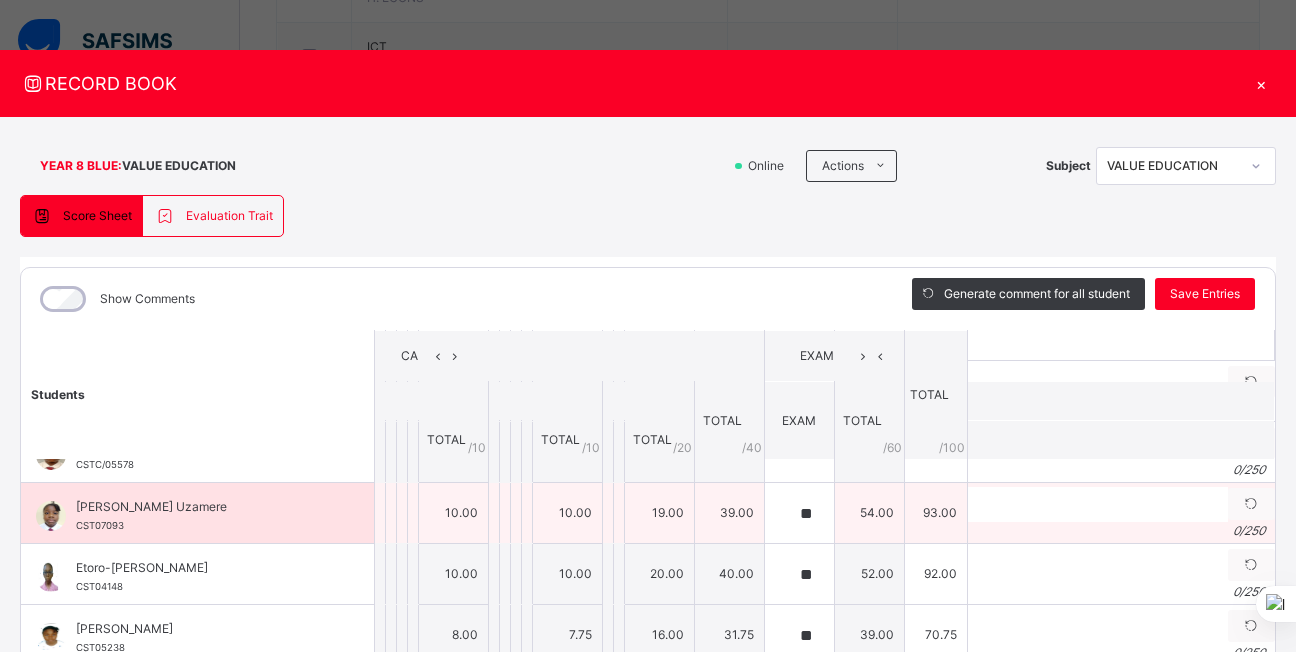 scroll, scrollTop: 0, scrollLeft: 0, axis: both 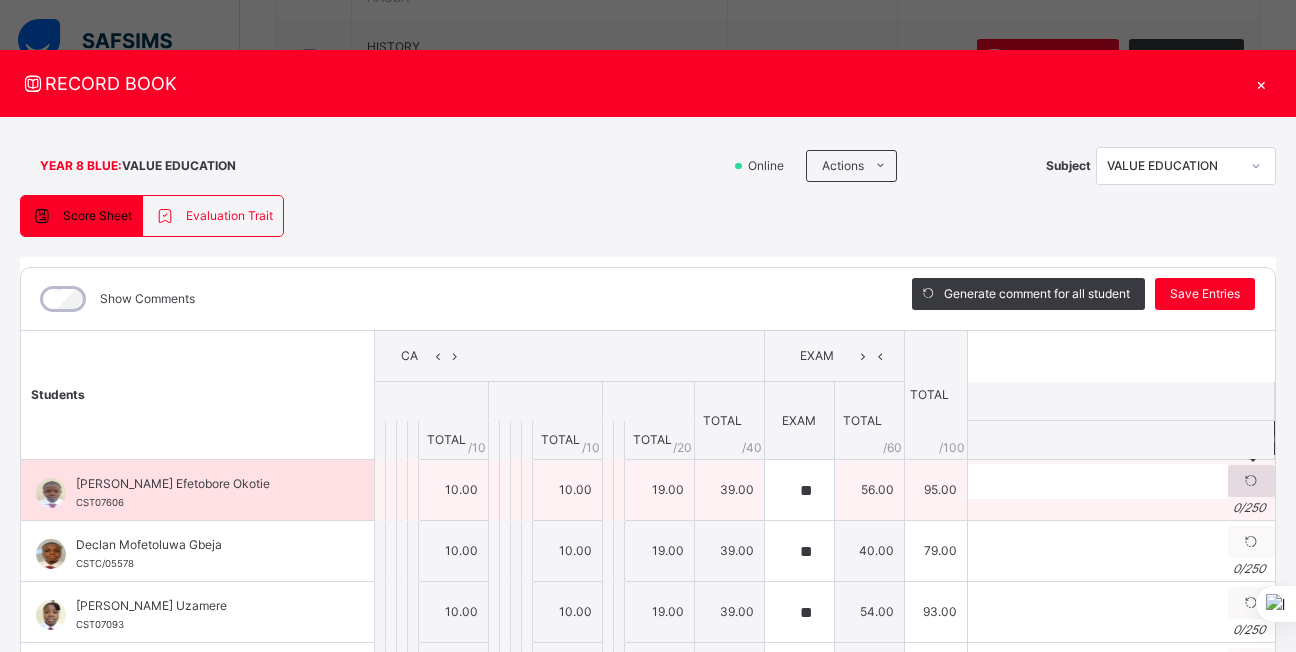 click at bounding box center (1251, 481) 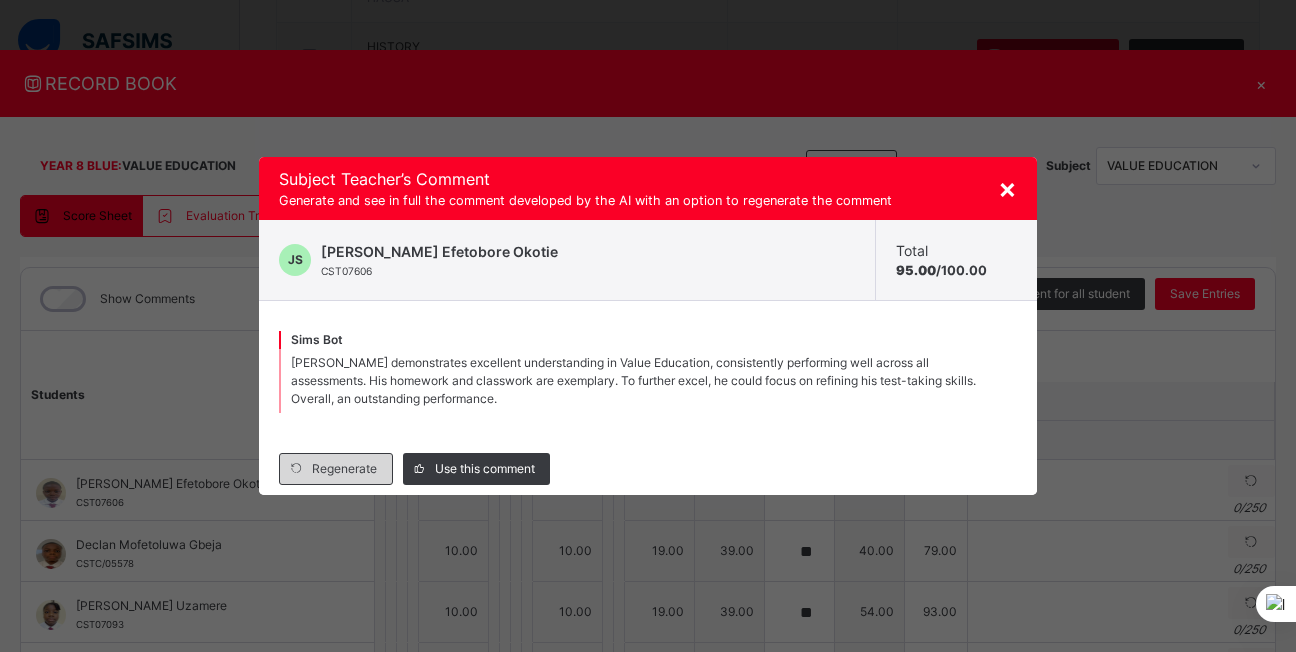 click at bounding box center [296, 469] 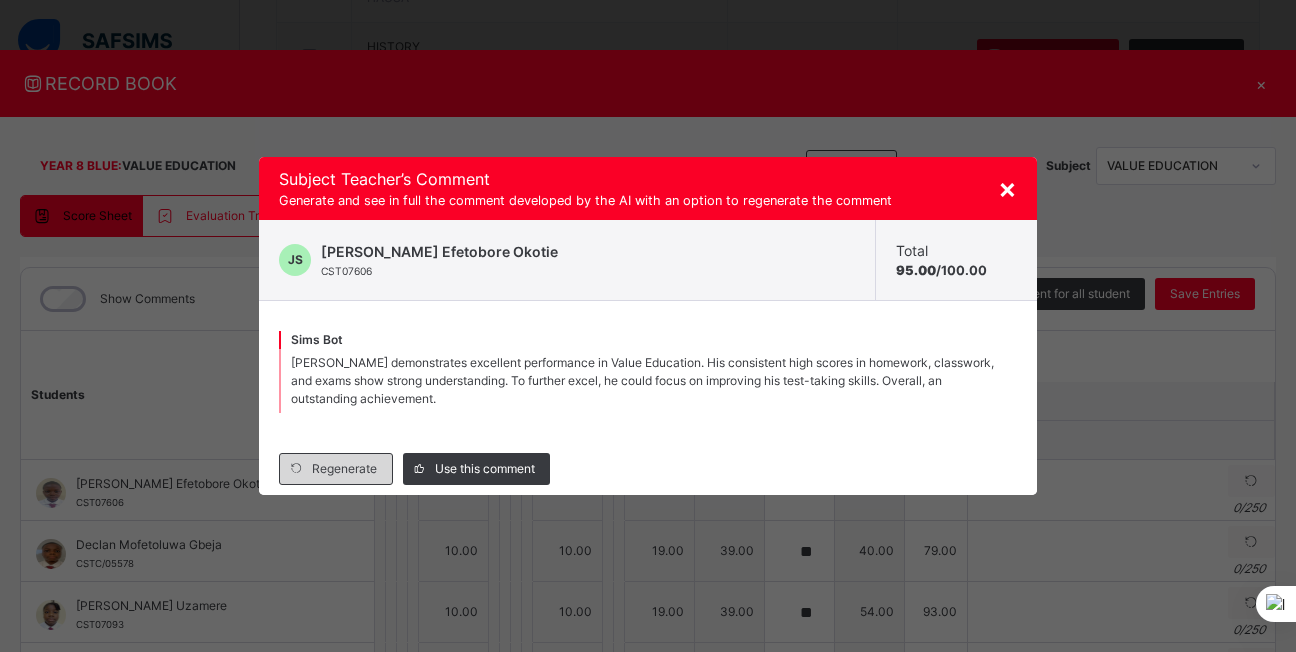 click at bounding box center (296, 469) 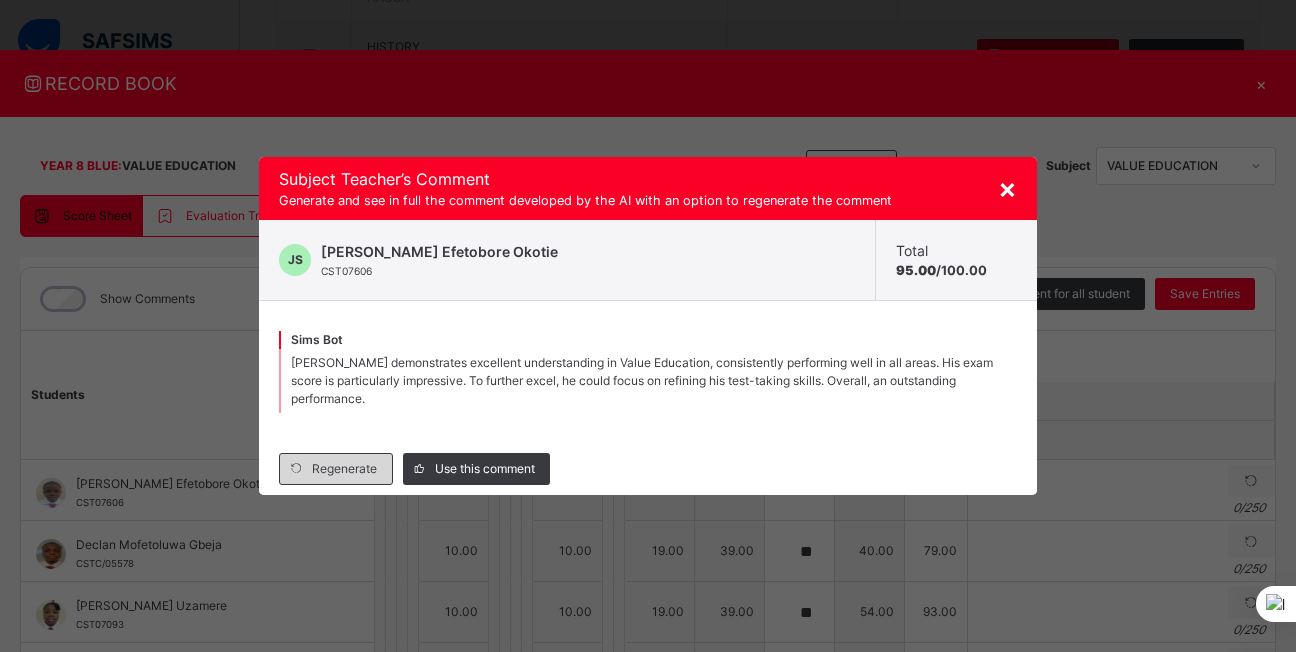 click at bounding box center (296, 469) 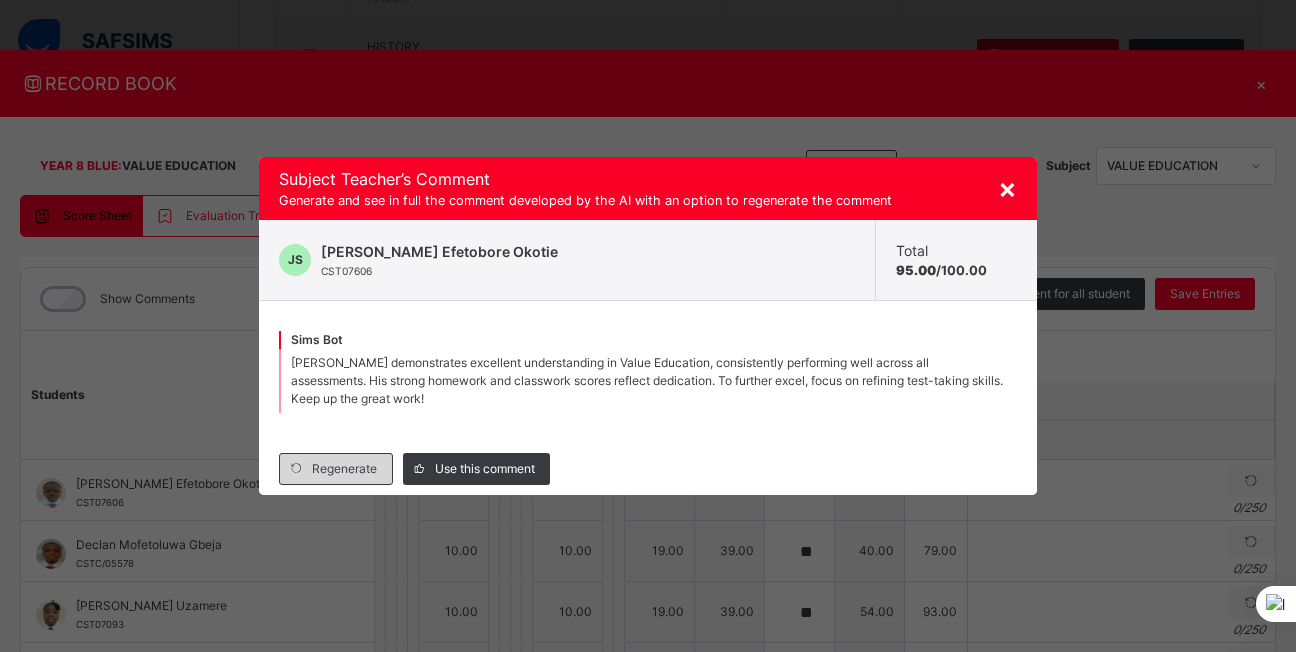 click on "Regenerate" at bounding box center [344, 469] 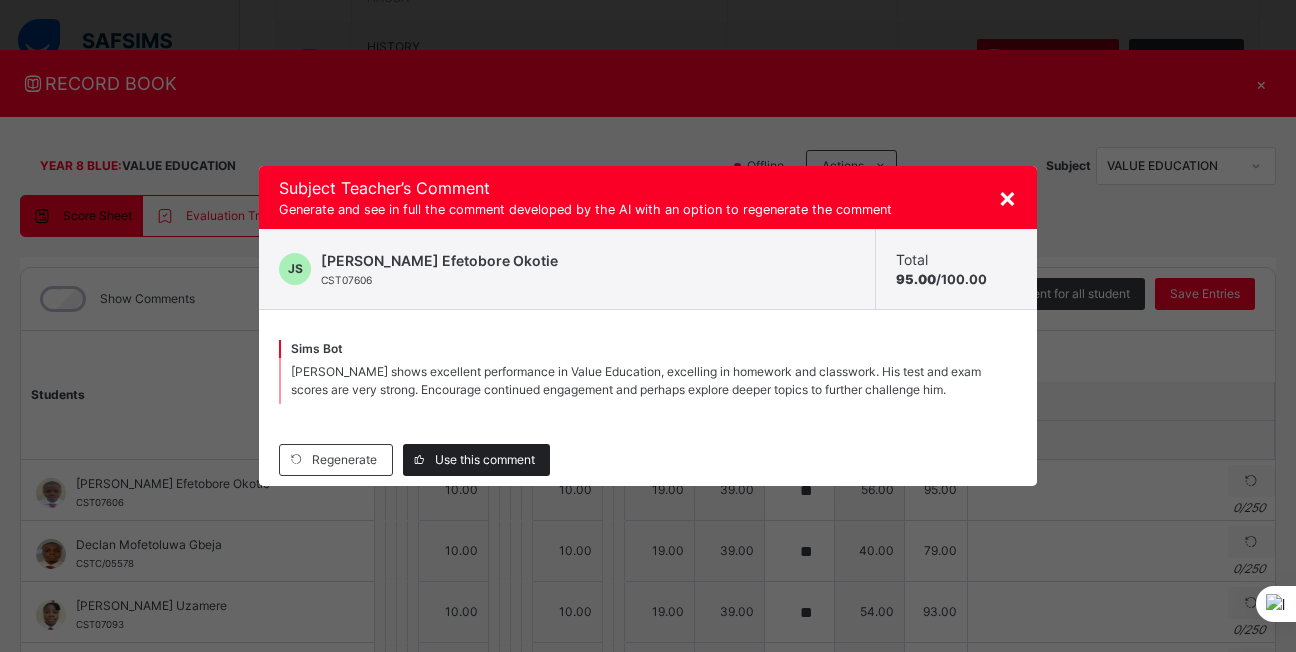 click on "Use this comment" at bounding box center (485, 460) 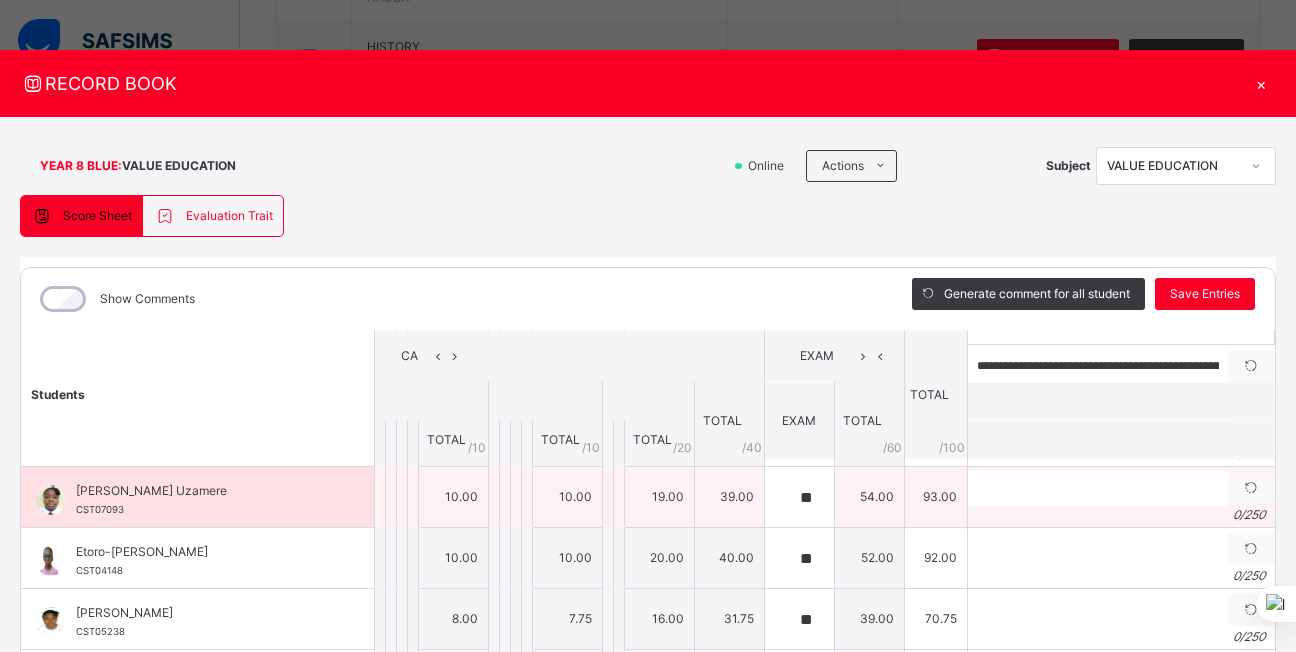 scroll, scrollTop: 0, scrollLeft: 0, axis: both 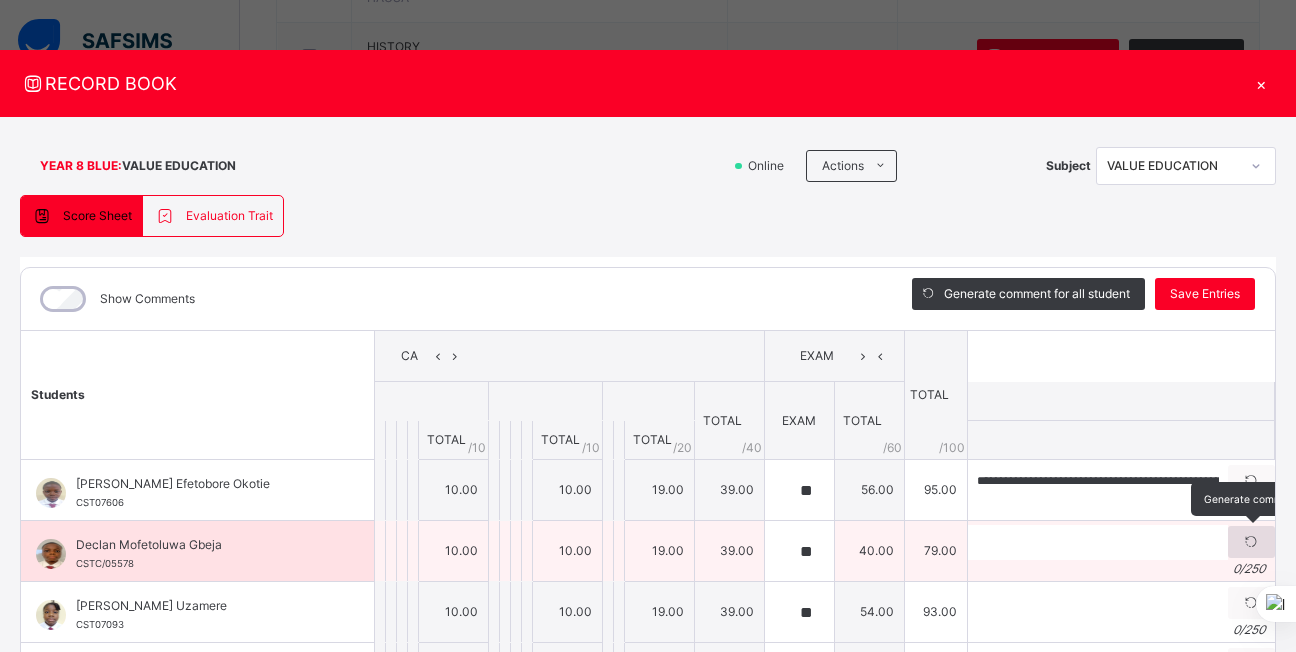 click at bounding box center [1251, 542] 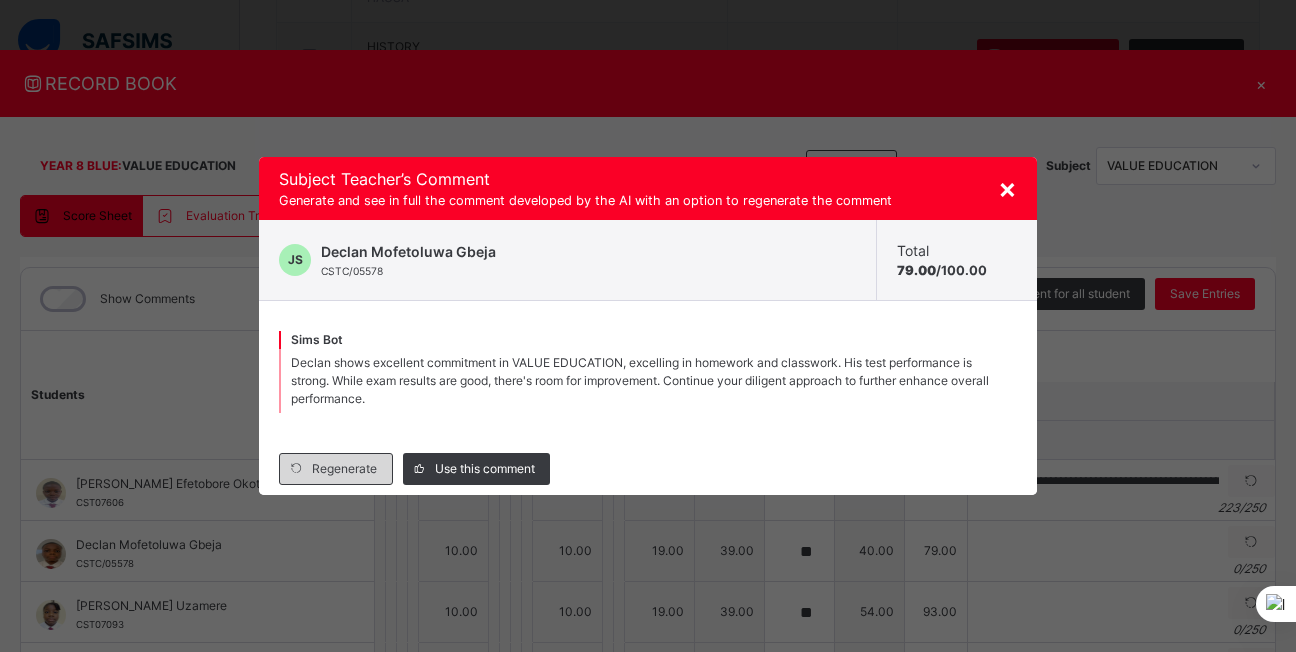 click on "Regenerate" at bounding box center (336, 469) 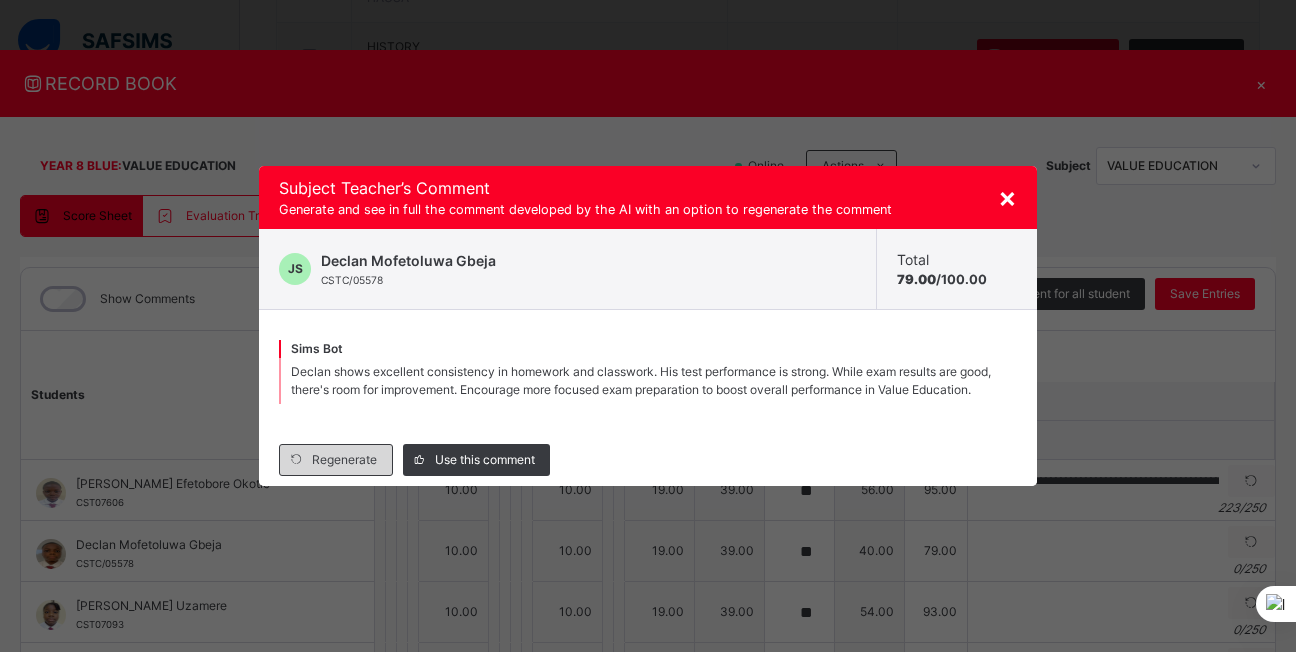 click at bounding box center (296, 460) 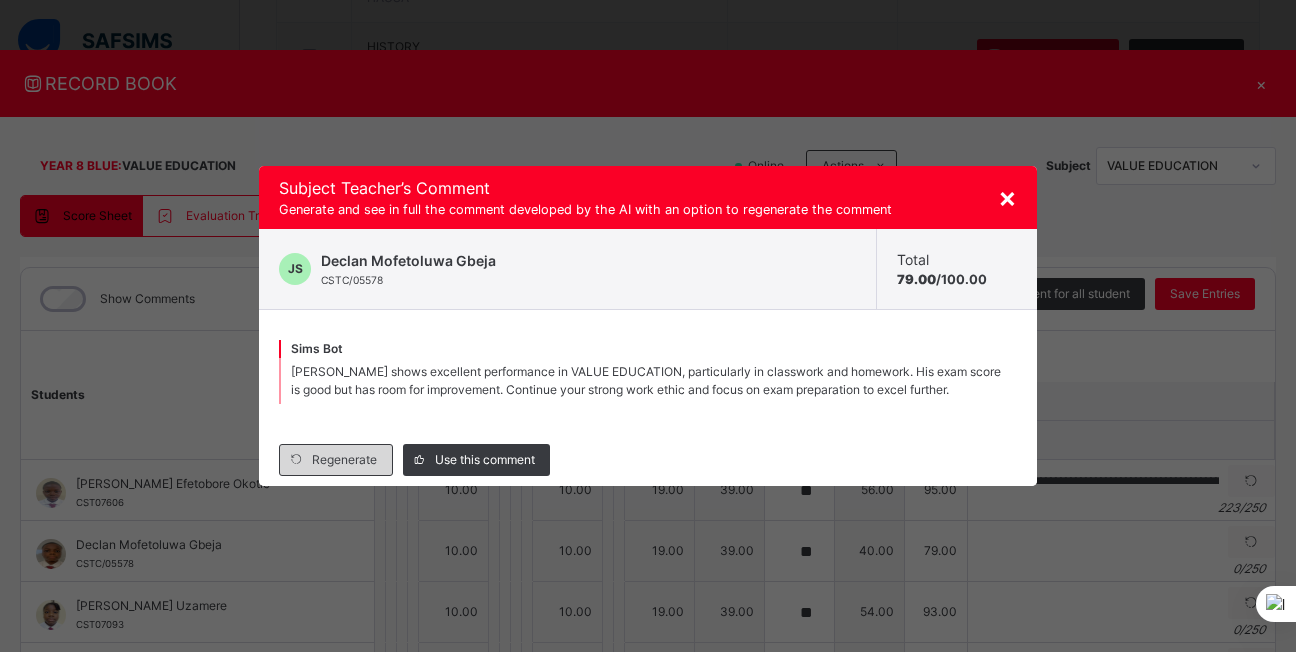 click at bounding box center [296, 460] 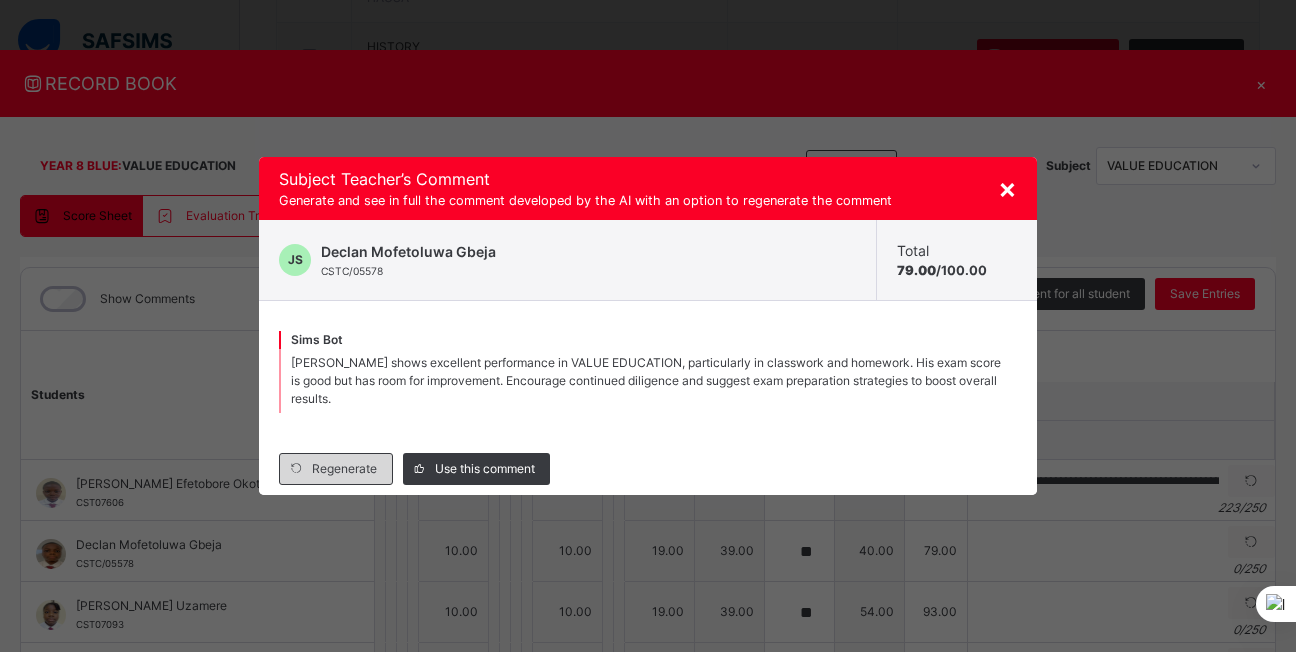 click on "Regenerate" at bounding box center [336, 469] 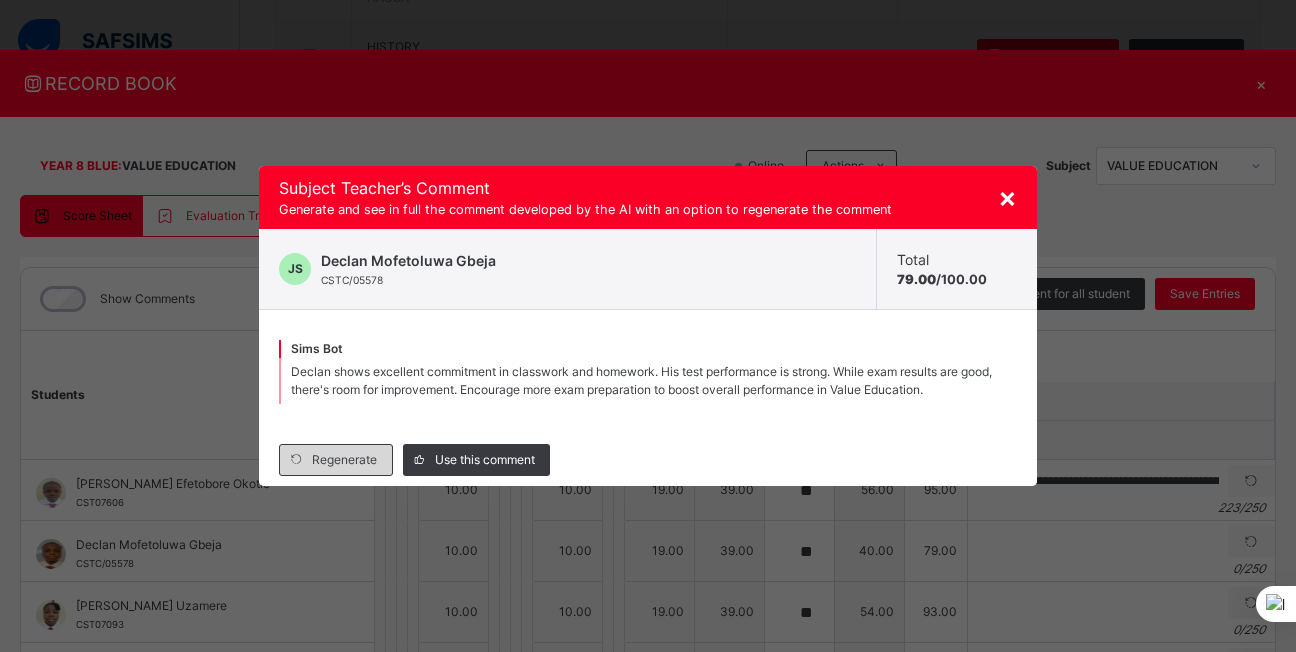 click on "Regenerate" at bounding box center [344, 460] 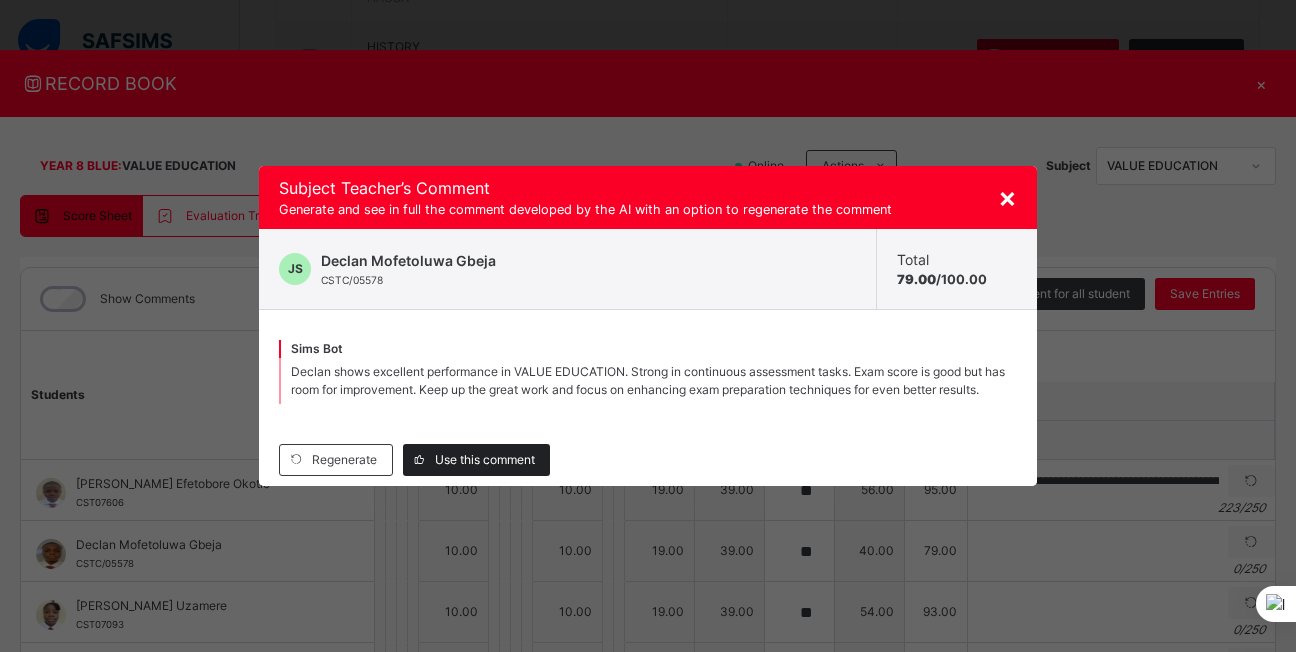 click on "Use this comment" at bounding box center [485, 460] 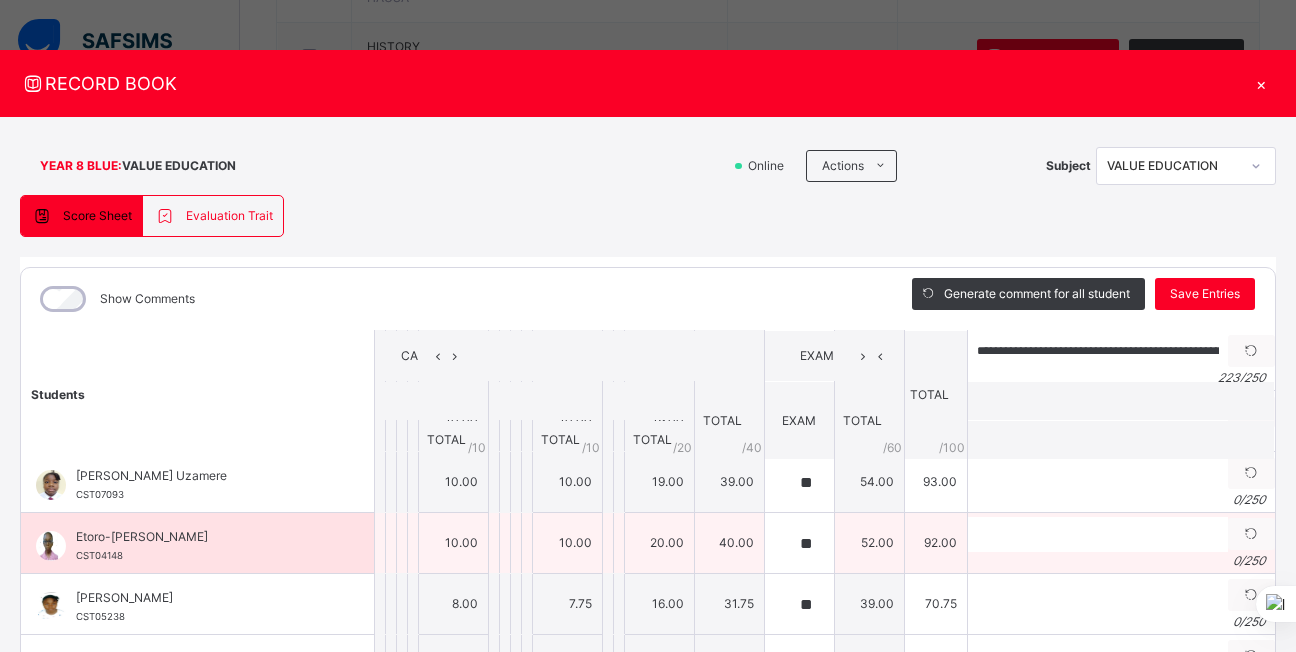 scroll, scrollTop: 0, scrollLeft: 0, axis: both 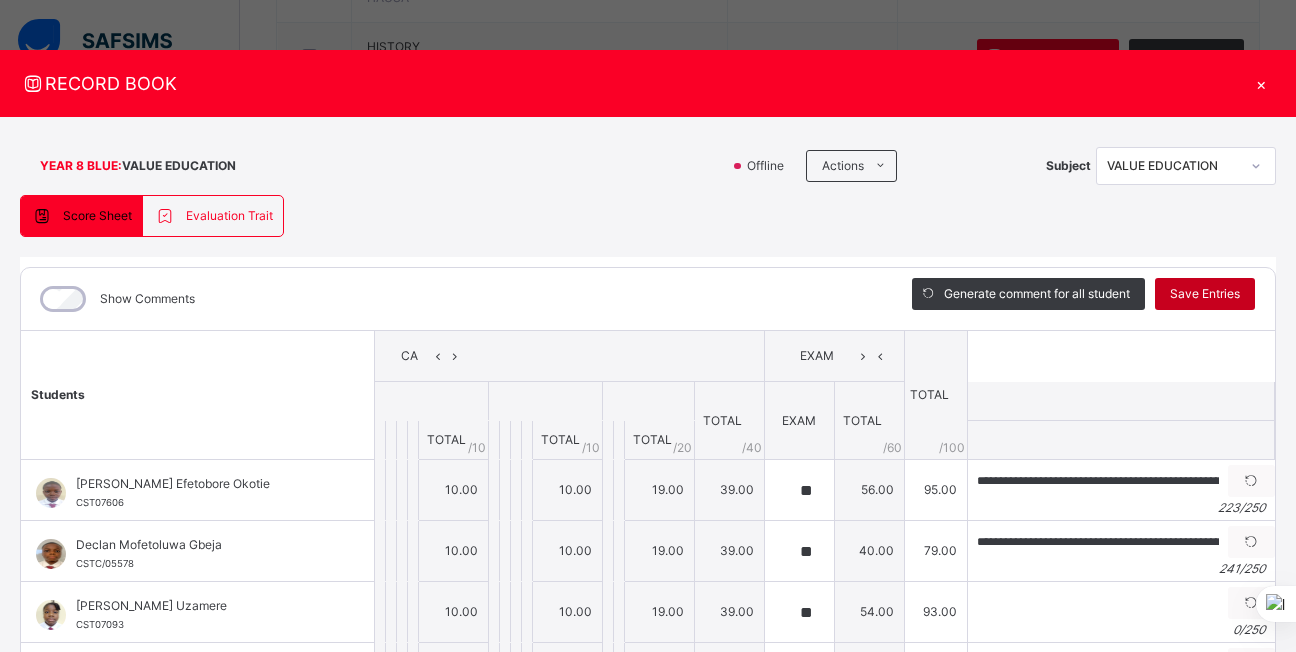 click on "Save Entries" at bounding box center [1205, 294] 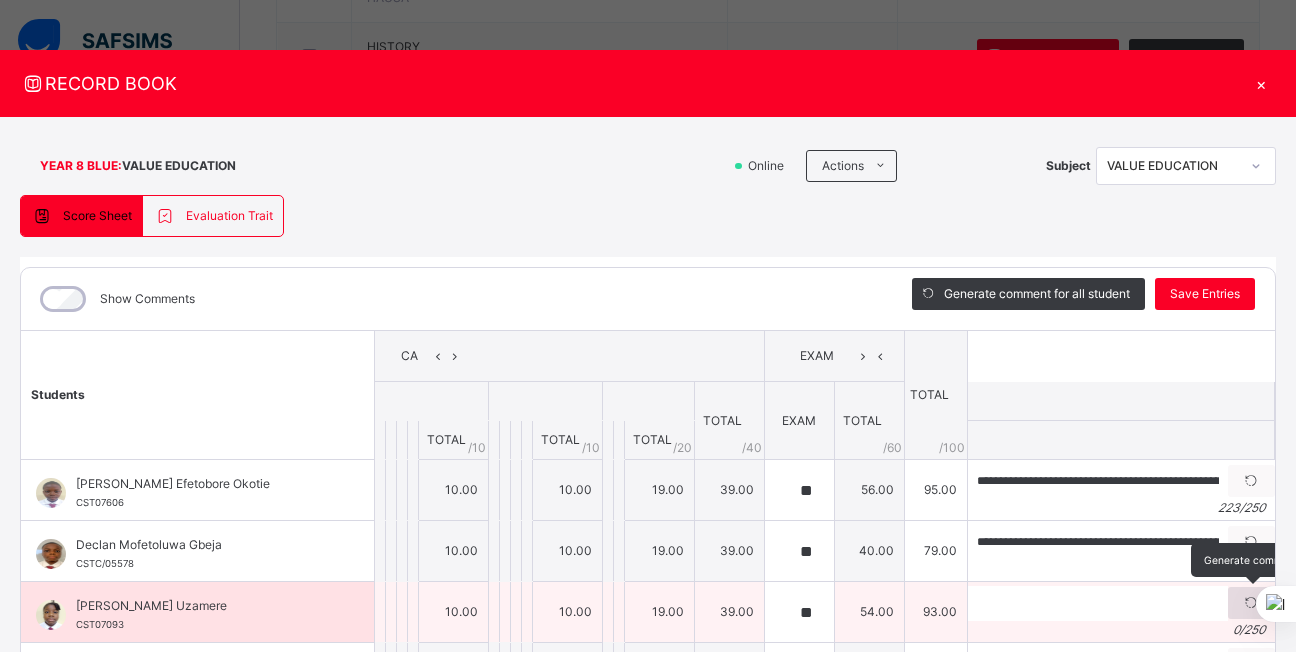 click at bounding box center [1251, 603] 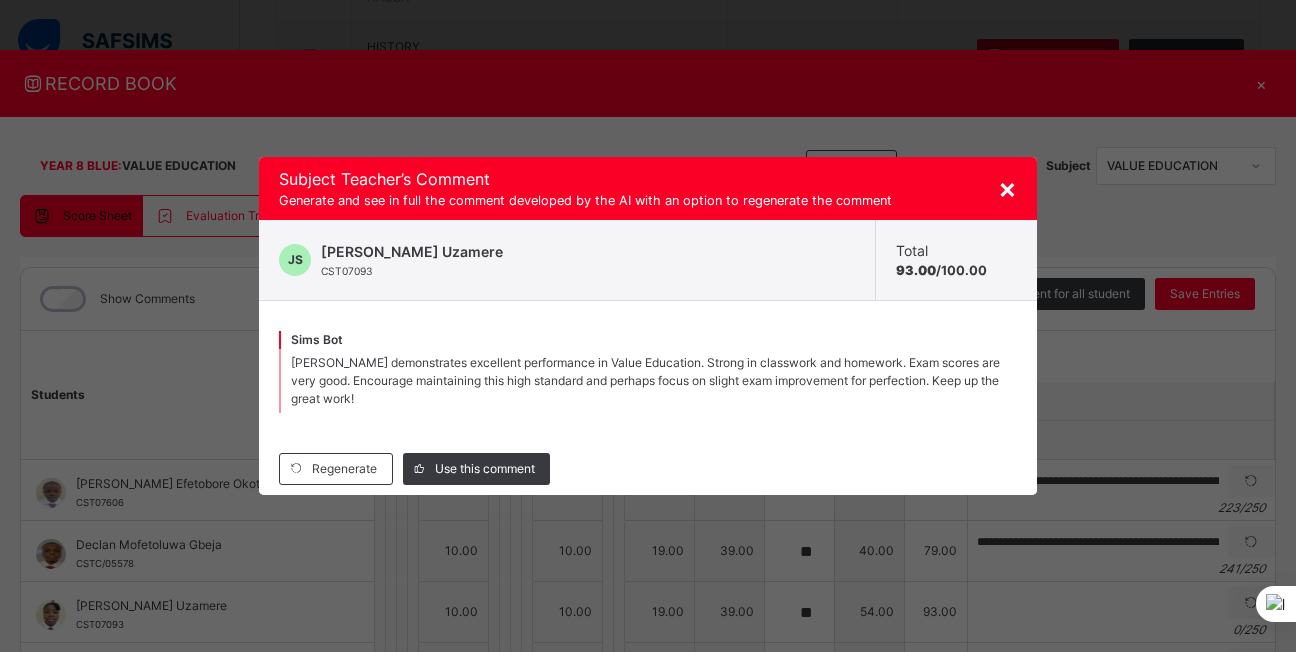 click on "Regenerate     Use this comment" at bounding box center (648, 469) 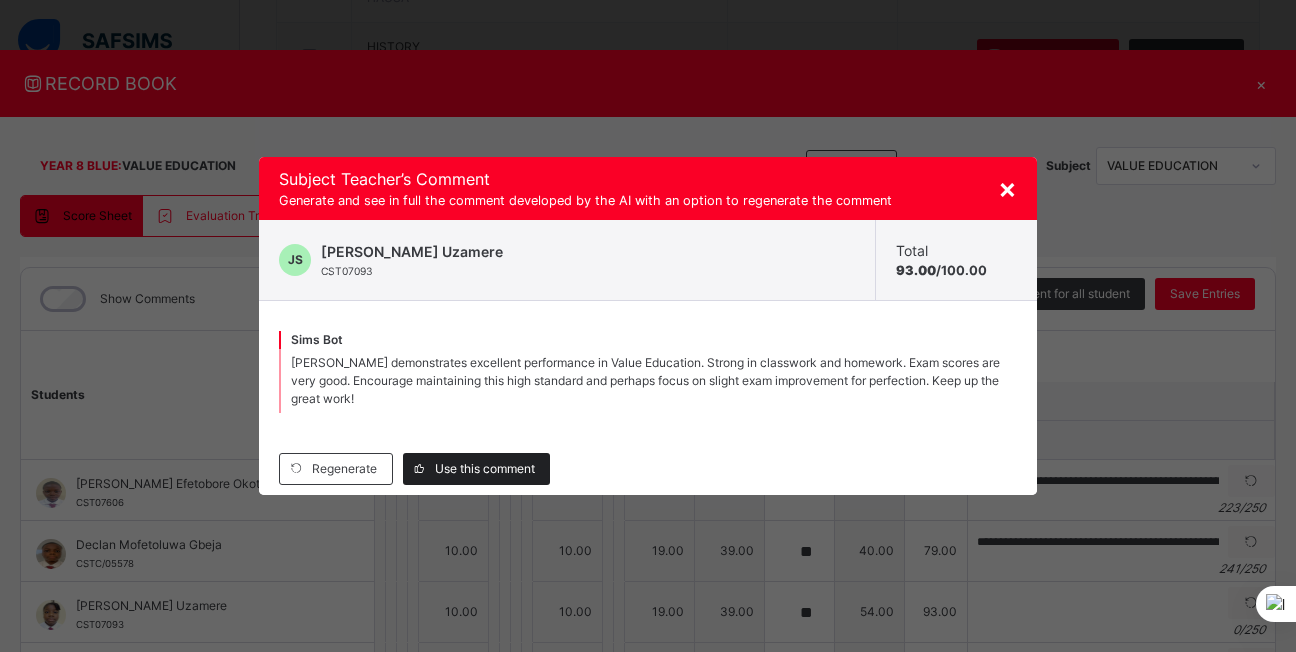 click on "Use this comment" at bounding box center (485, 469) 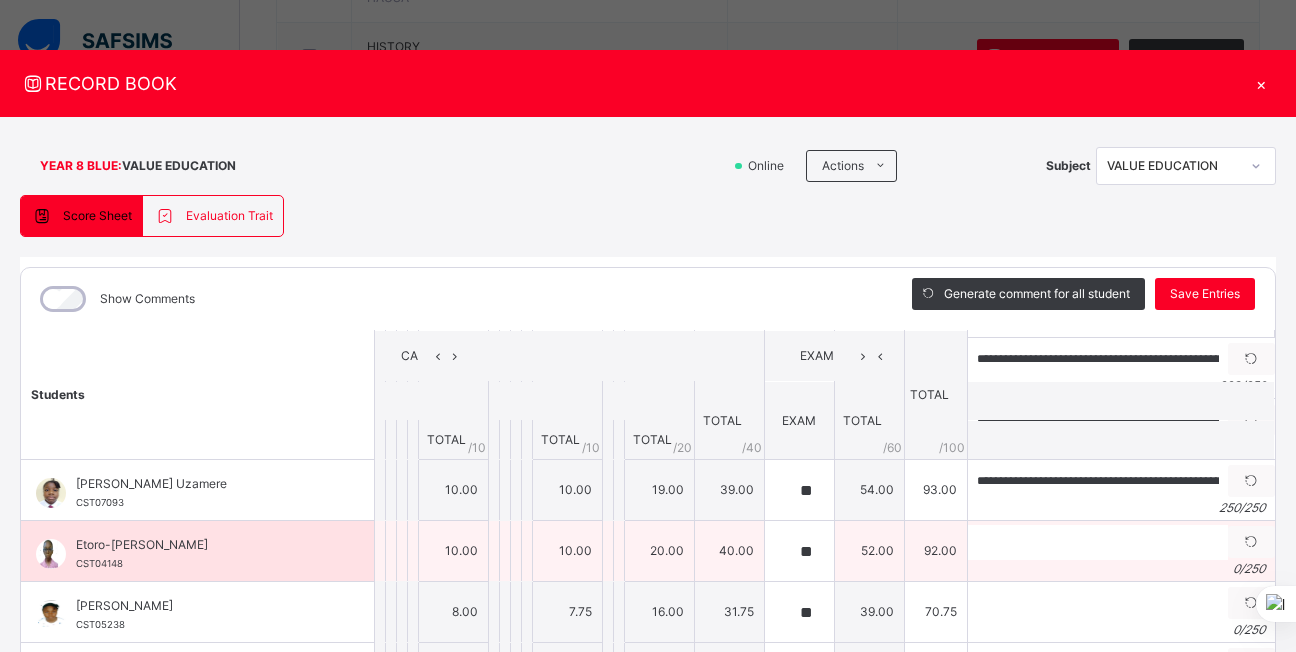 scroll, scrollTop: 121, scrollLeft: 0, axis: vertical 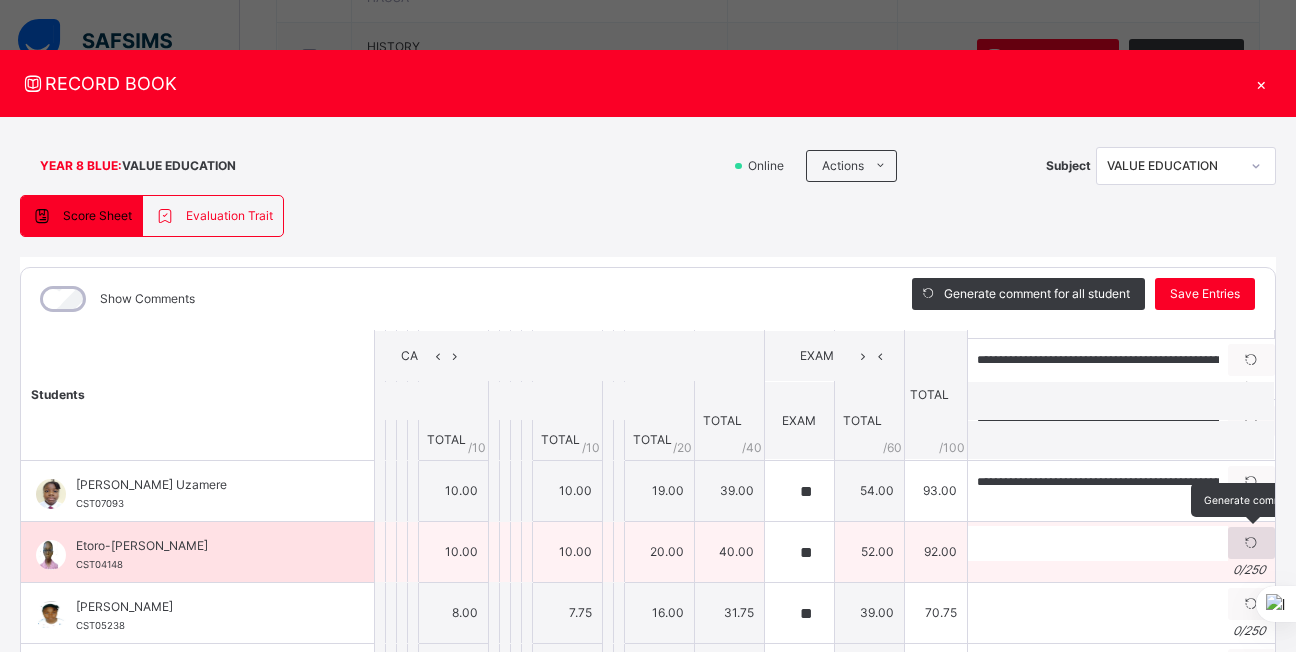 click at bounding box center [1251, 543] 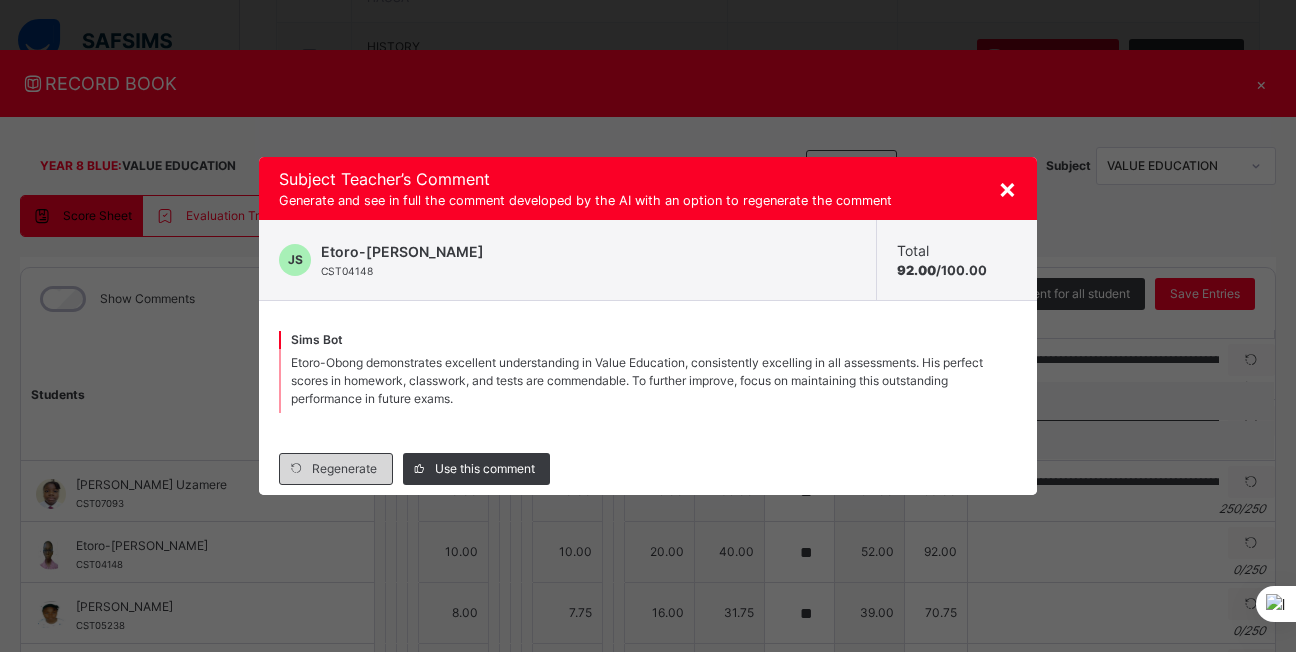 click on "Regenerate" at bounding box center [336, 469] 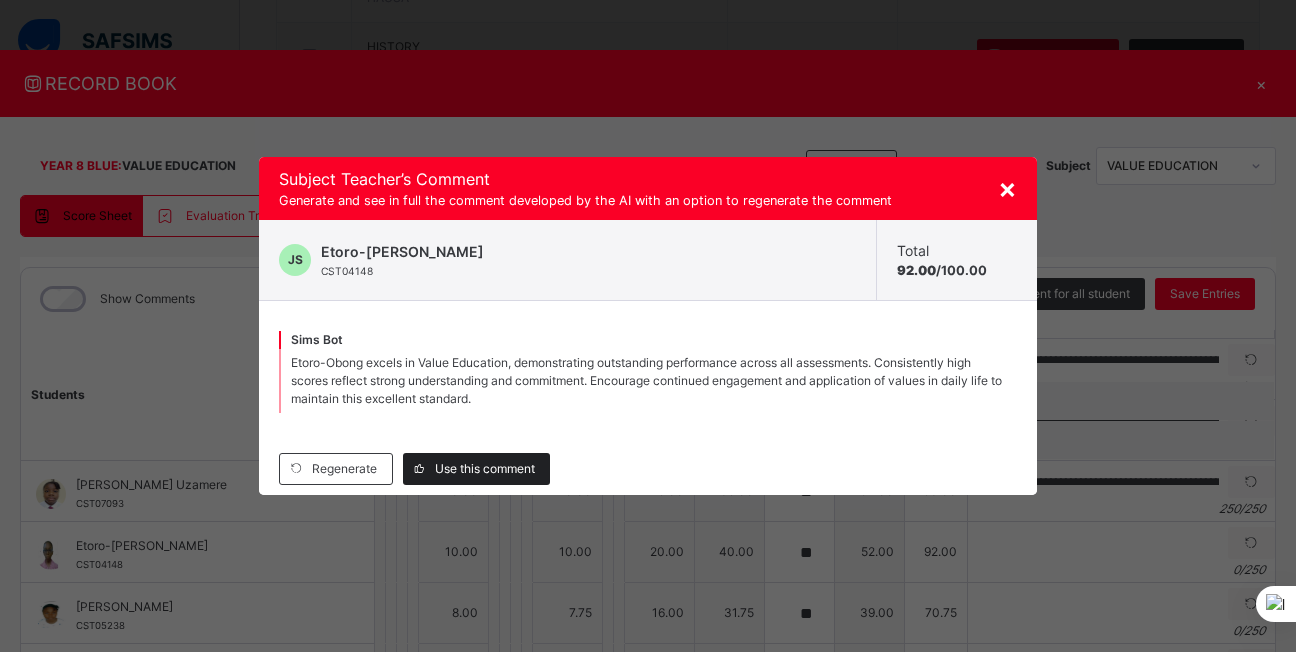 click on "Use this comment" at bounding box center [485, 469] 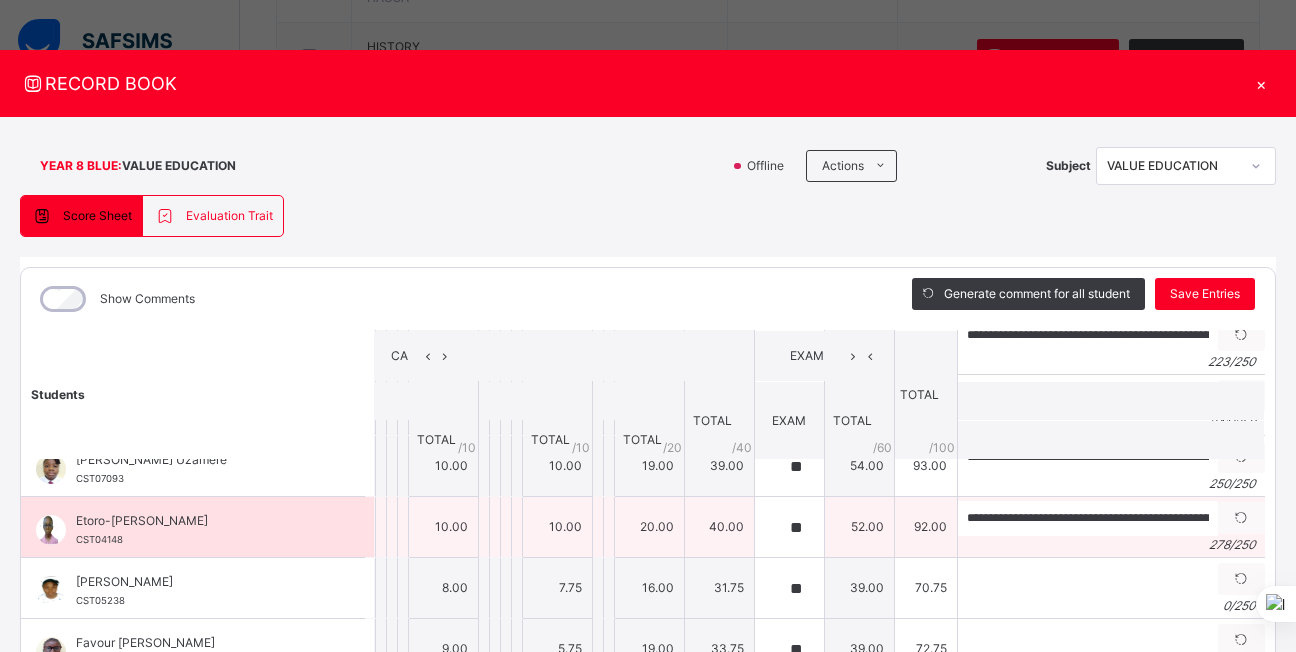 scroll, scrollTop: 150, scrollLeft: 11, axis: both 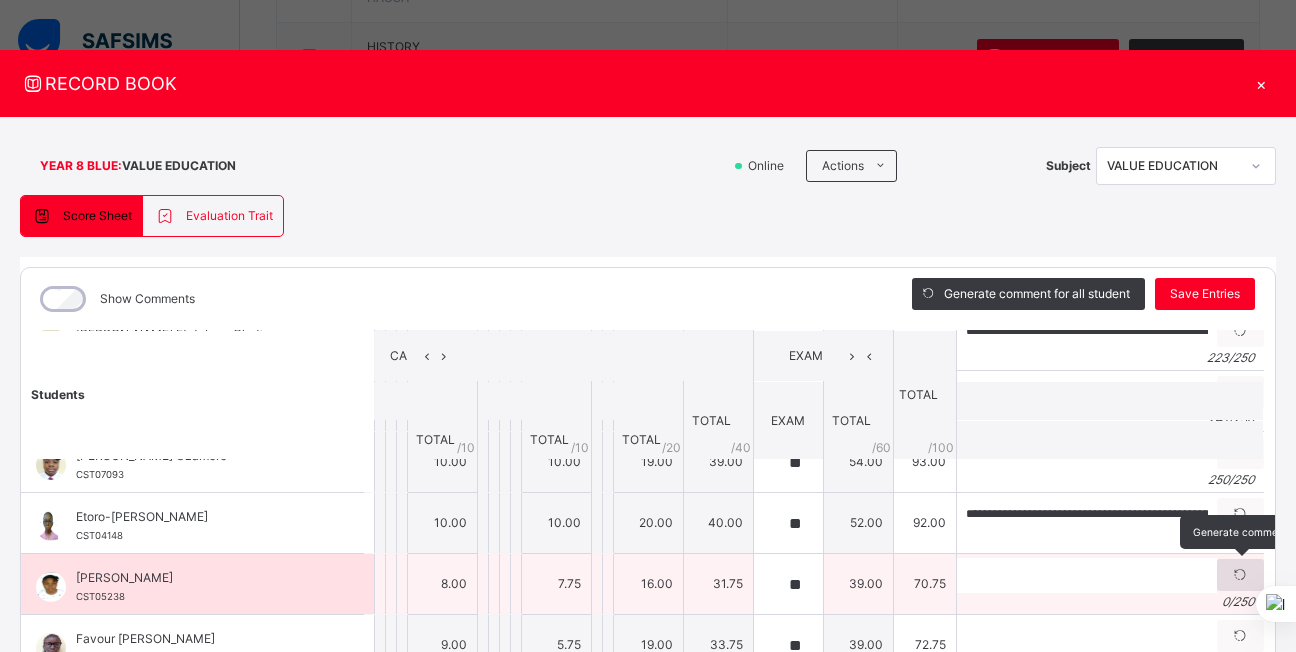 click at bounding box center (1240, 575) 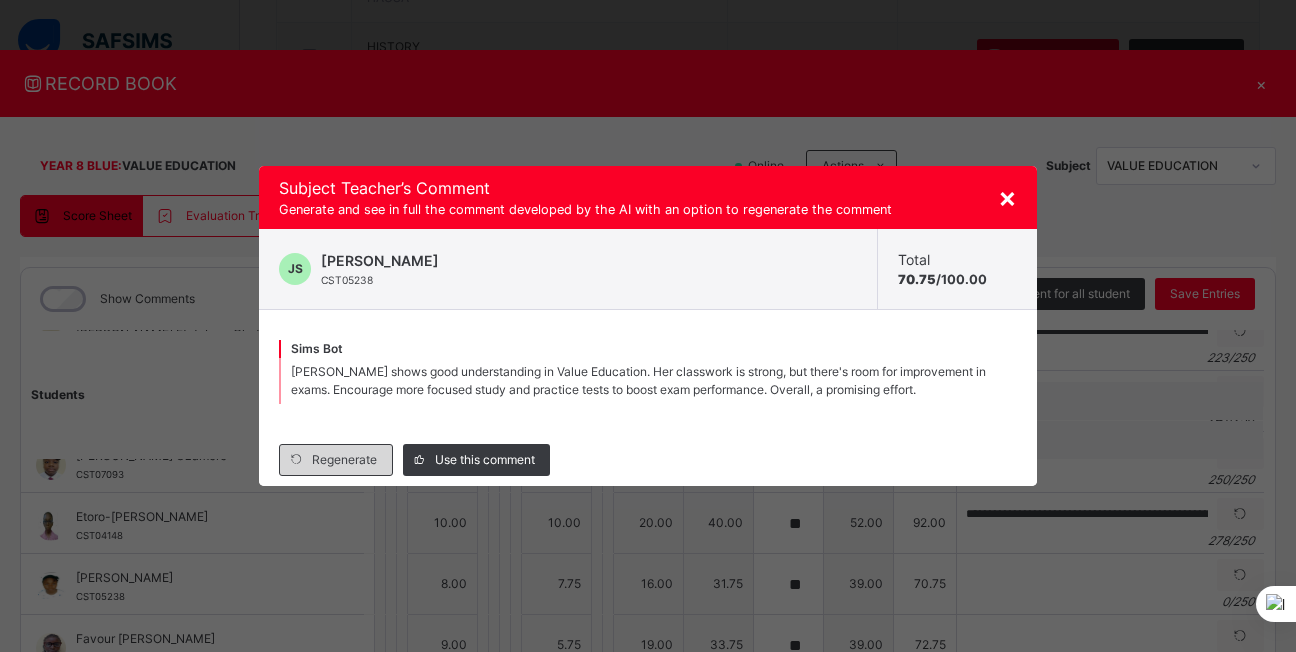 click on "Regenerate" at bounding box center (336, 460) 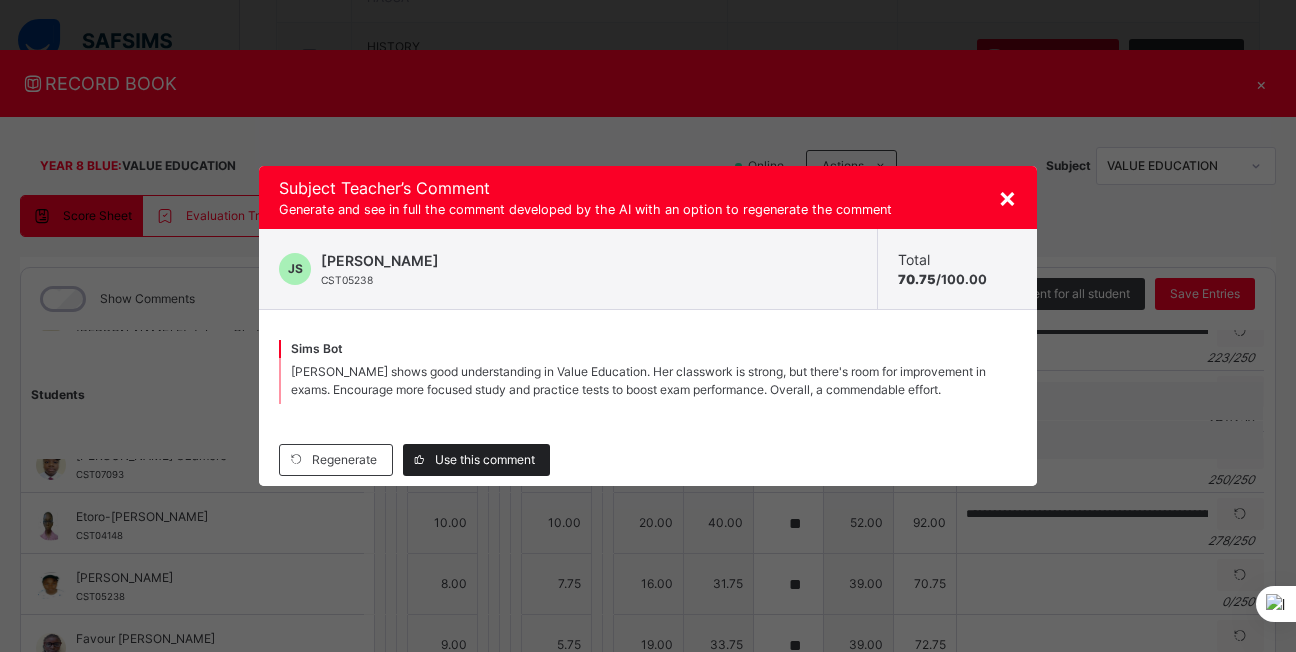 click on "Use this comment" at bounding box center [485, 460] 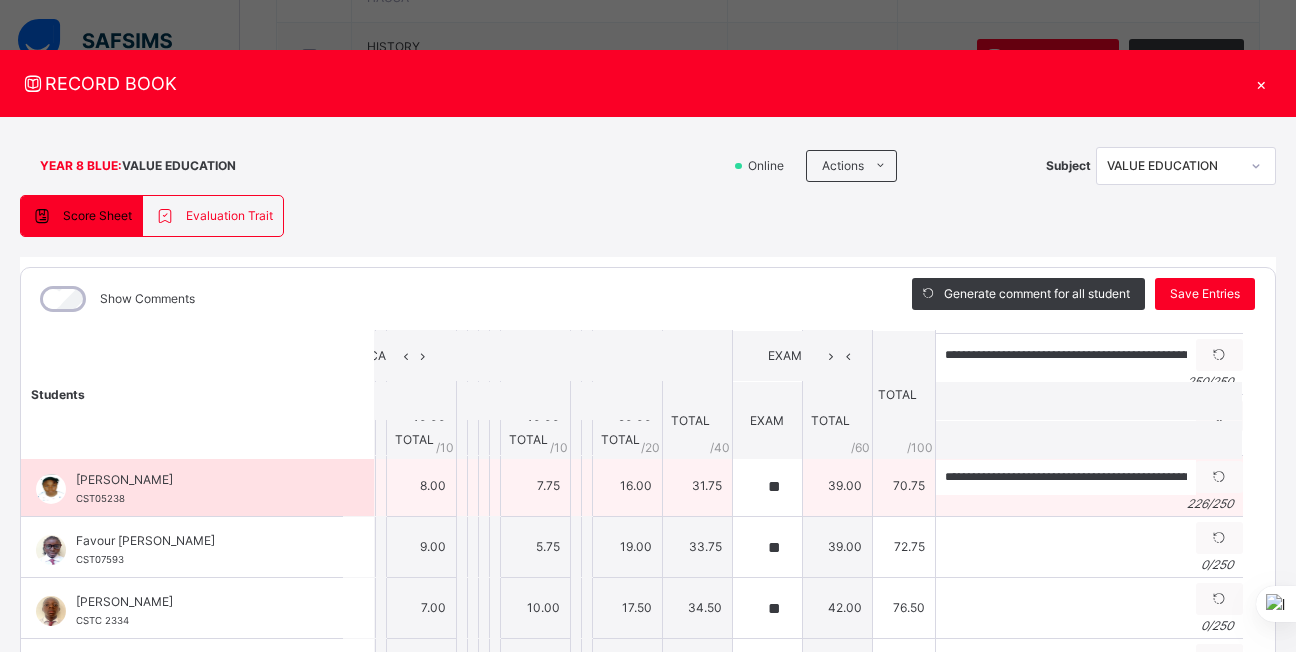 scroll, scrollTop: 251, scrollLeft: 32, axis: both 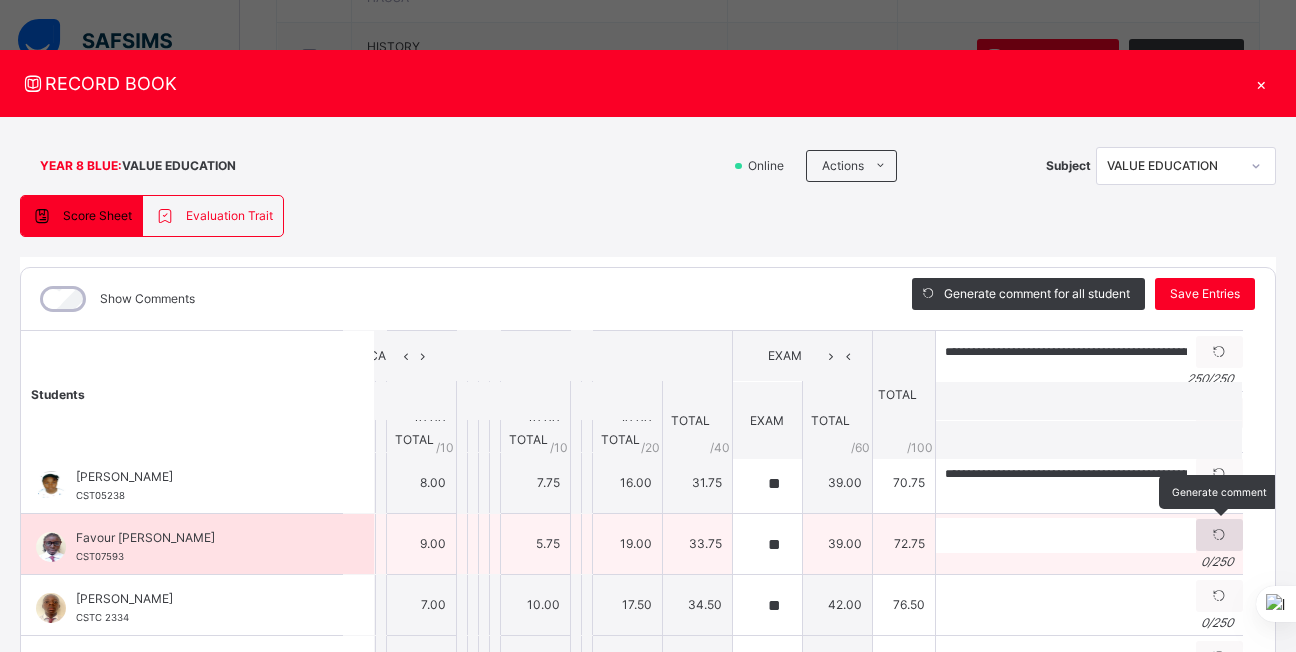 click at bounding box center (1219, 535) 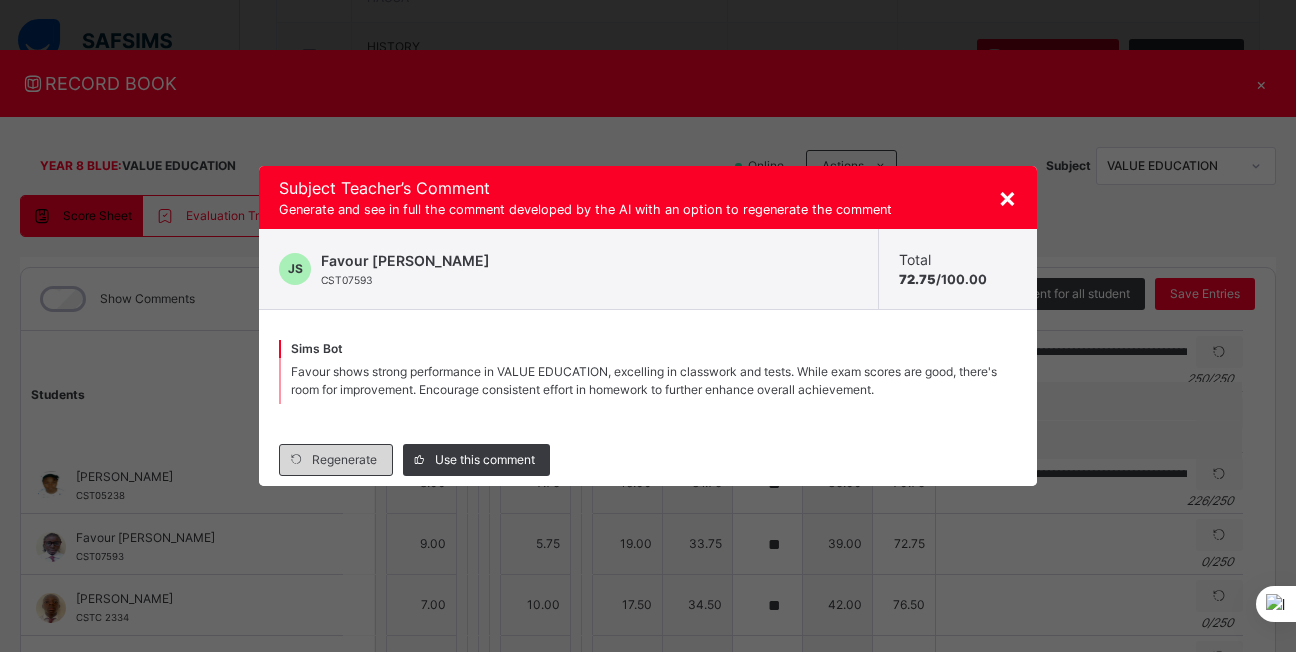 click on "Regenerate" at bounding box center [344, 460] 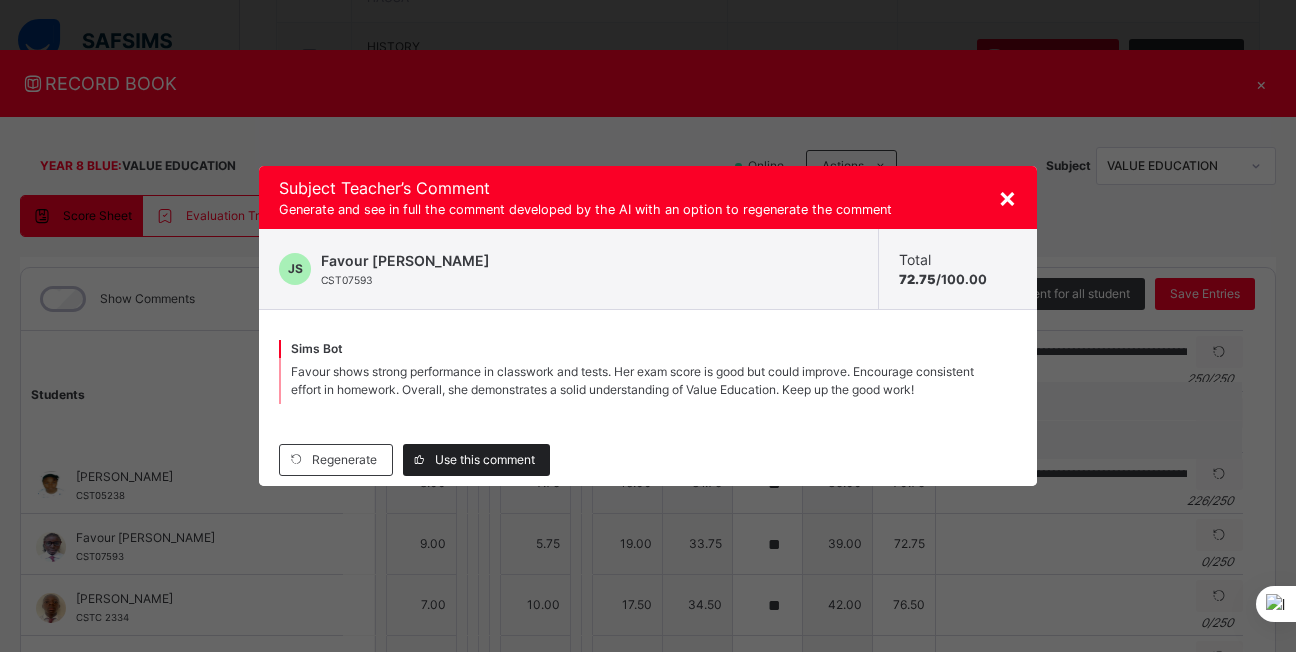 click on "Use this comment" at bounding box center [485, 460] 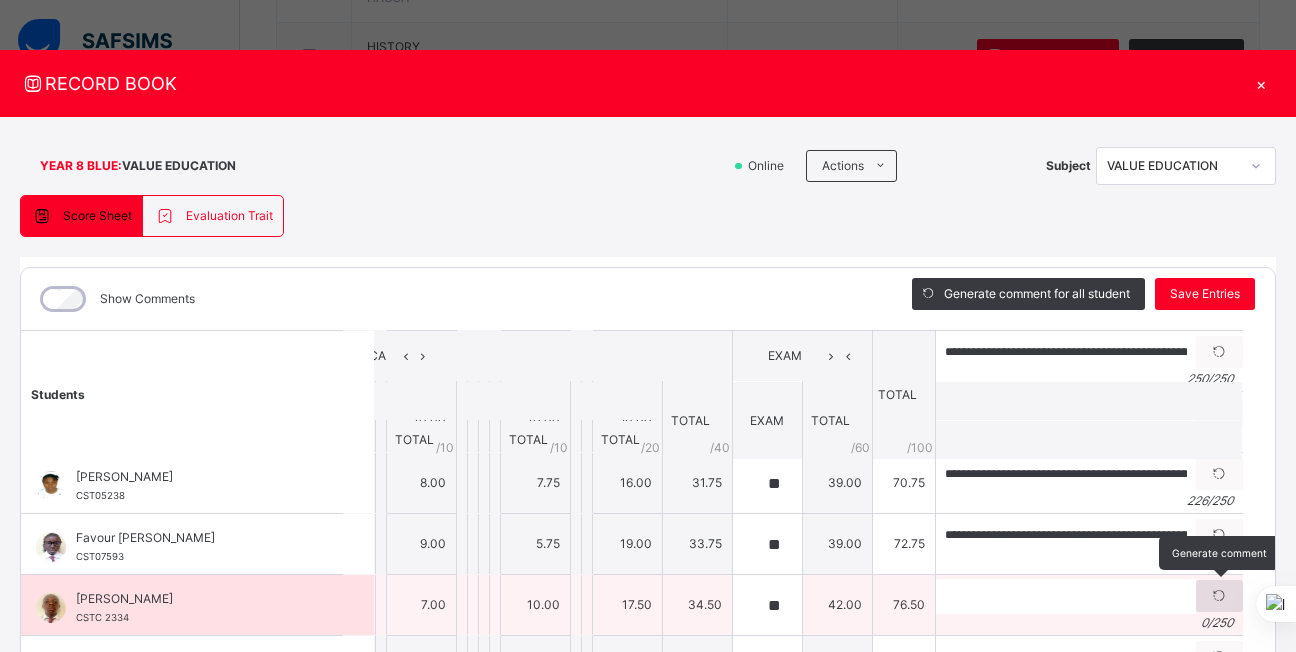 click at bounding box center [1219, 596] 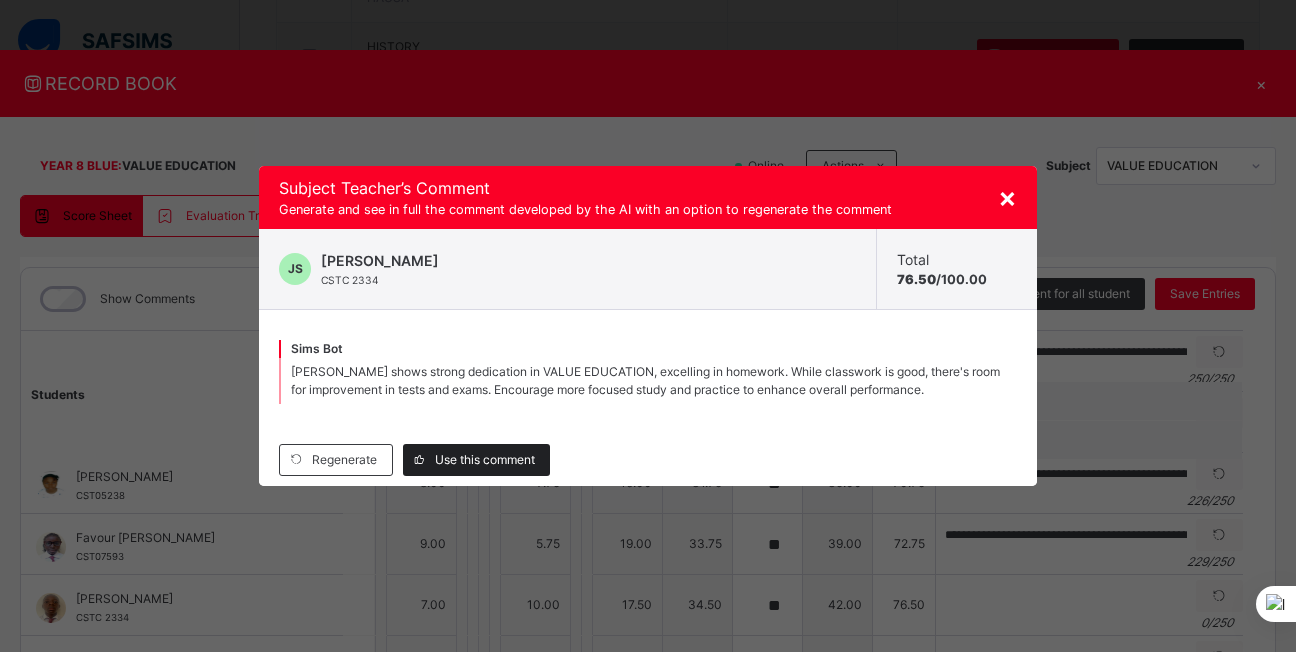 click on "Use this comment" at bounding box center [485, 460] 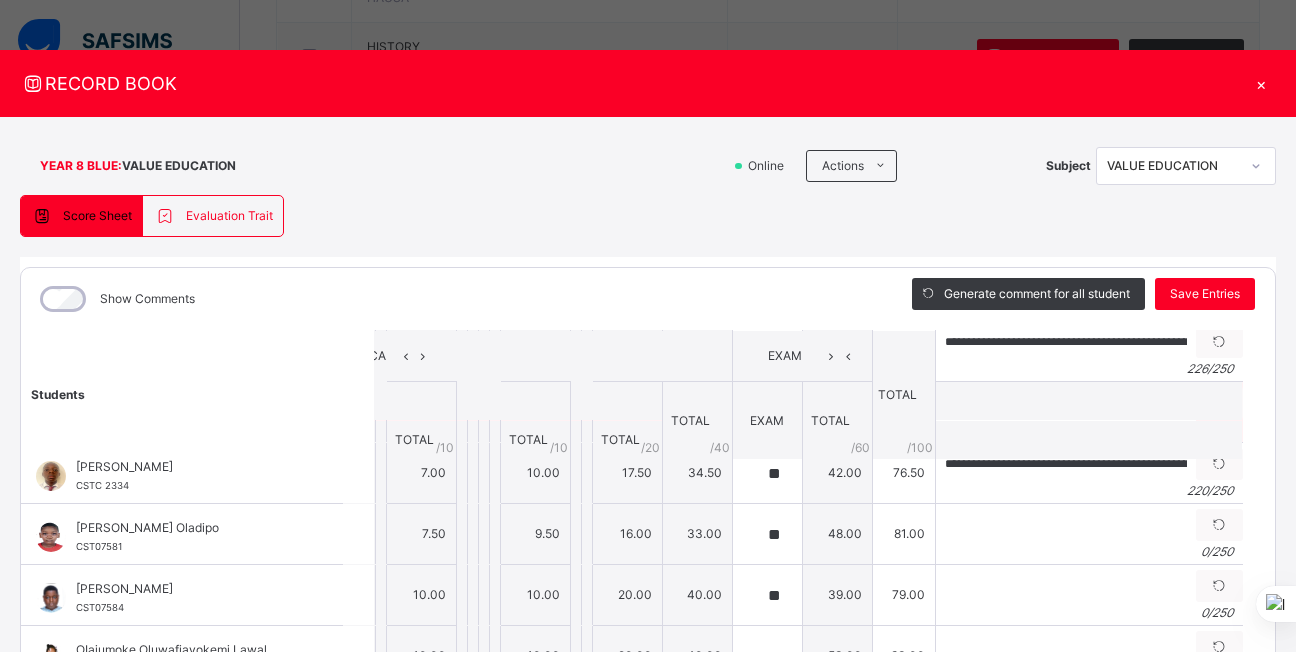 scroll, scrollTop: 384, scrollLeft: 32, axis: both 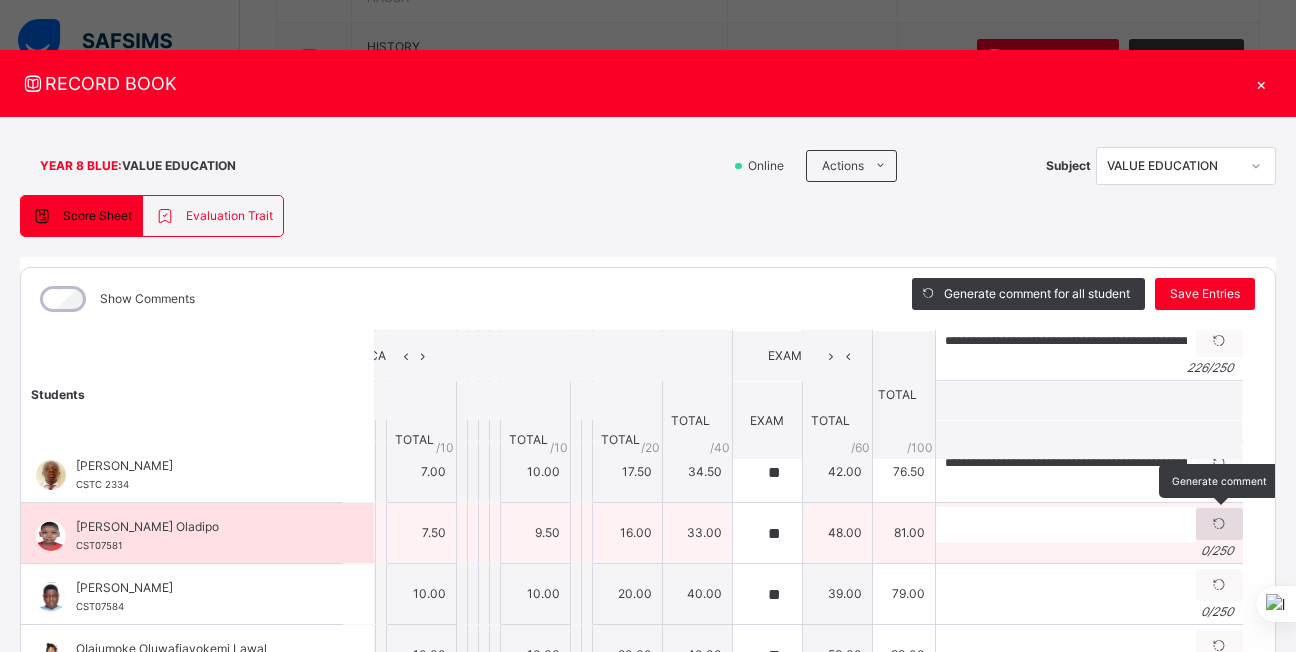 click at bounding box center (1219, 524) 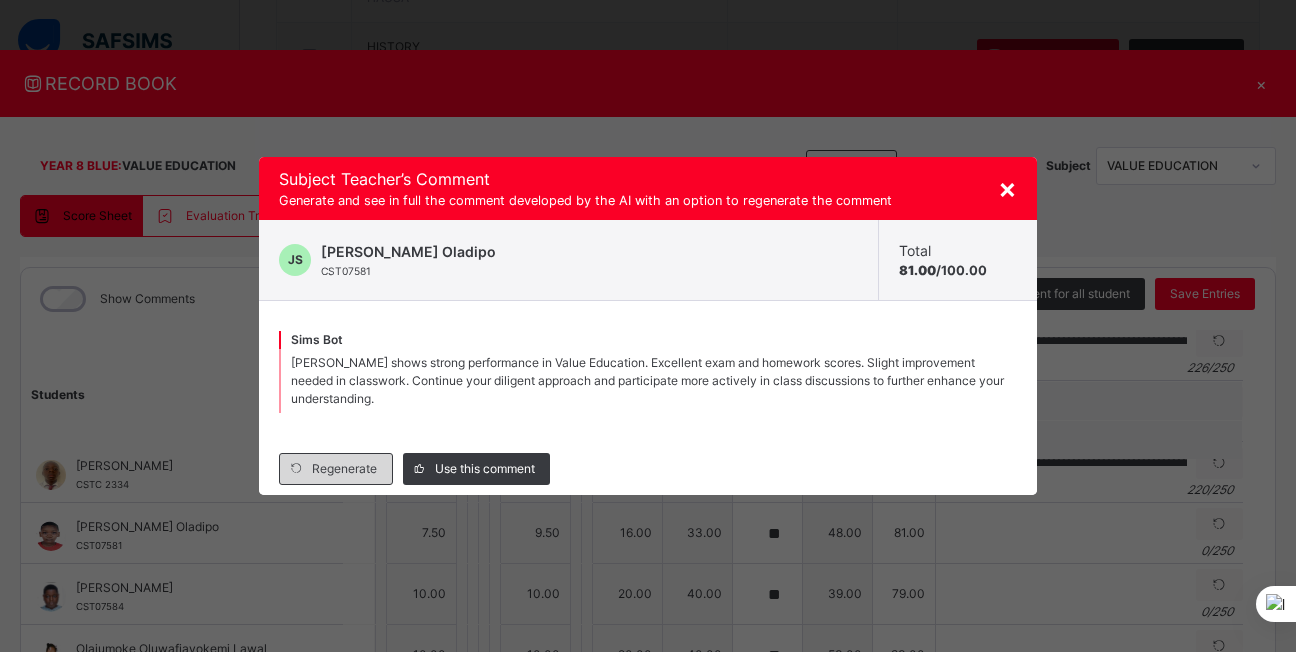 click on "Regenerate" at bounding box center [336, 469] 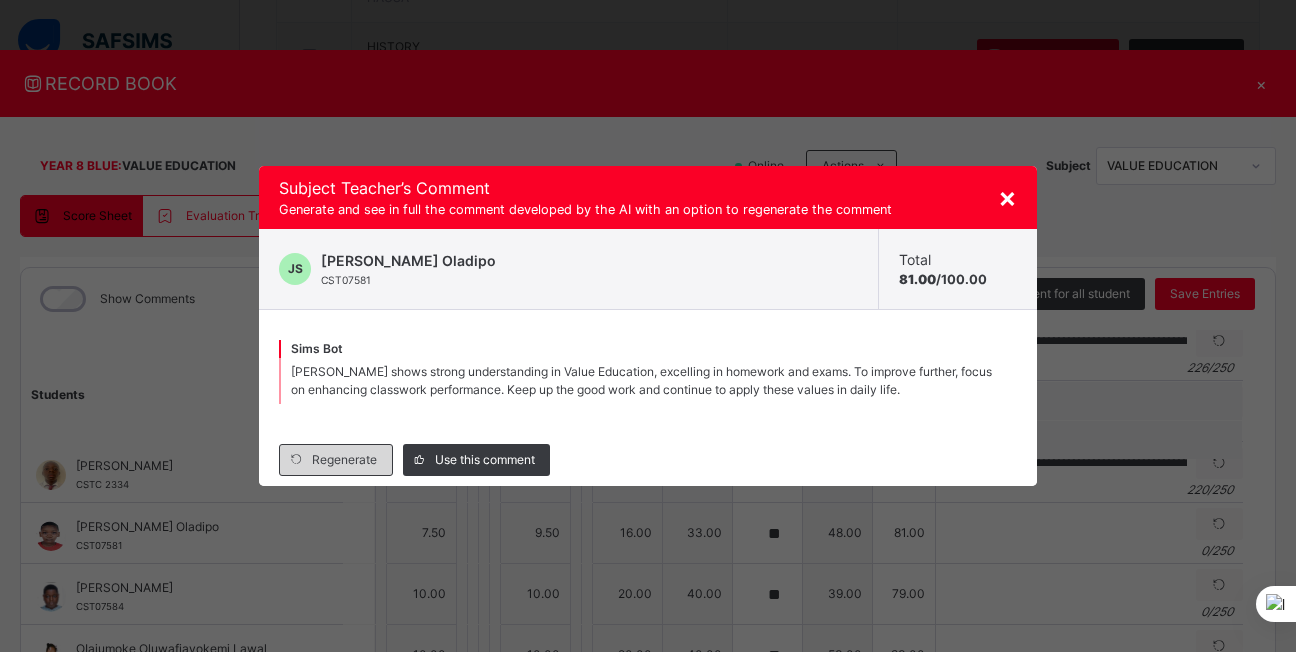 click on "Regenerate" at bounding box center (336, 460) 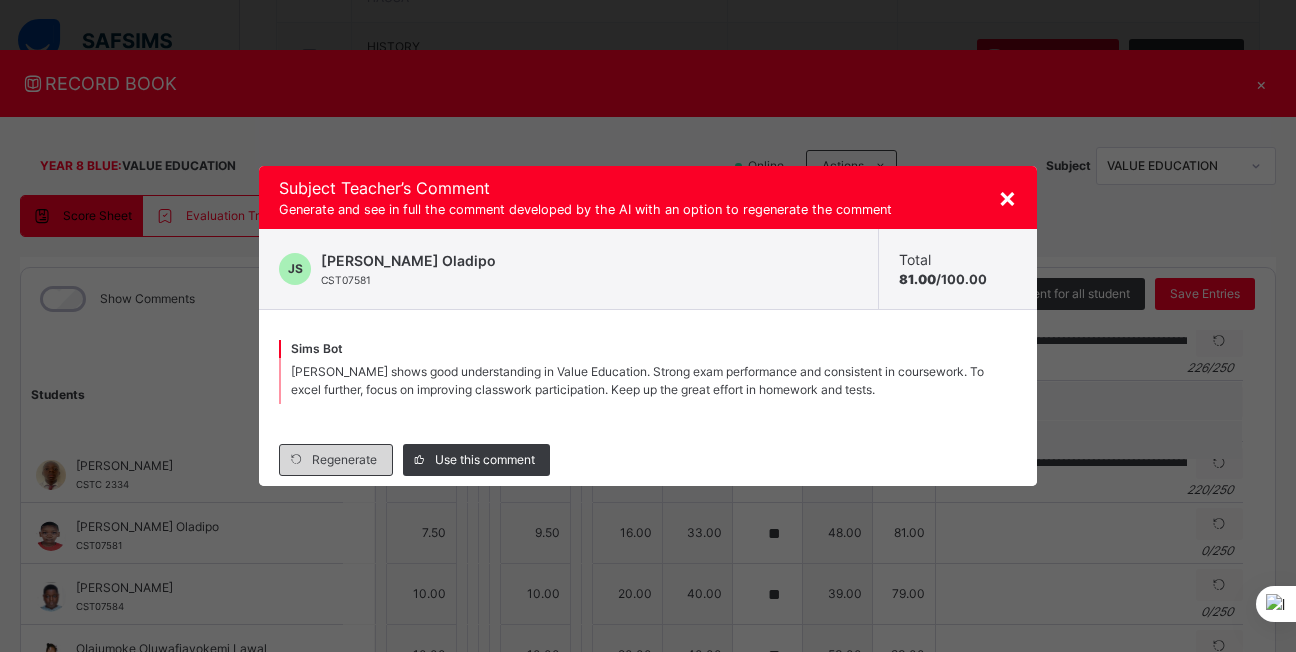 click on "Regenerate" at bounding box center [344, 460] 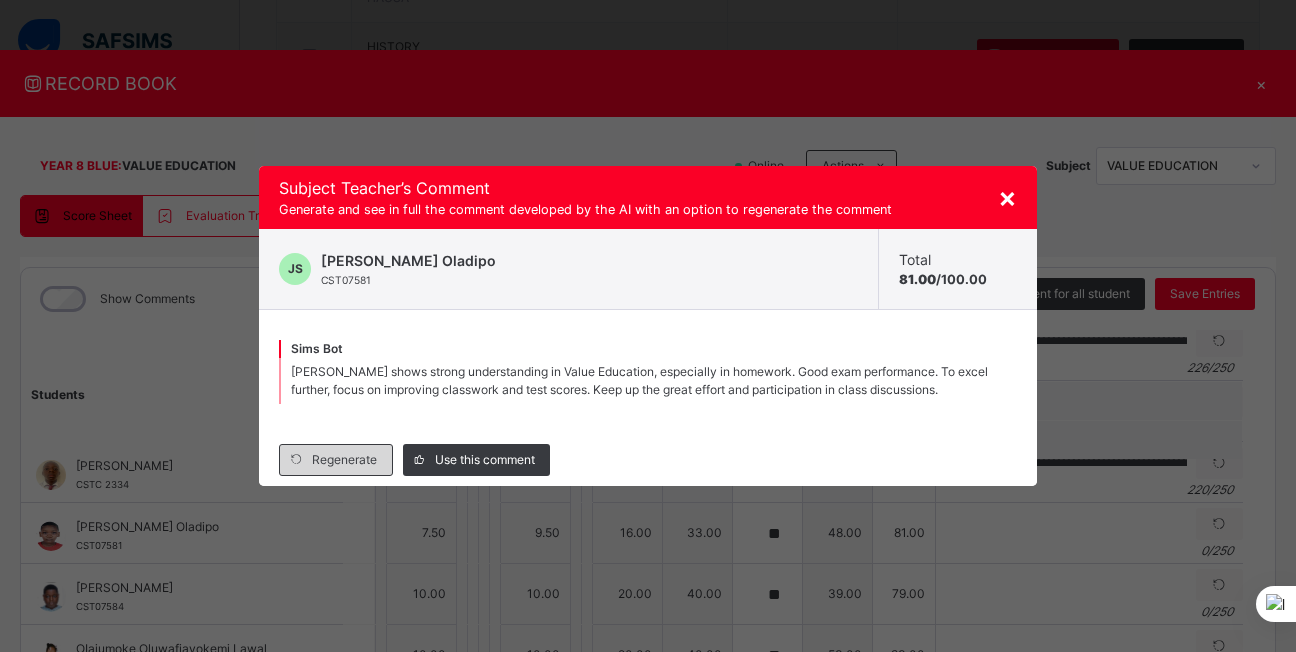 click on "Regenerate" at bounding box center [344, 460] 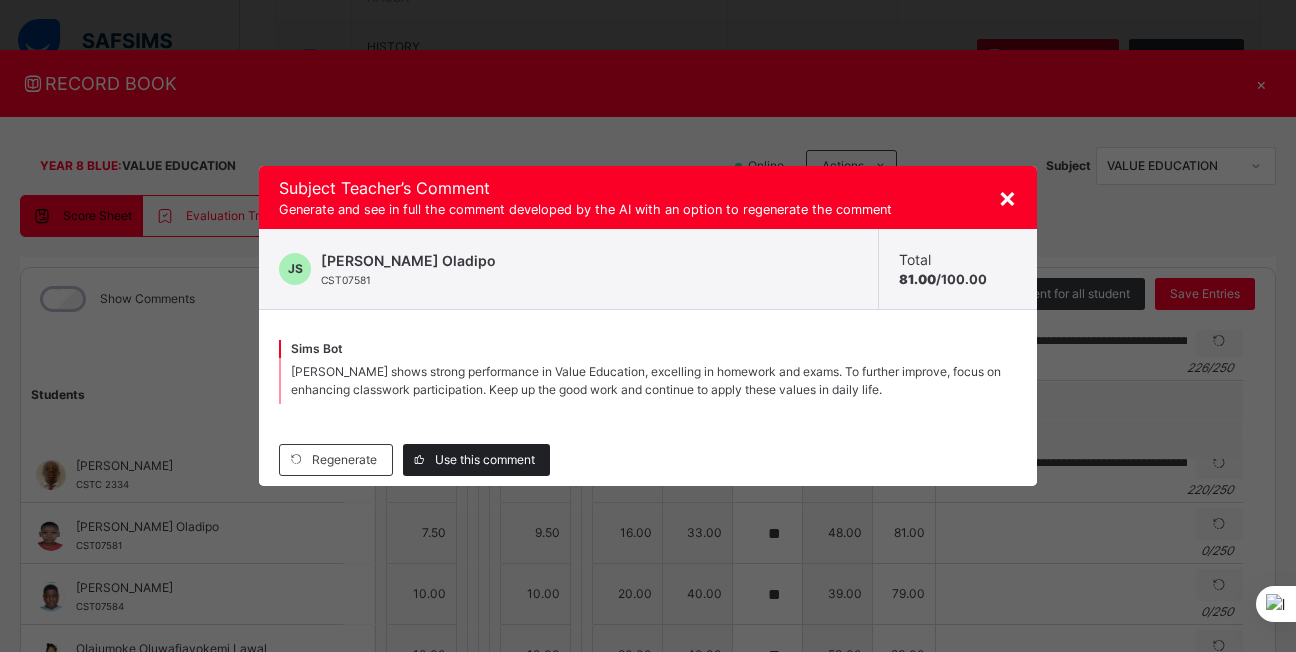 click on "Use this comment" at bounding box center (476, 460) 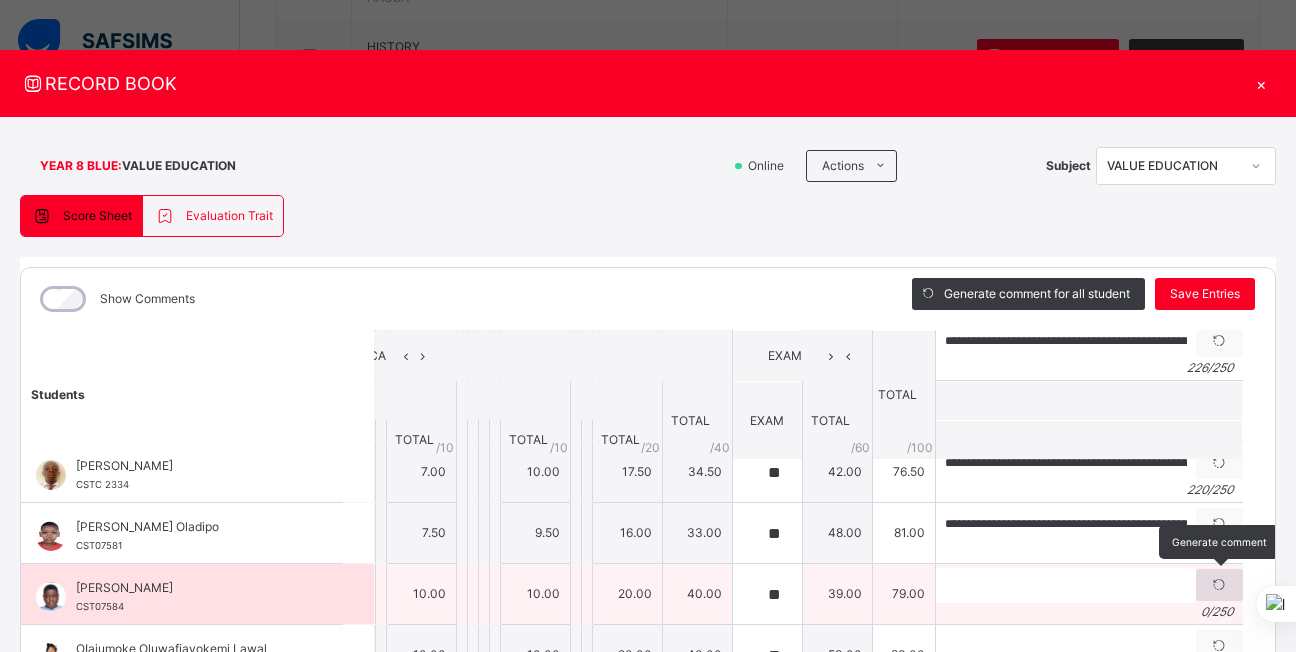 click at bounding box center (1219, 585) 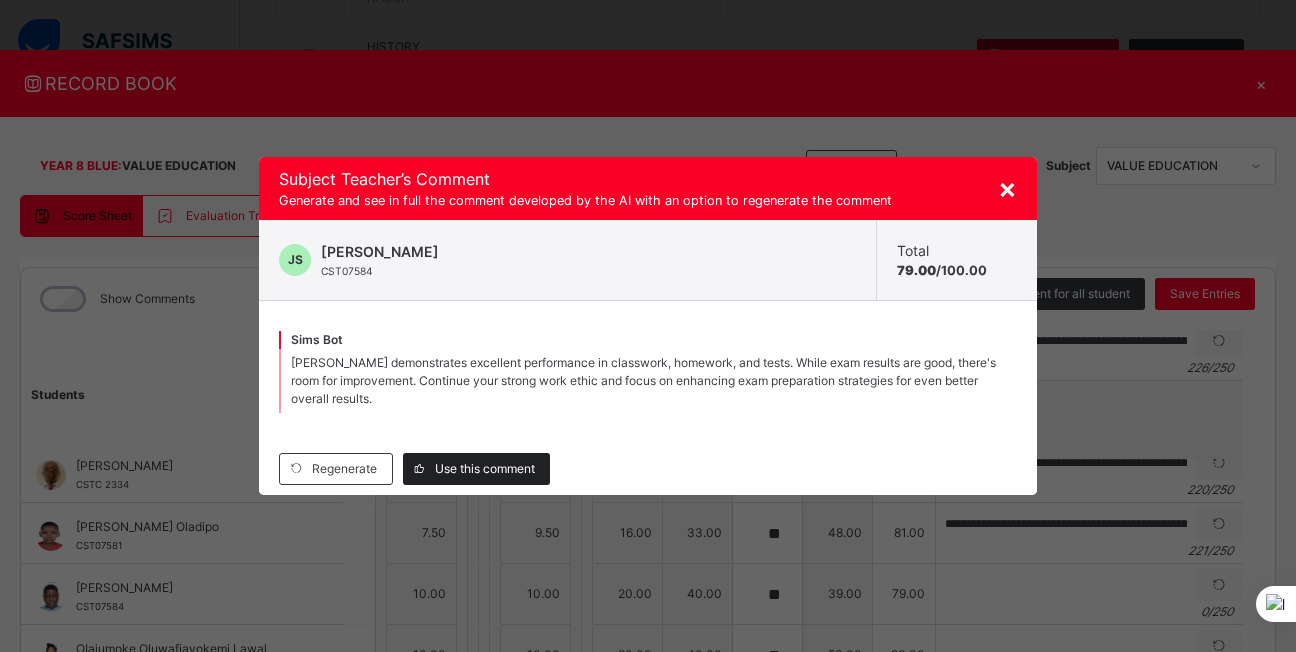 click on "Use this comment" at bounding box center [476, 469] 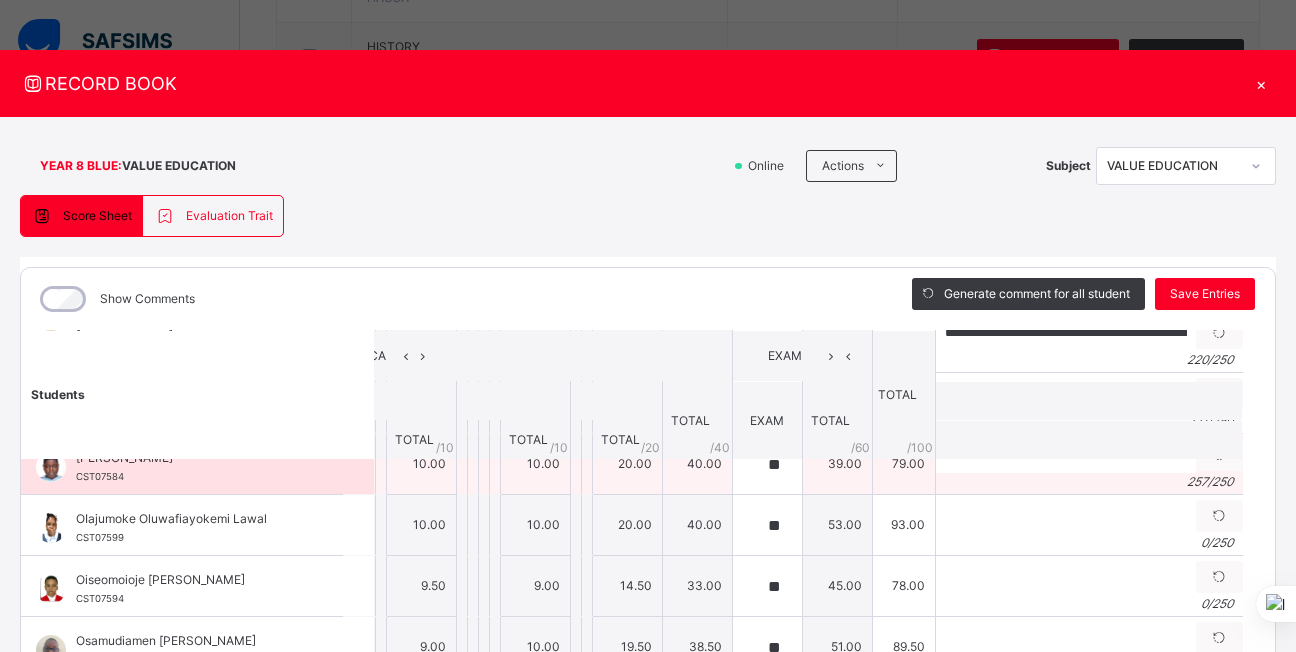 scroll, scrollTop: 515, scrollLeft: 32, axis: both 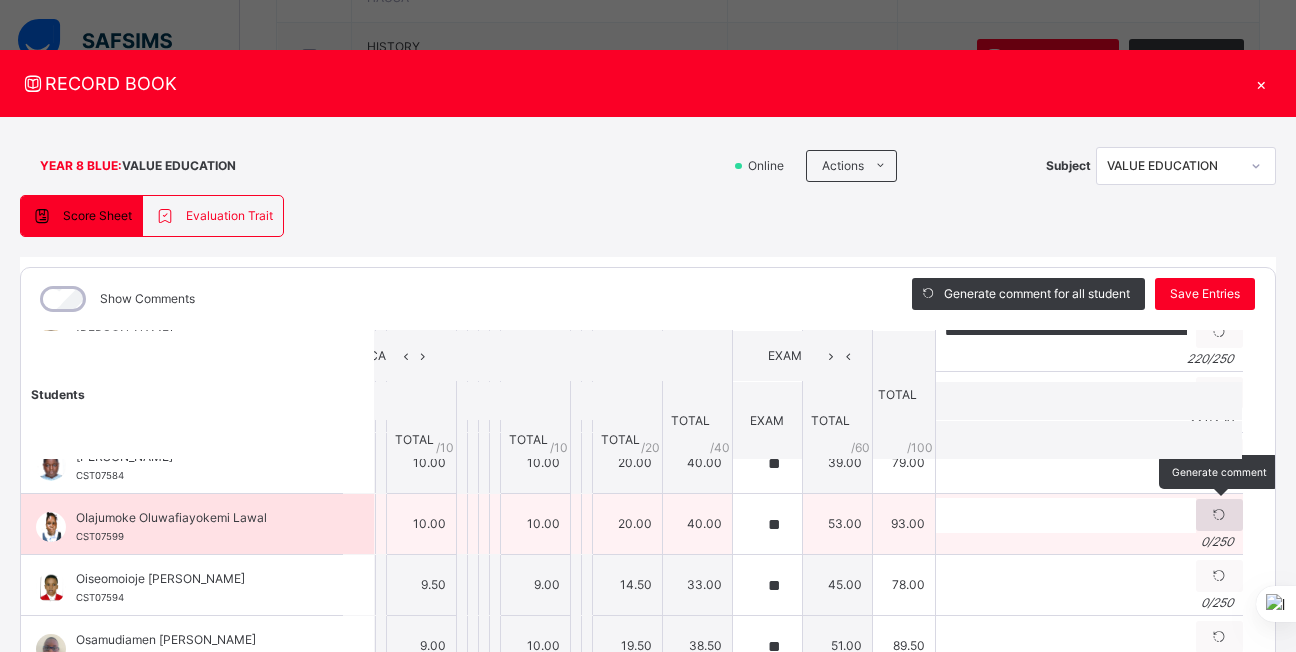 click at bounding box center (1219, 515) 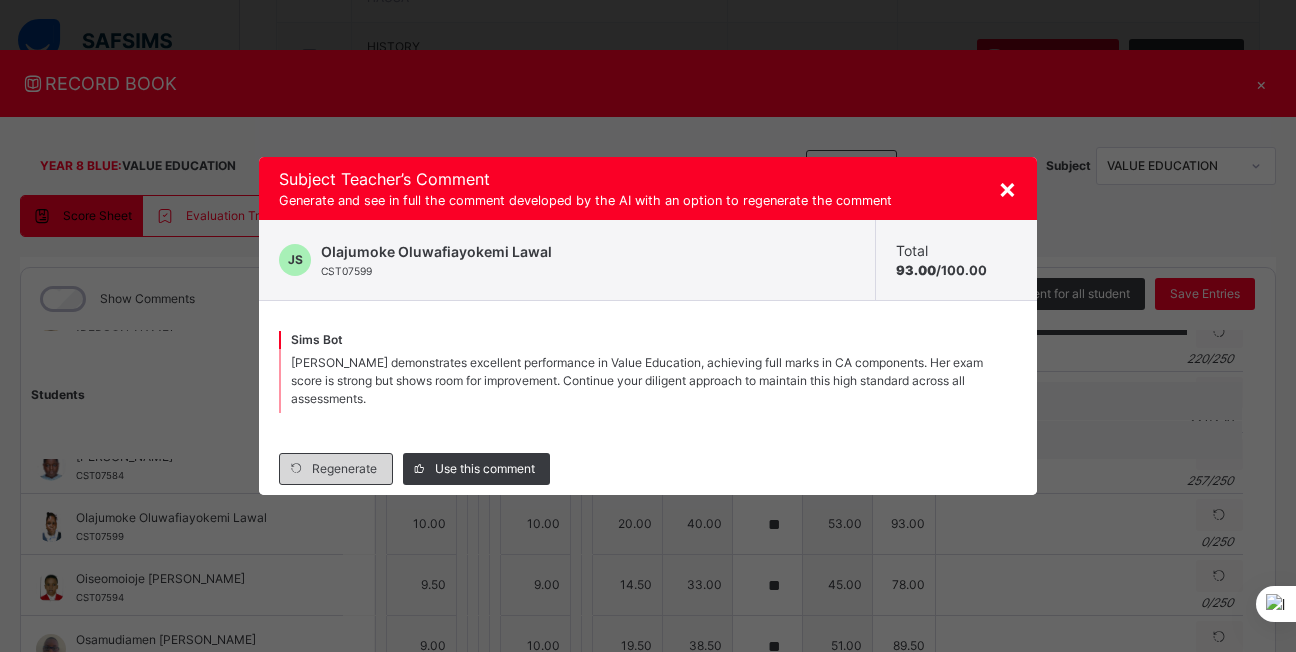 click on "Regenerate" at bounding box center (344, 469) 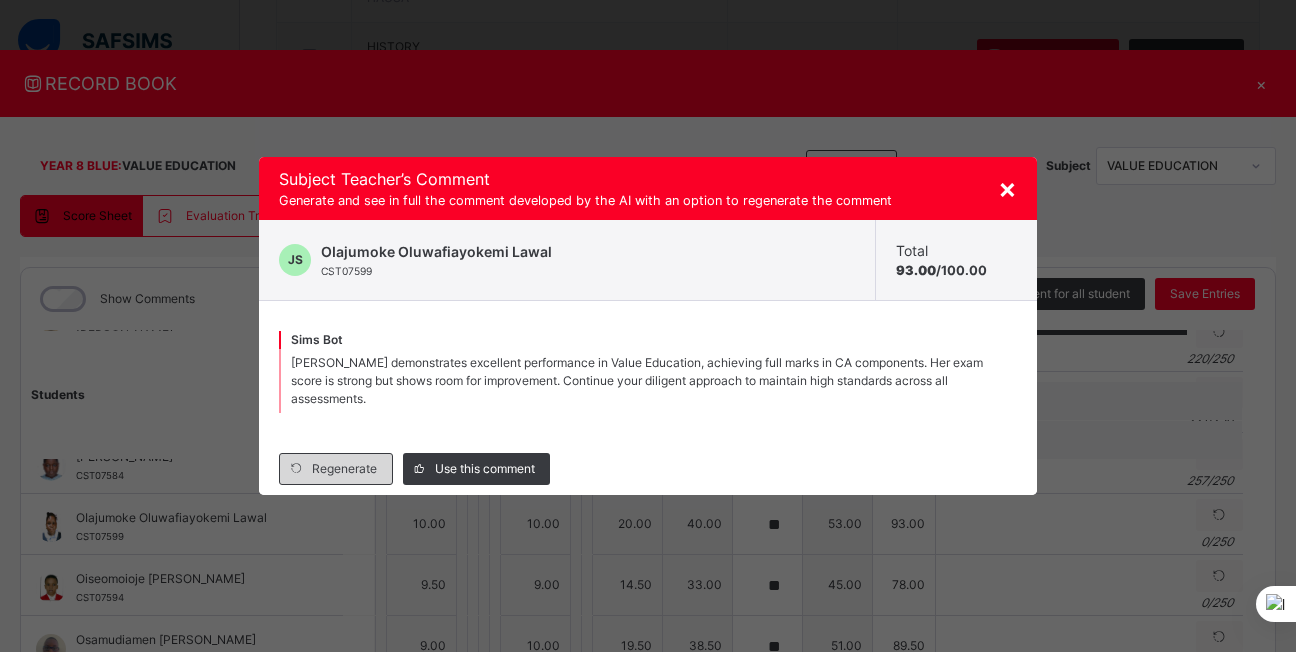click on "Regenerate" at bounding box center (344, 469) 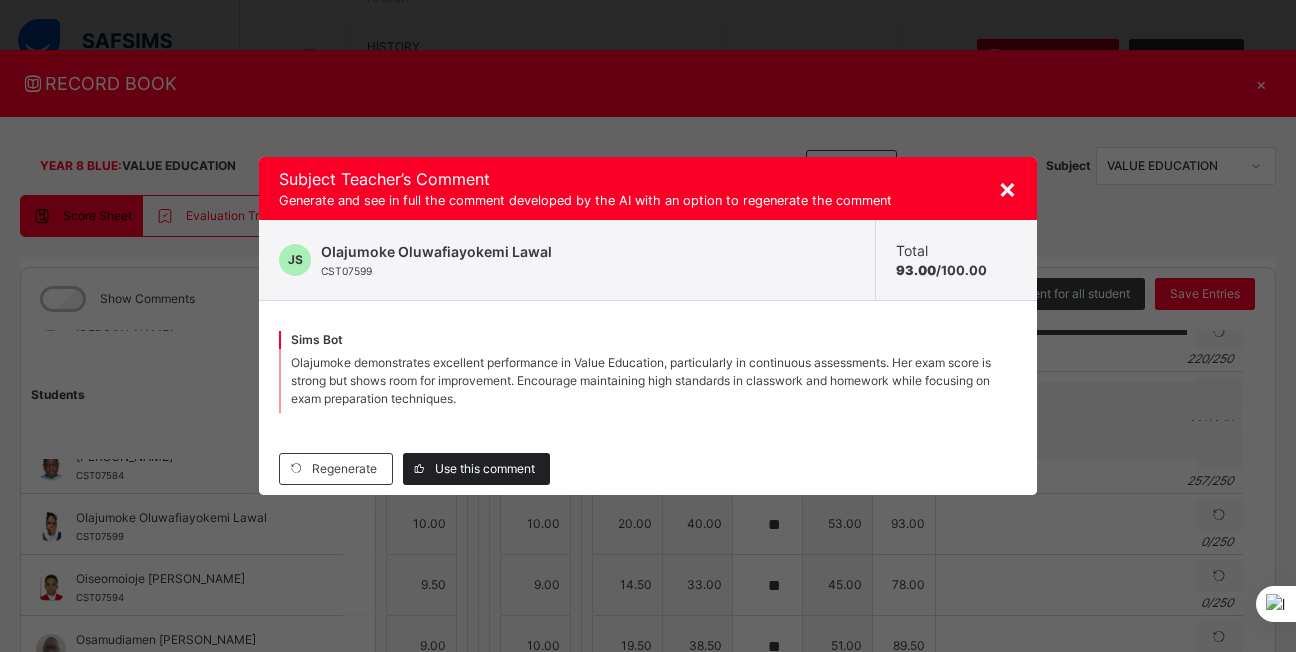 click on "Use this comment" at bounding box center [485, 469] 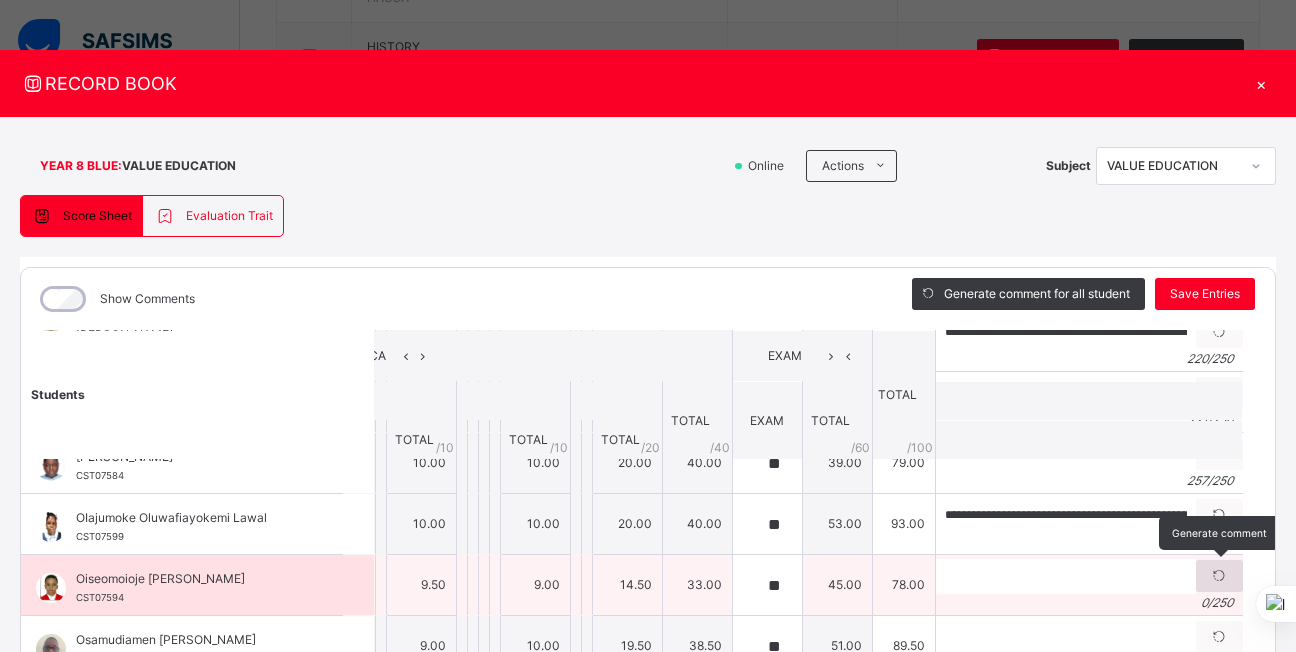 click at bounding box center [1219, 576] 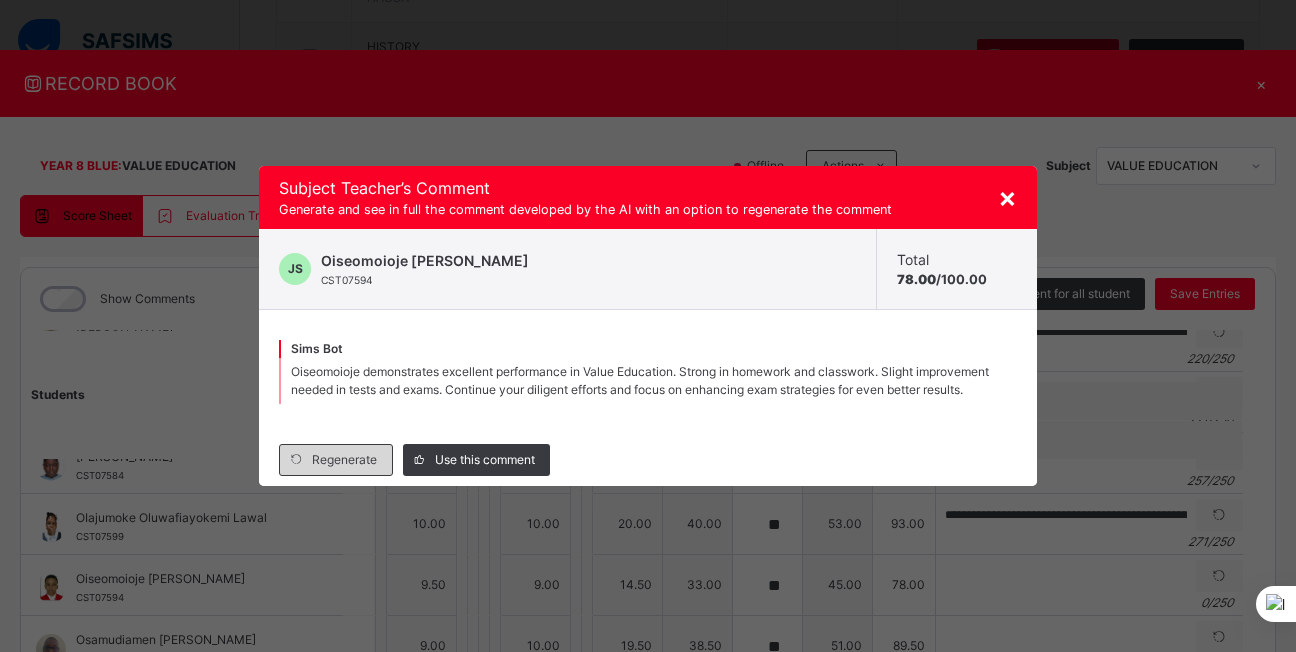 click on "Regenerate" at bounding box center [344, 460] 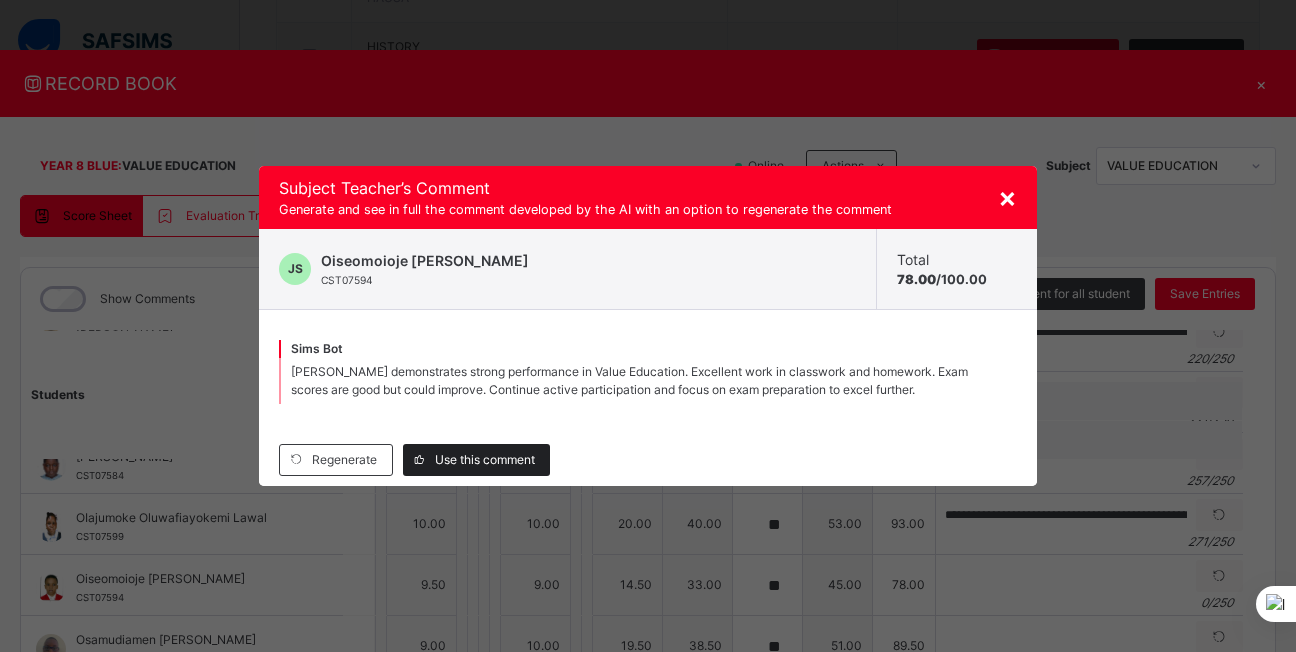 click on "Use this comment" at bounding box center (485, 460) 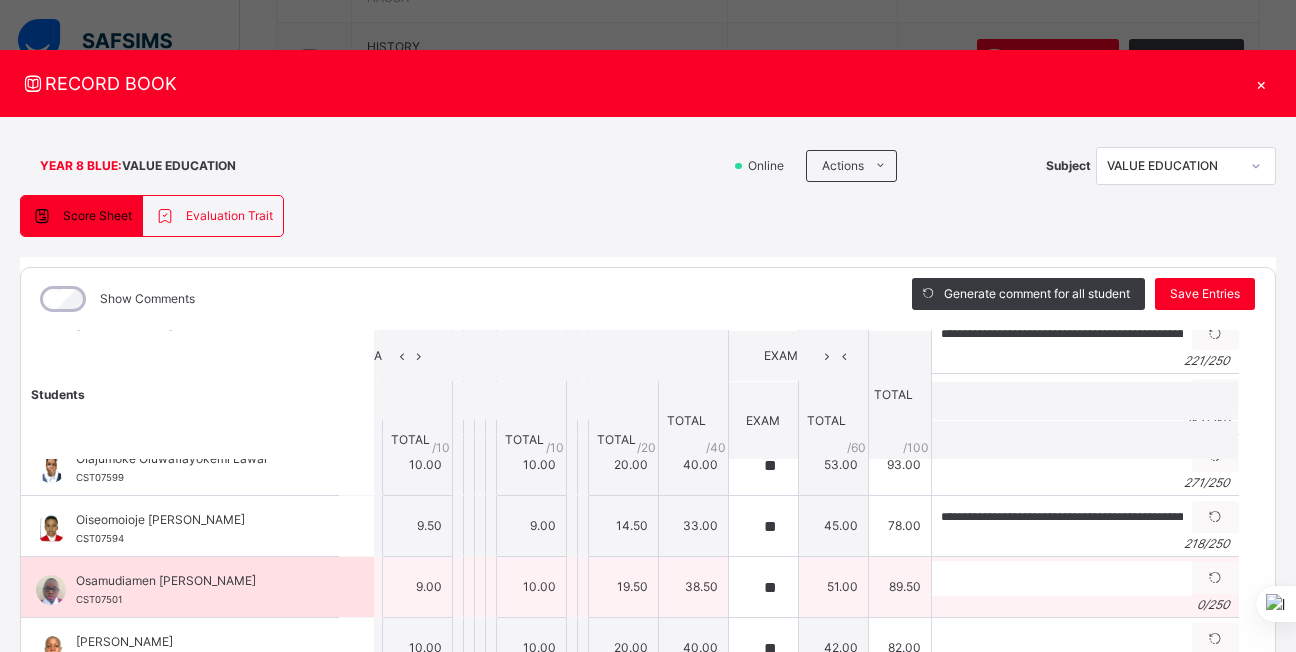 scroll, scrollTop: 575, scrollLeft: 36, axis: both 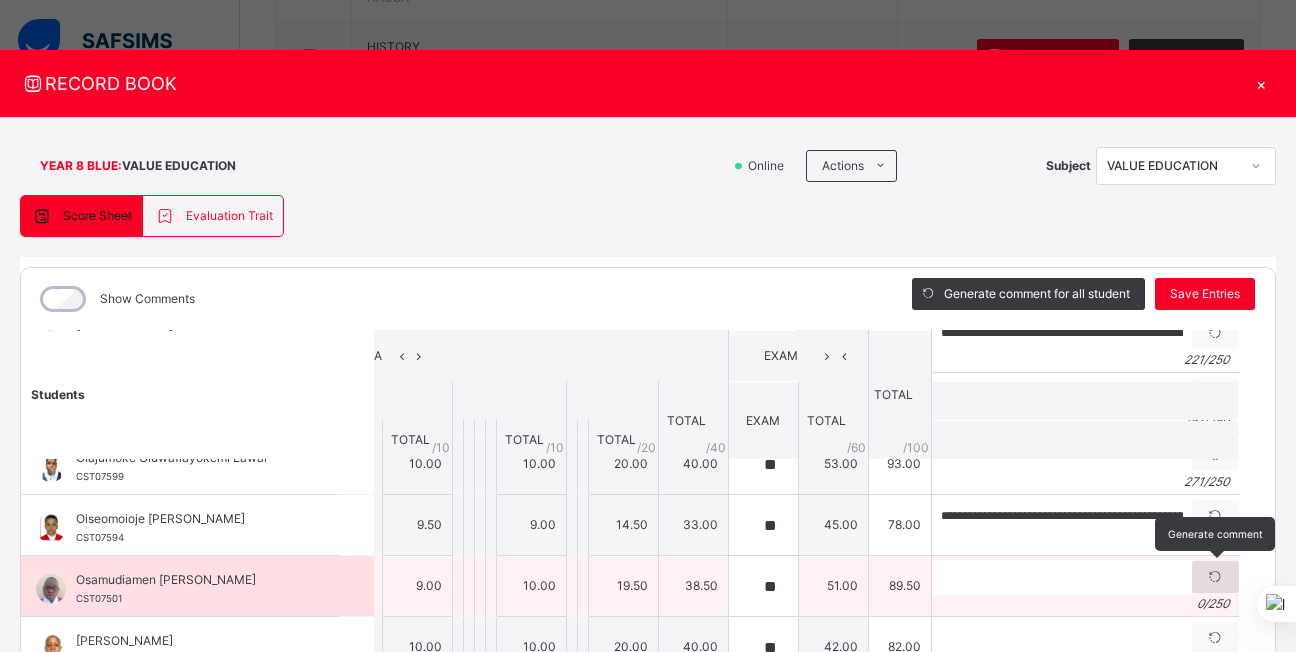 click at bounding box center (1215, 577) 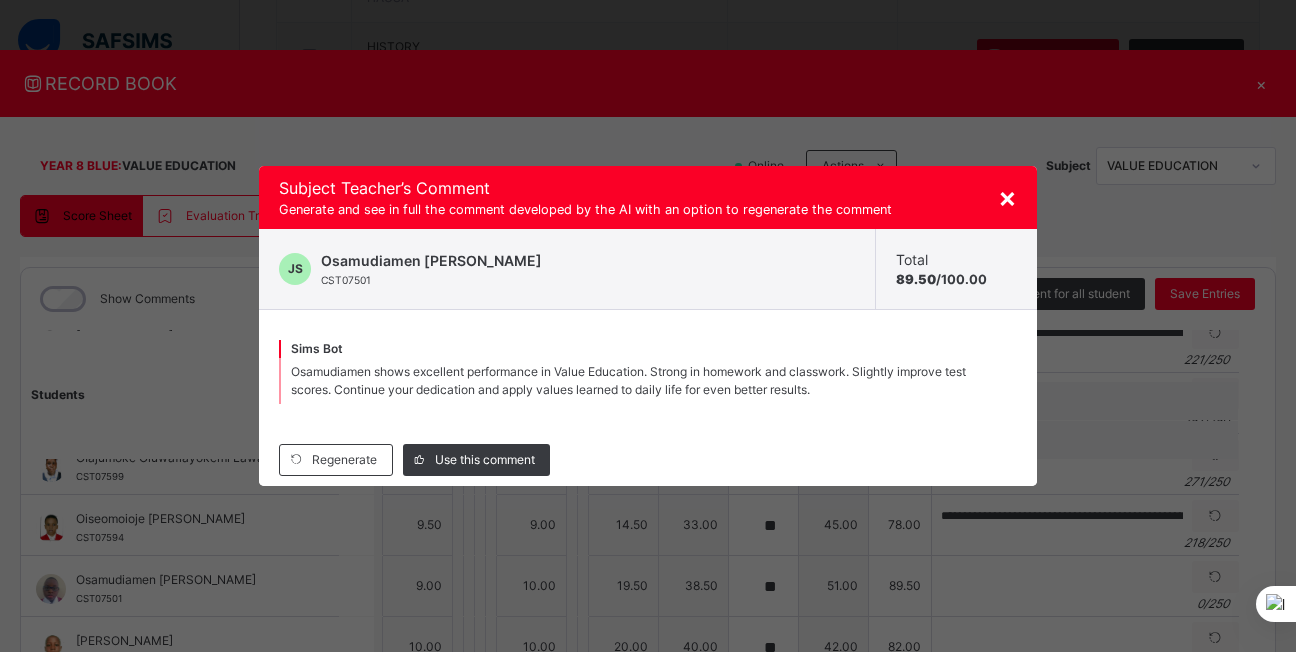 scroll, scrollTop: 1228, scrollLeft: 0, axis: vertical 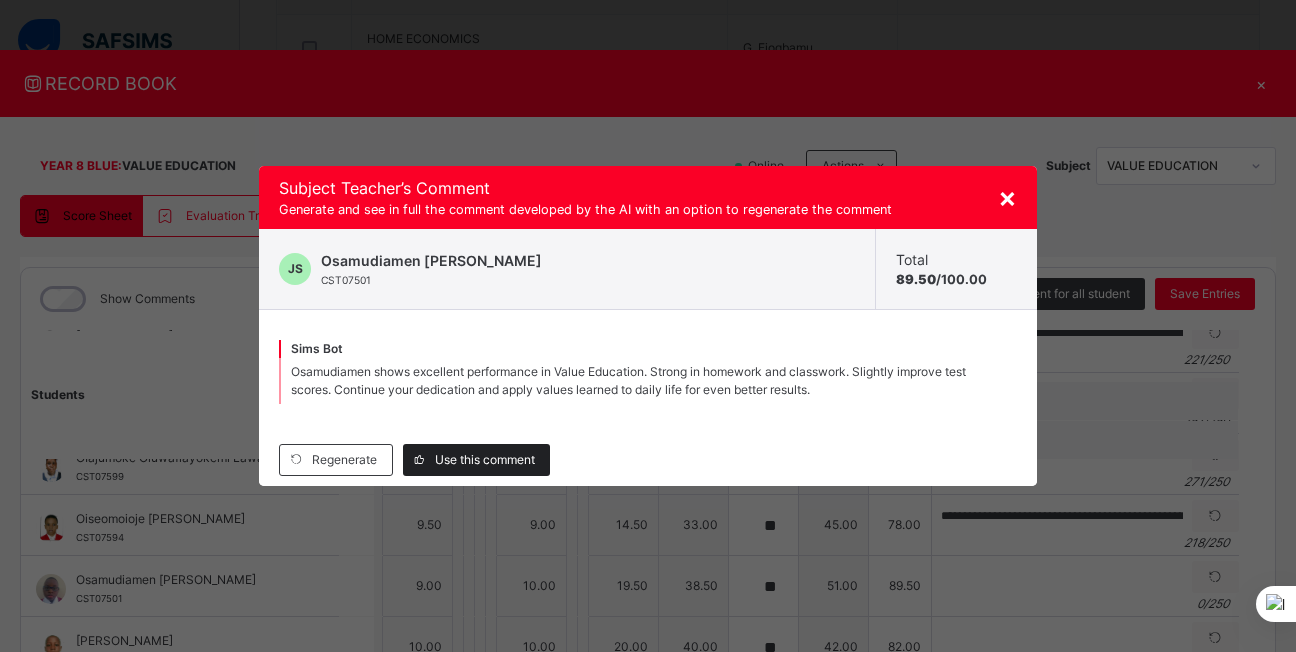 click on "Use this comment" at bounding box center [485, 460] 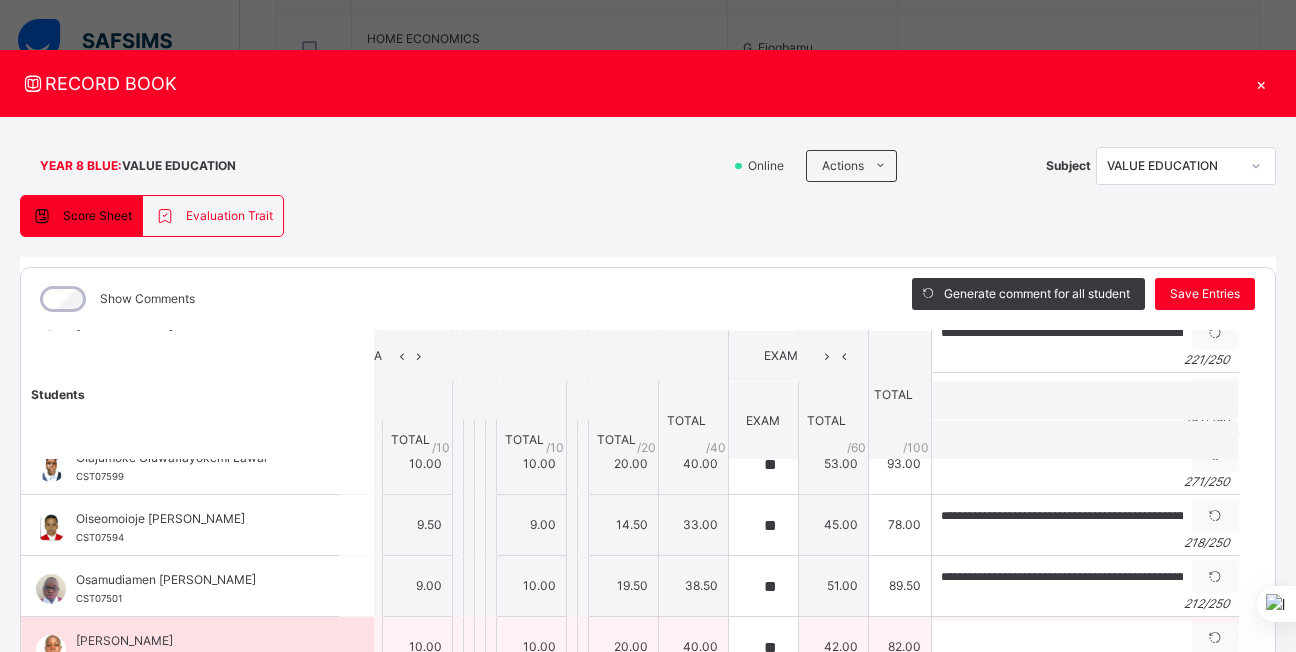 scroll, scrollTop: 630, scrollLeft: 36, axis: both 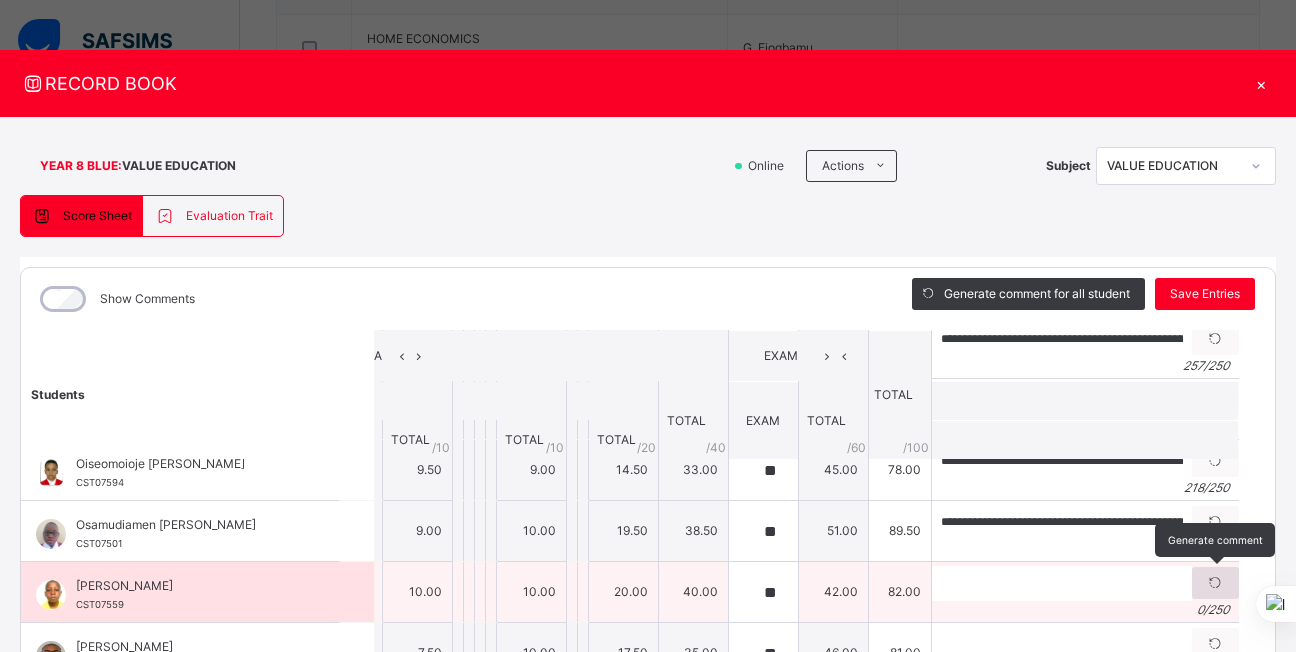 click at bounding box center [1215, 583] 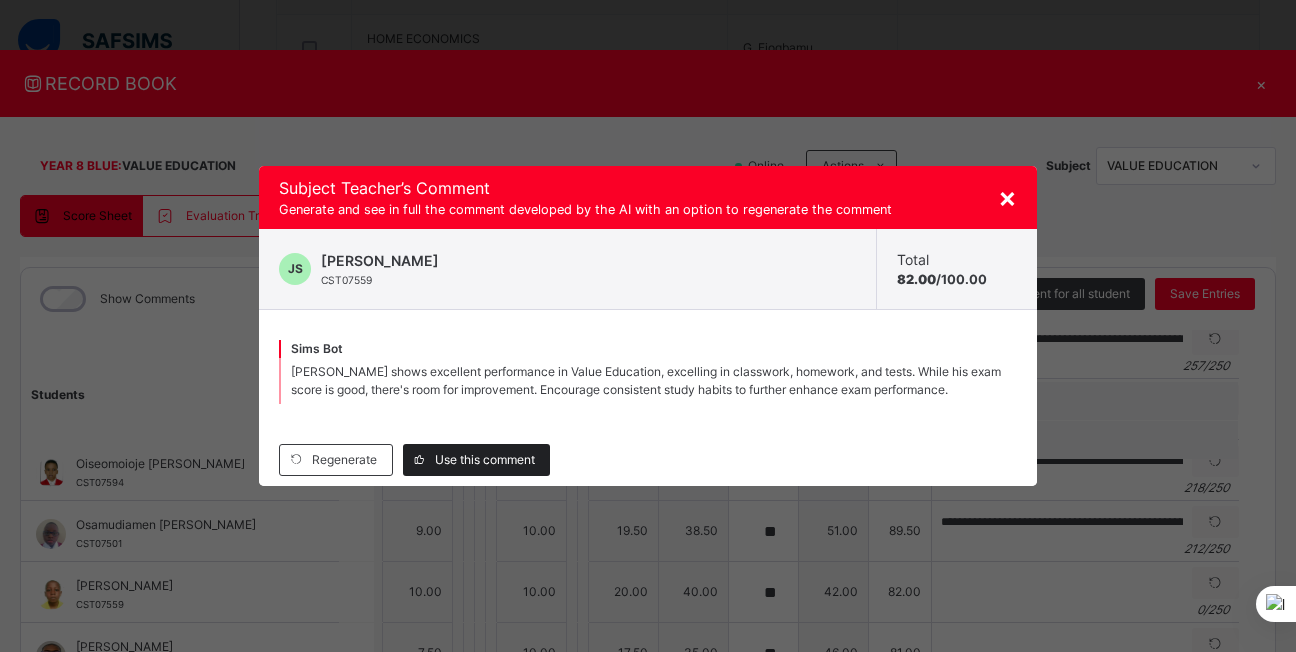 click at bounding box center (419, 460) 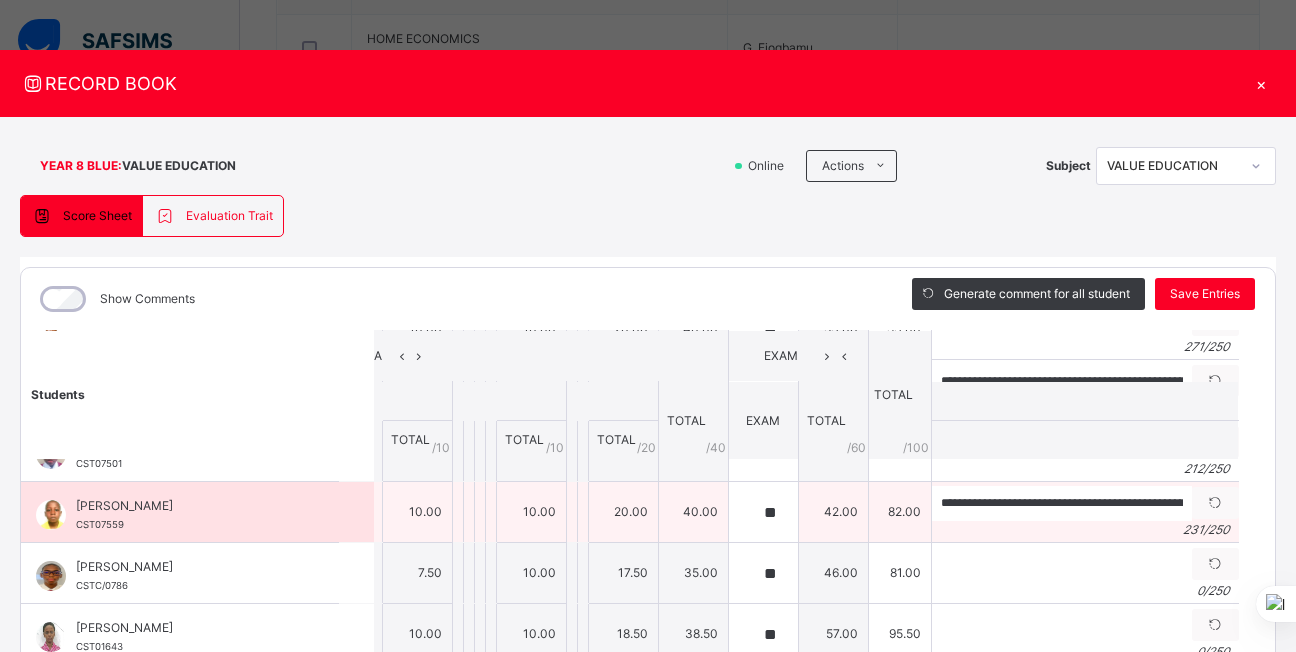 scroll, scrollTop: 713, scrollLeft: 36, axis: both 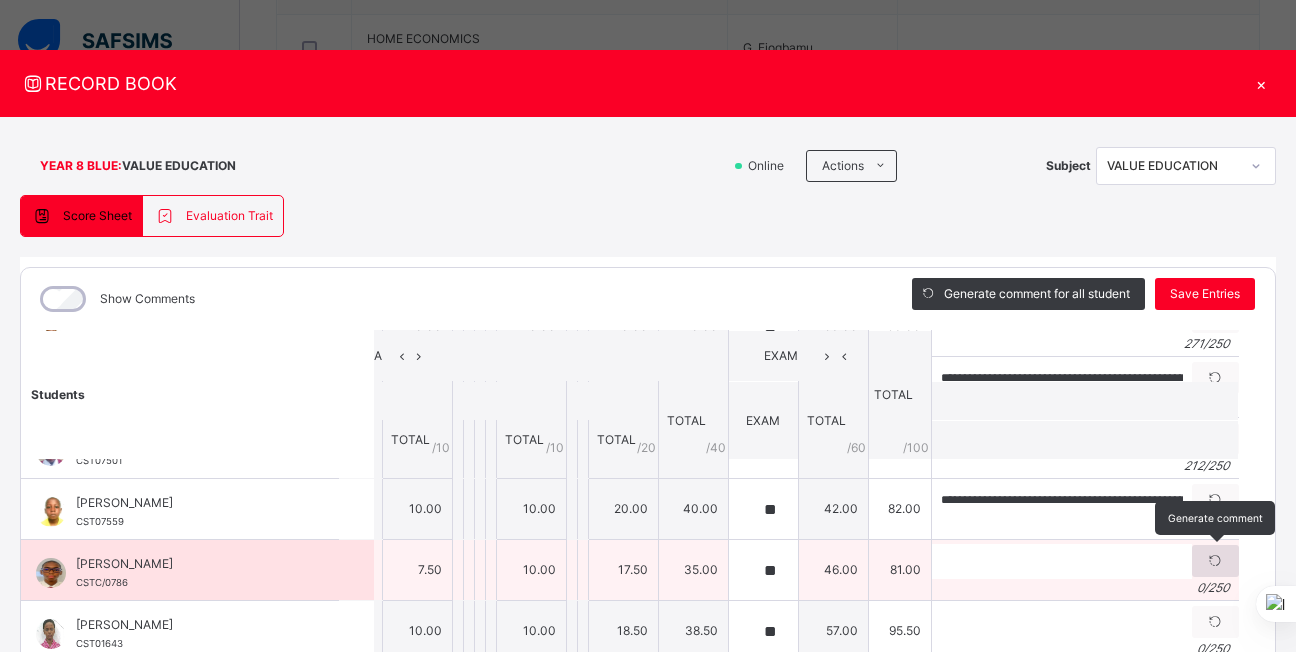 click at bounding box center [1215, 561] 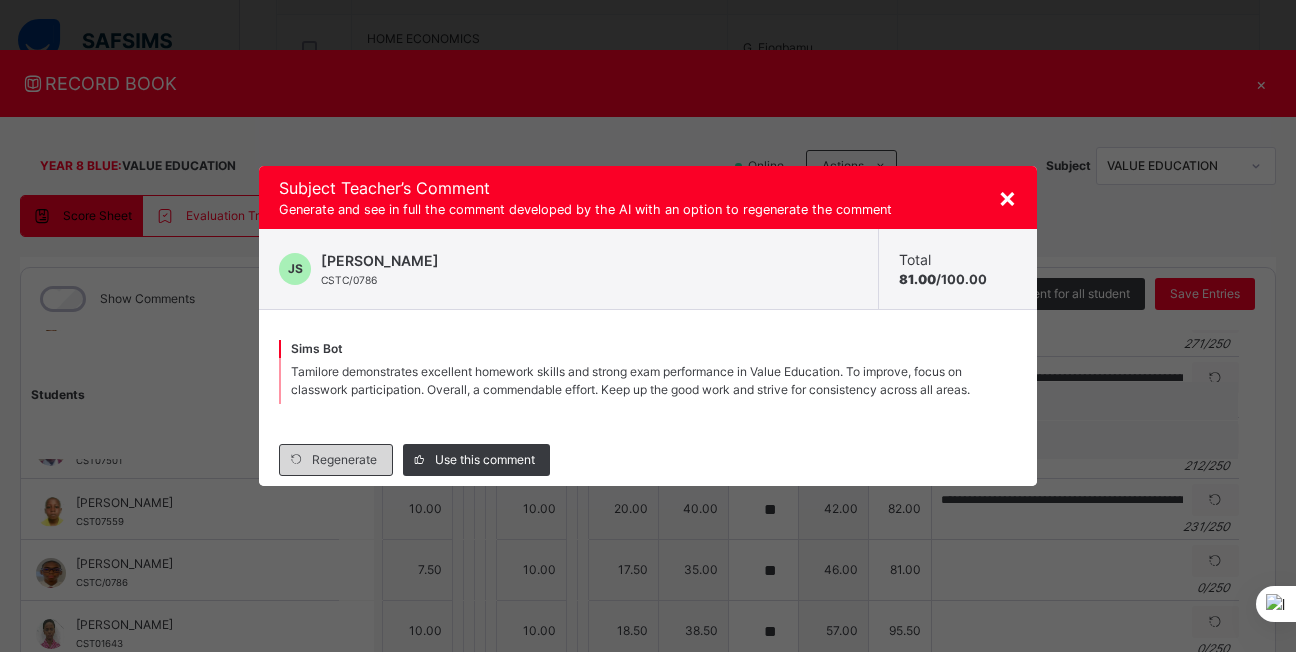 click on "Regenerate" at bounding box center [344, 460] 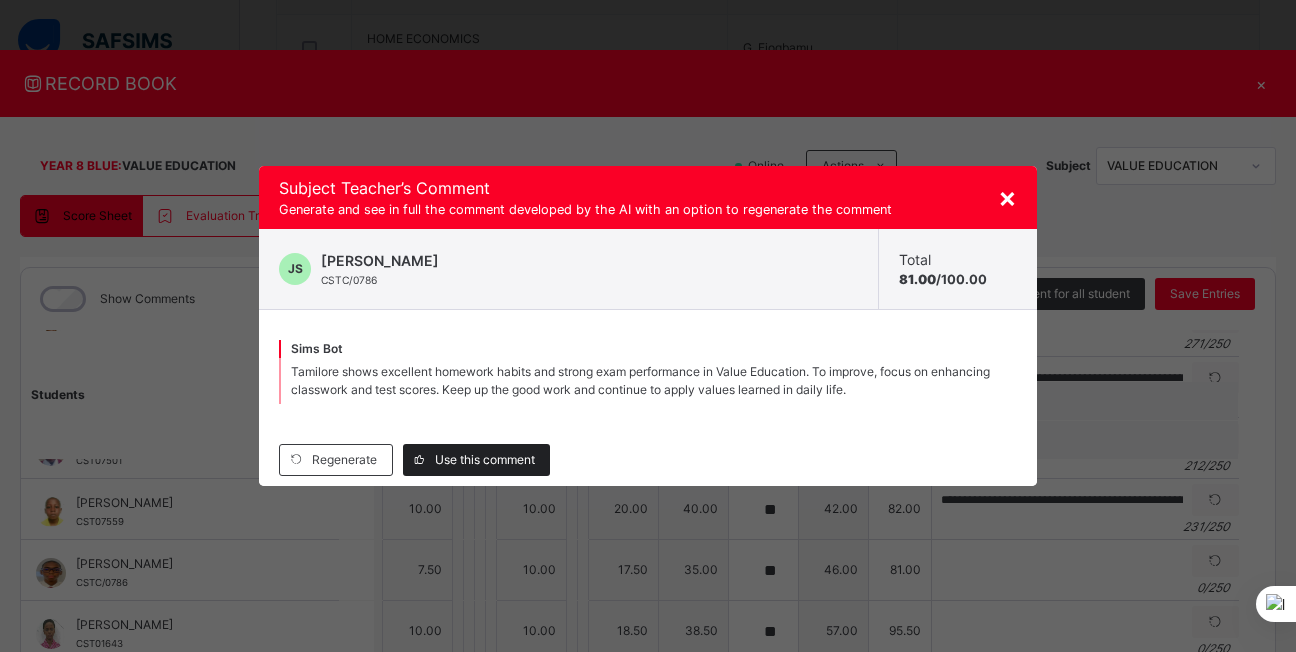 click on "Use this comment" at bounding box center [485, 460] 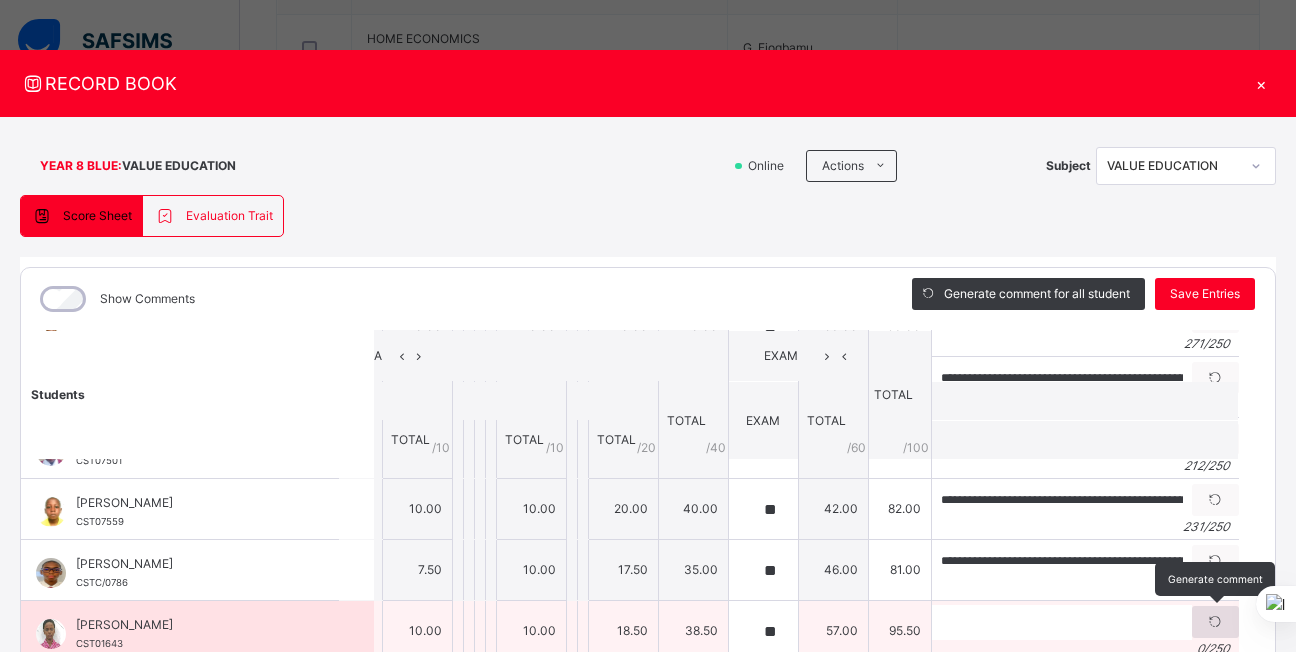 click at bounding box center (1215, 622) 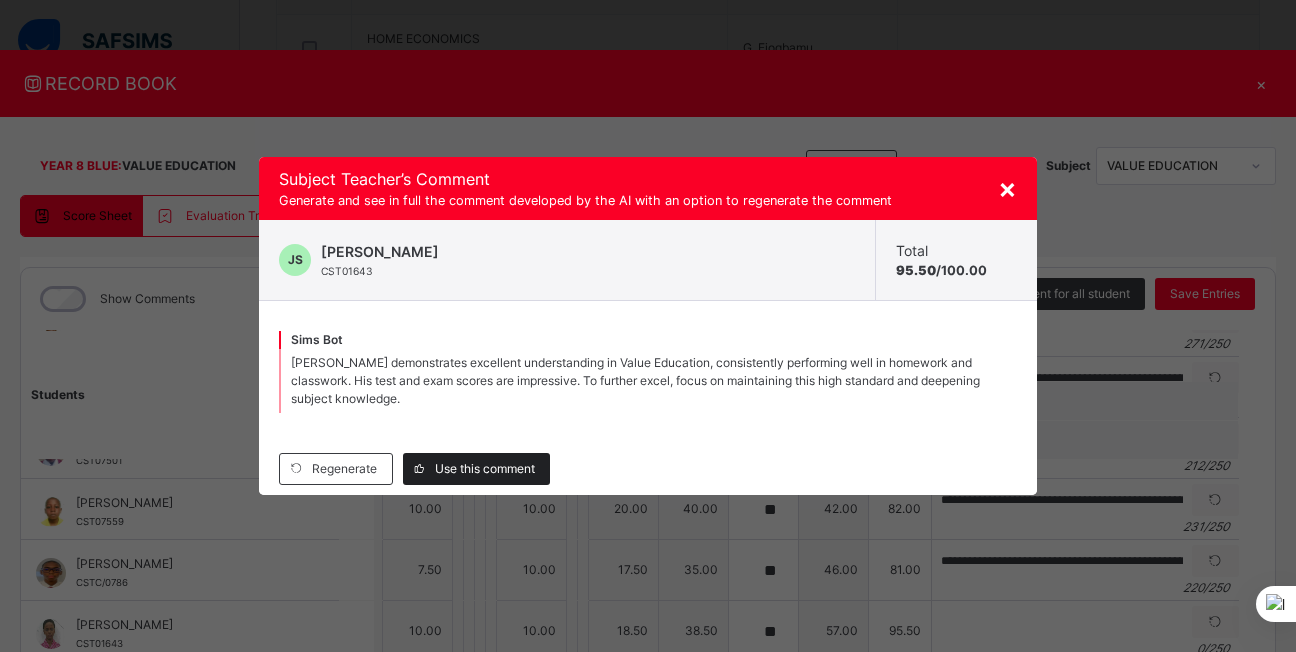 click on "Use this comment" at bounding box center (485, 469) 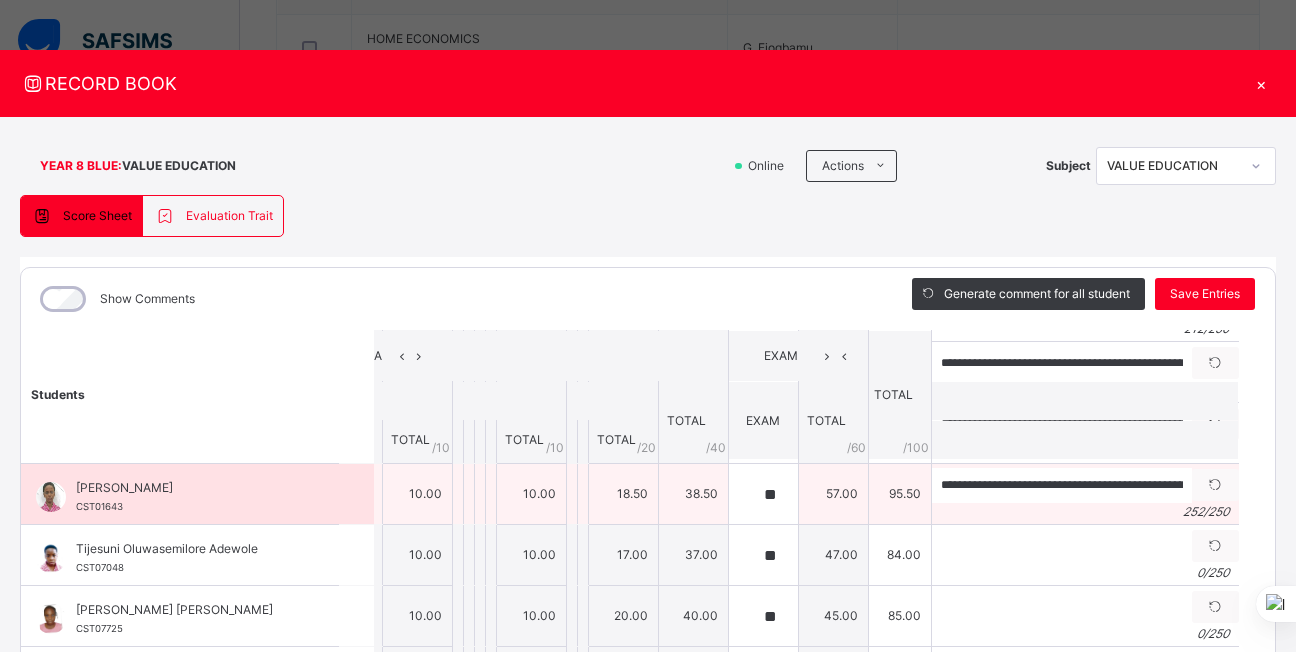 scroll, scrollTop: 865, scrollLeft: 36, axis: both 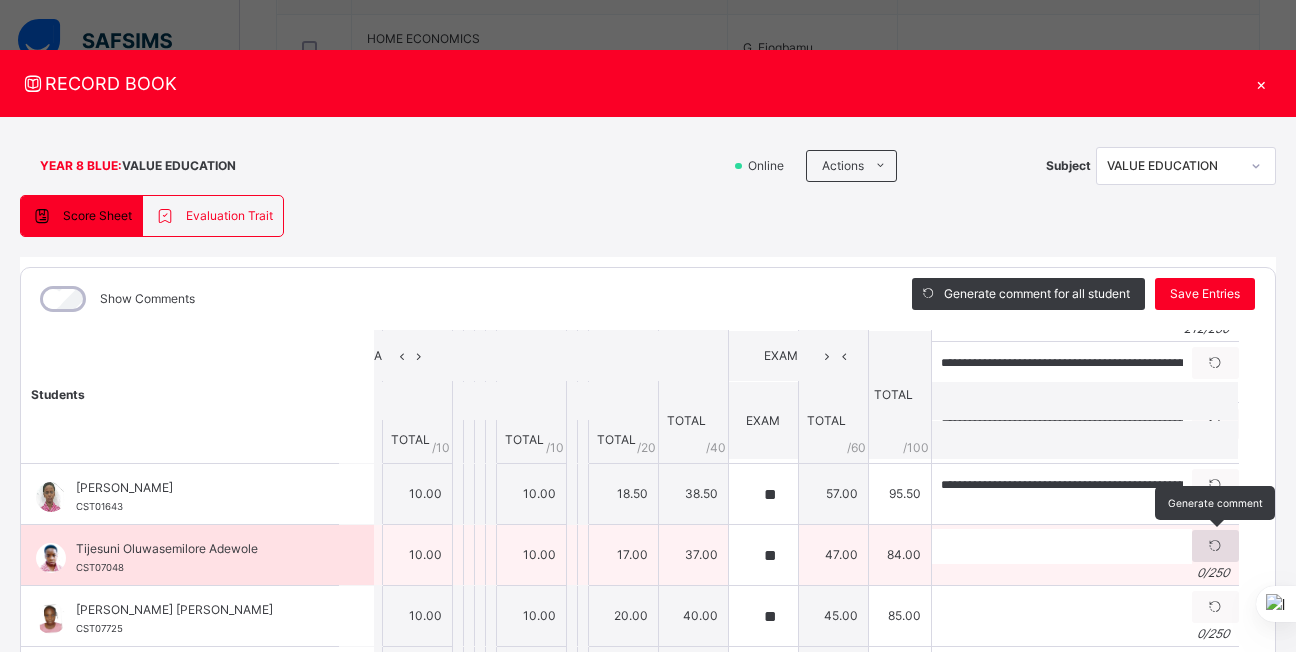 click at bounding box center [1215, 546] 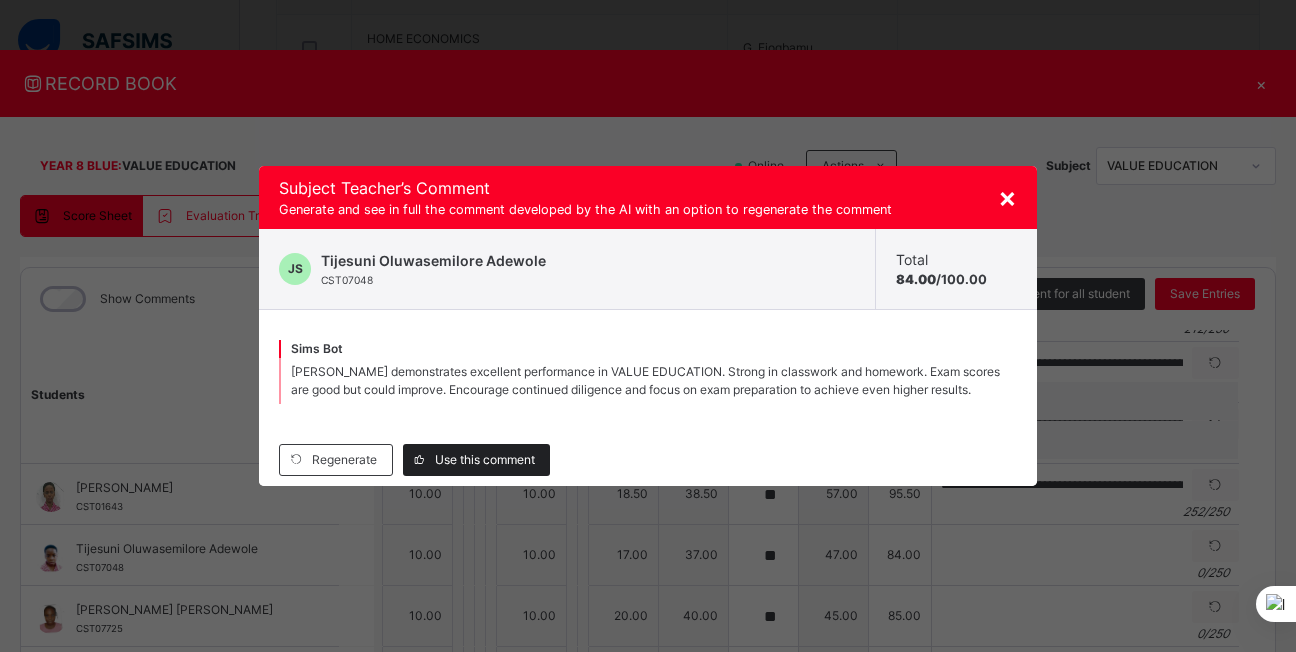 click on "Use this comment" at bounding box center [485, 460] 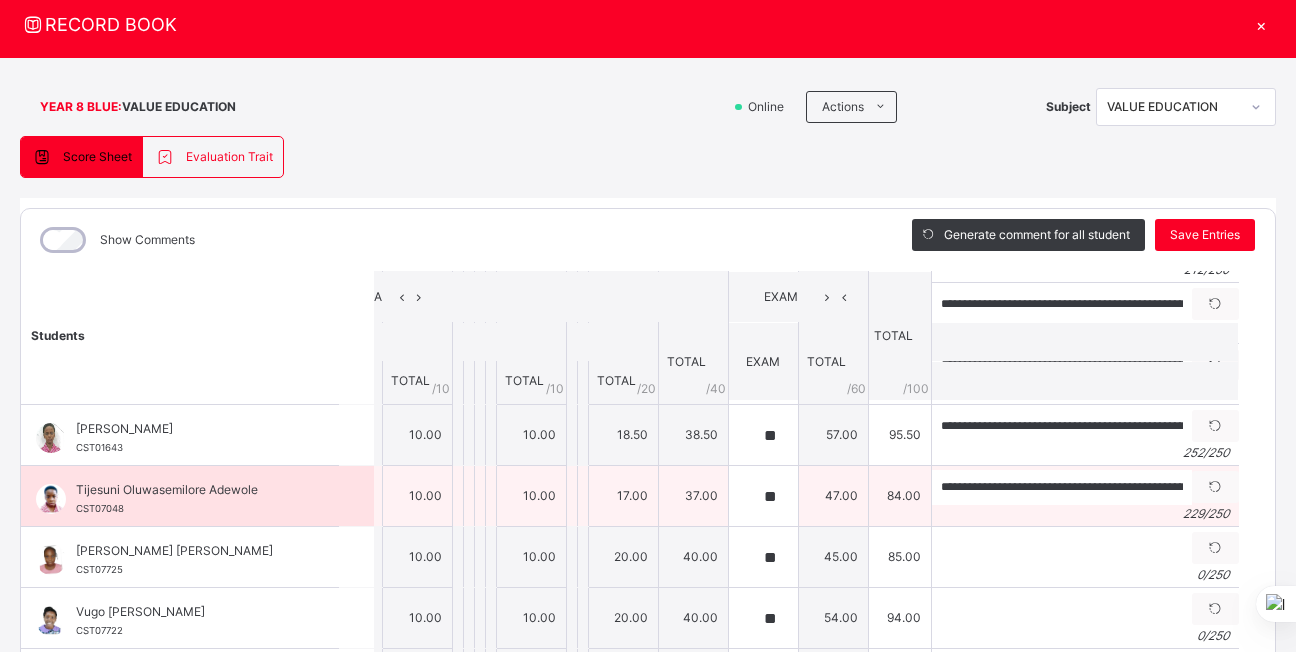 scroll, scrollTop: 60, scrollLeft: 0, axis: vertical 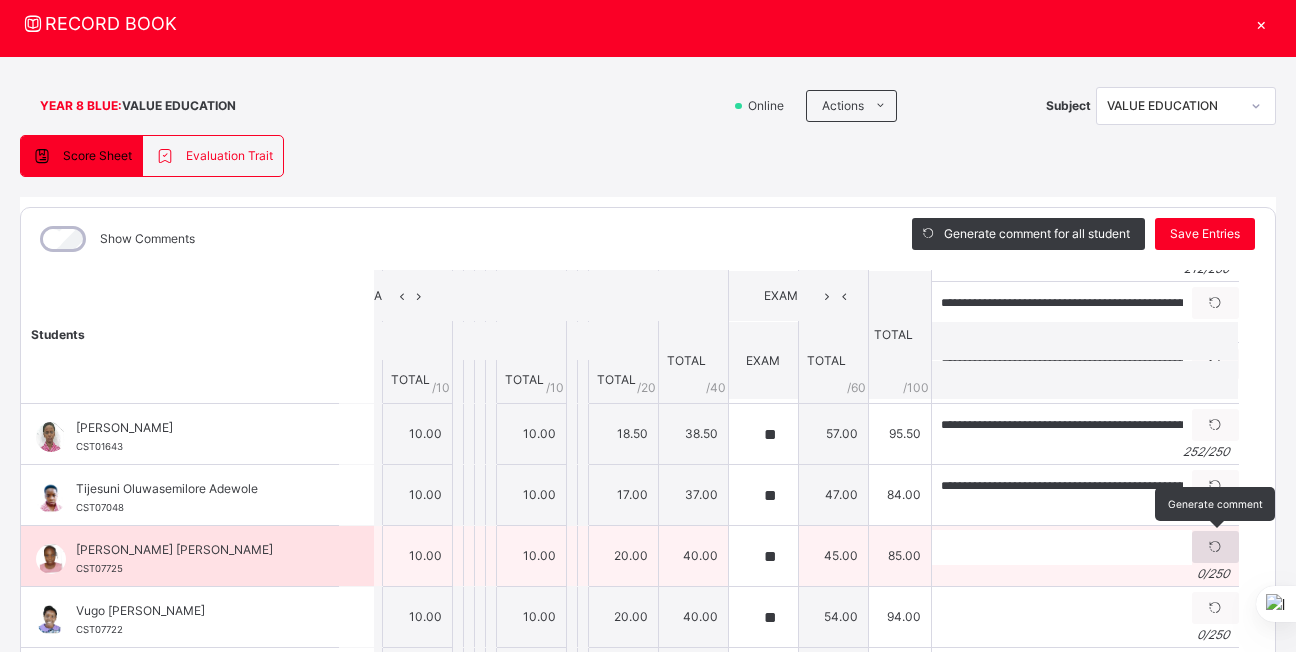 click at bounding box center [1215, 547] 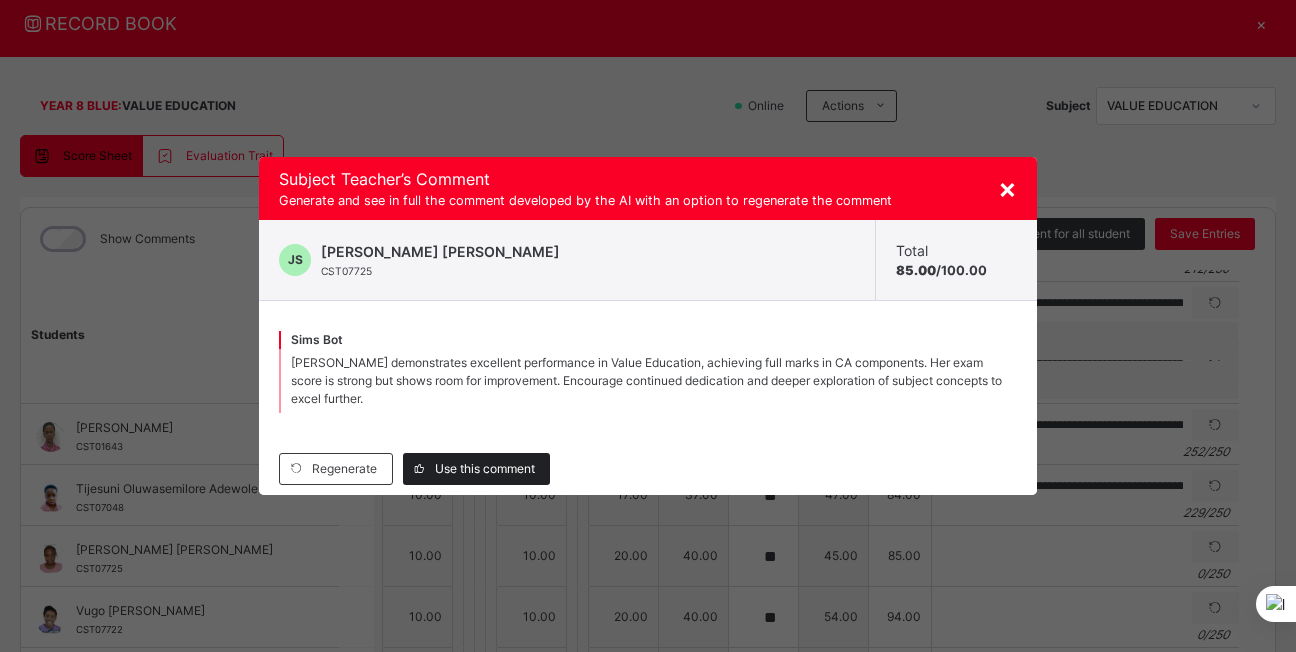 click on "Use this comment" at bounding box center [485, 469] 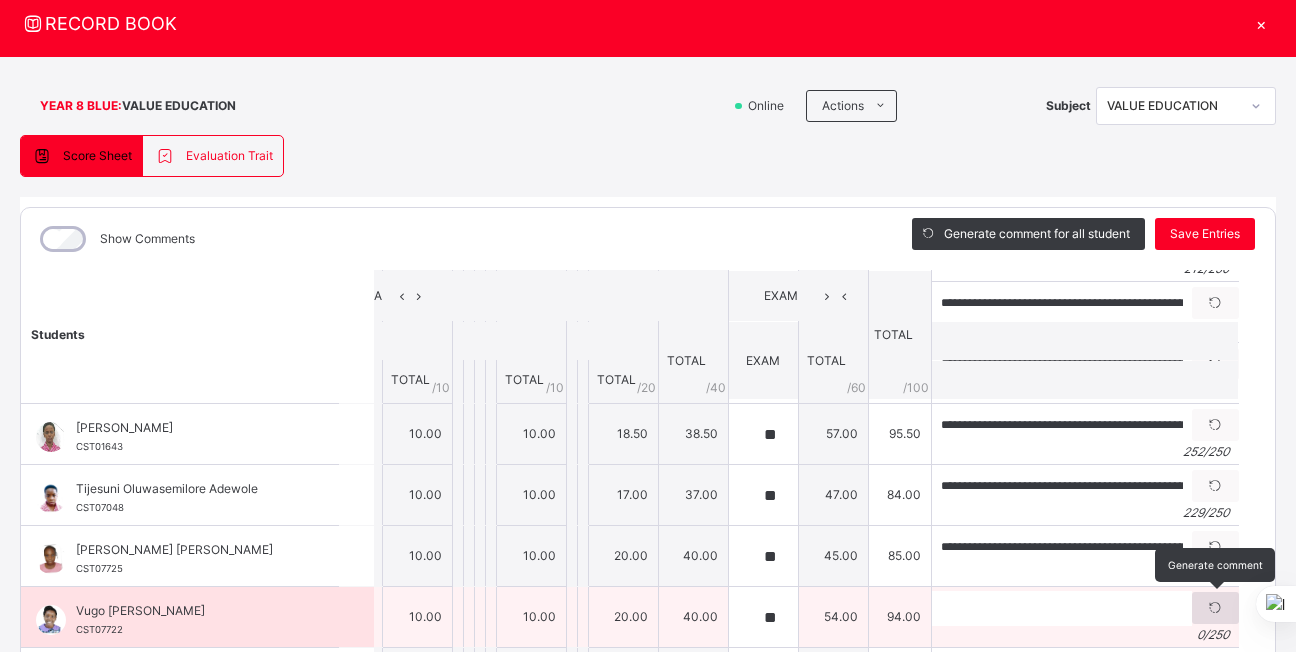 click at bounding box center [1215, 608] 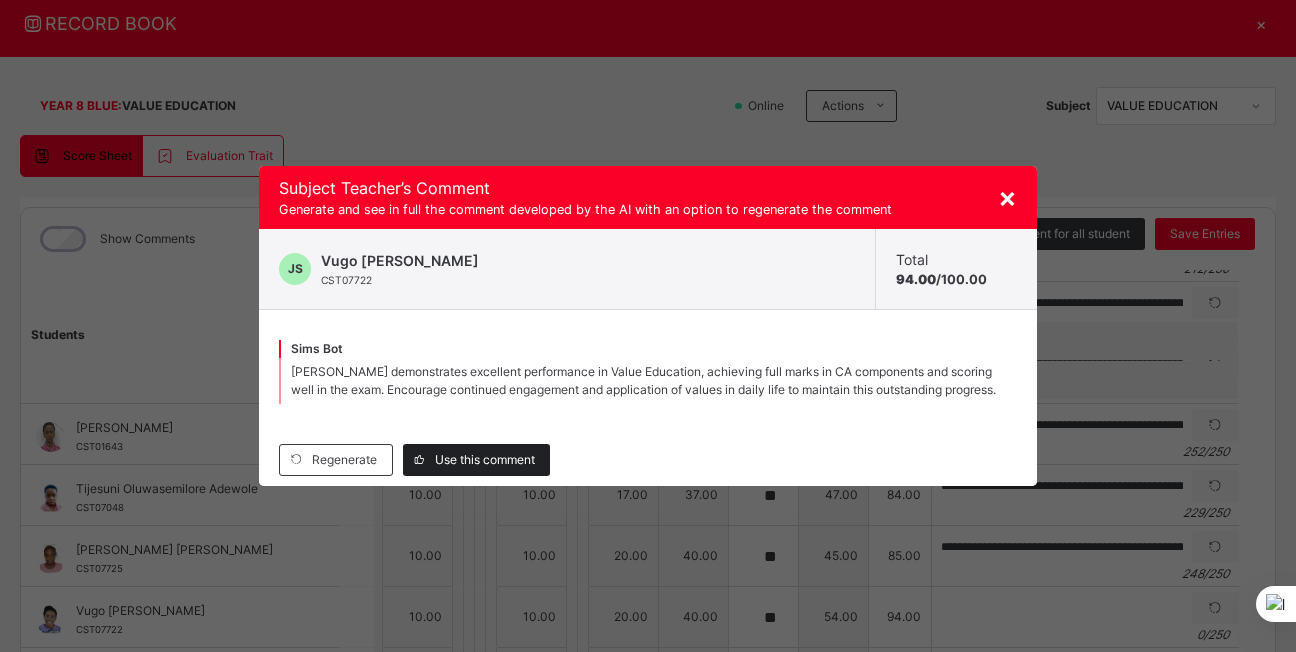 click on "Use this comment" at bounding box center (485, 460) 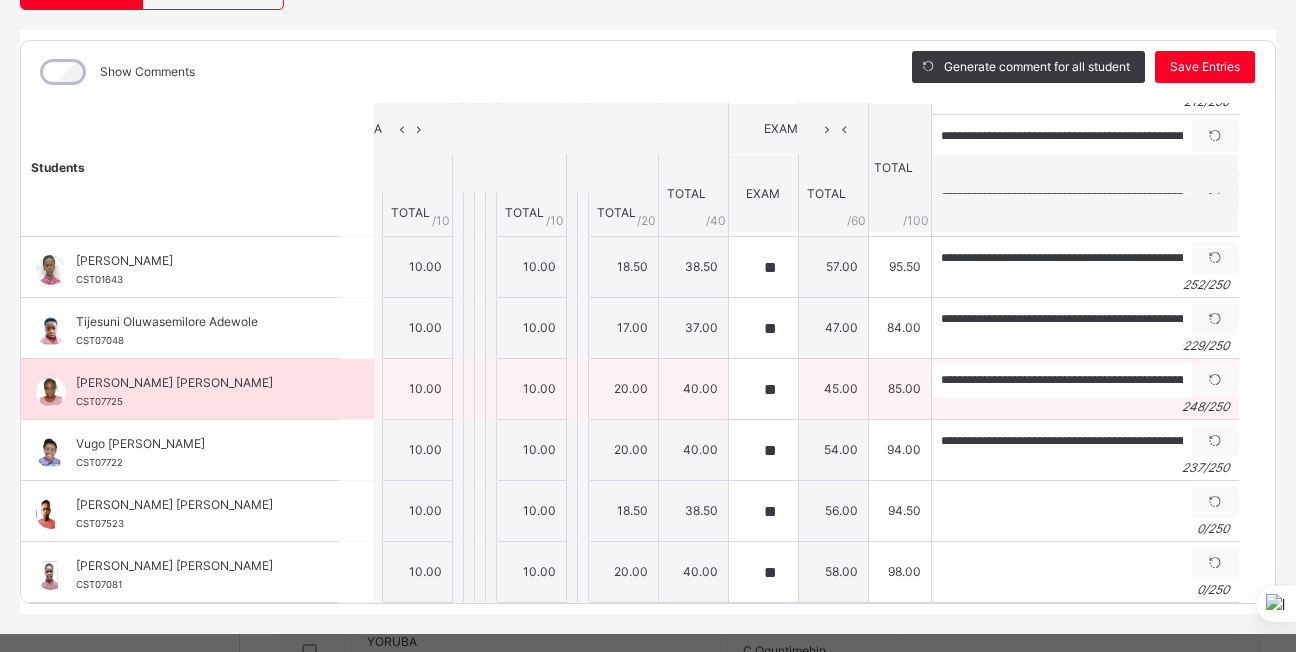 scroll, scrollTop: 228, scrollLeft: 0, axis: vertical 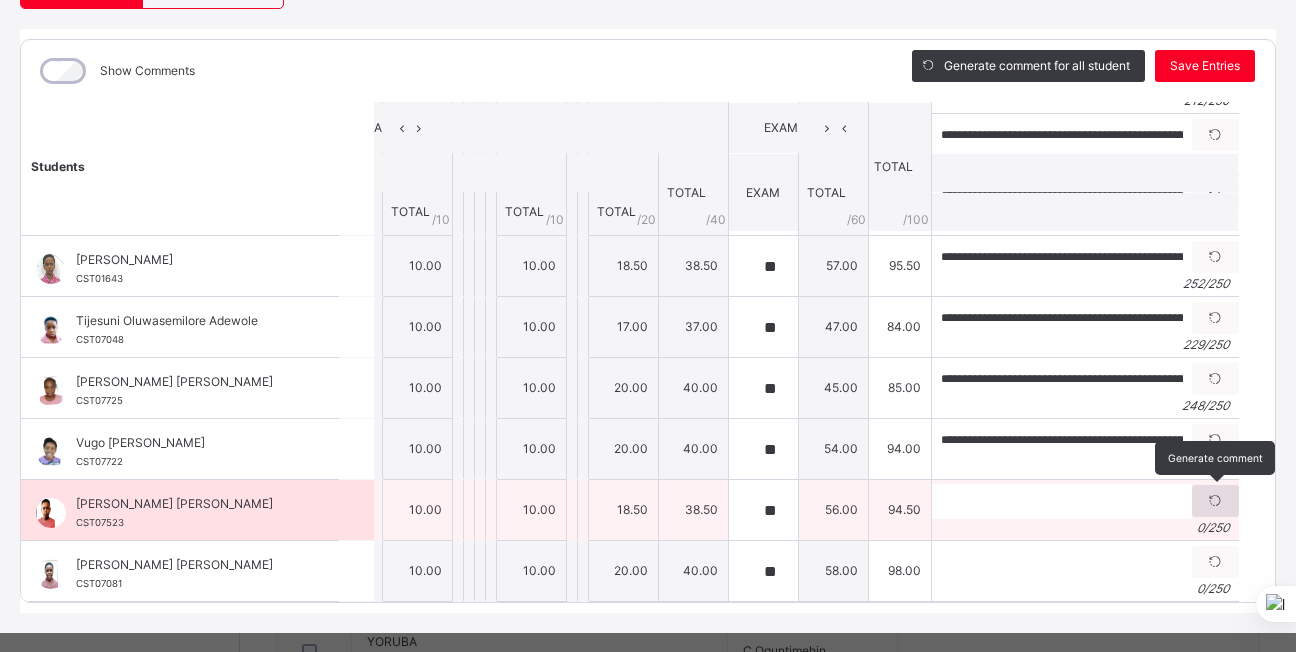 click at bounding box center [1215, 501] 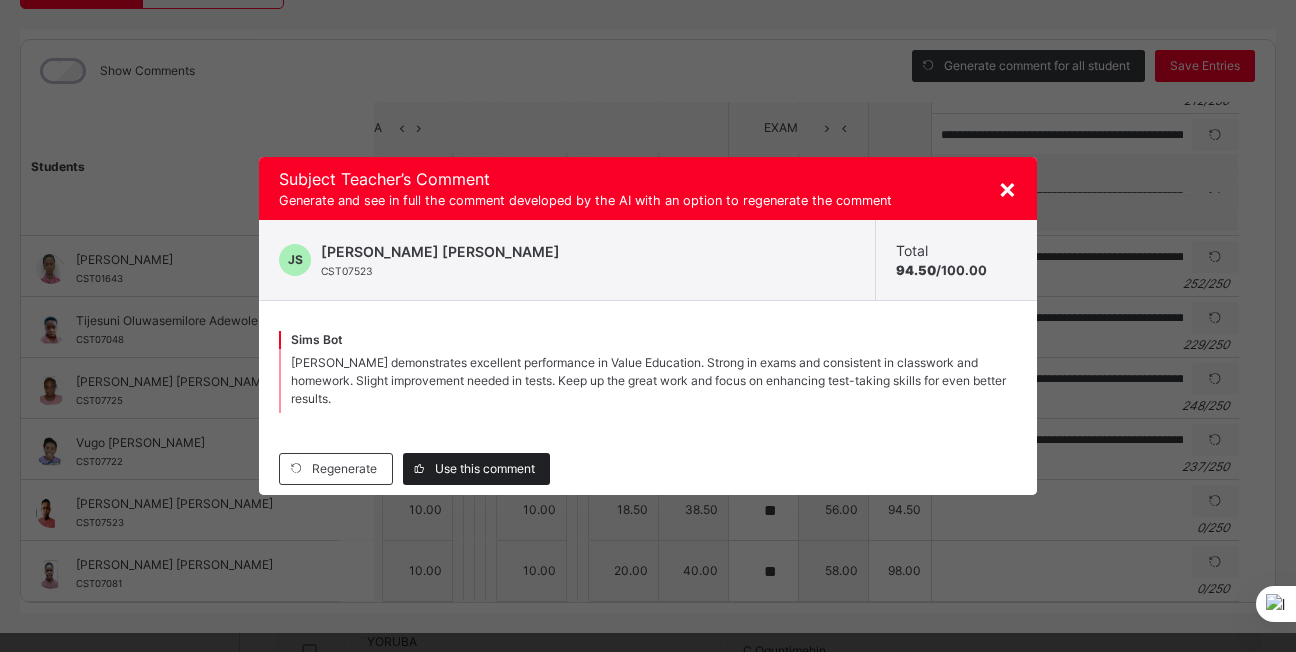 click on "Use this comment" at bounding box center [485, 469] 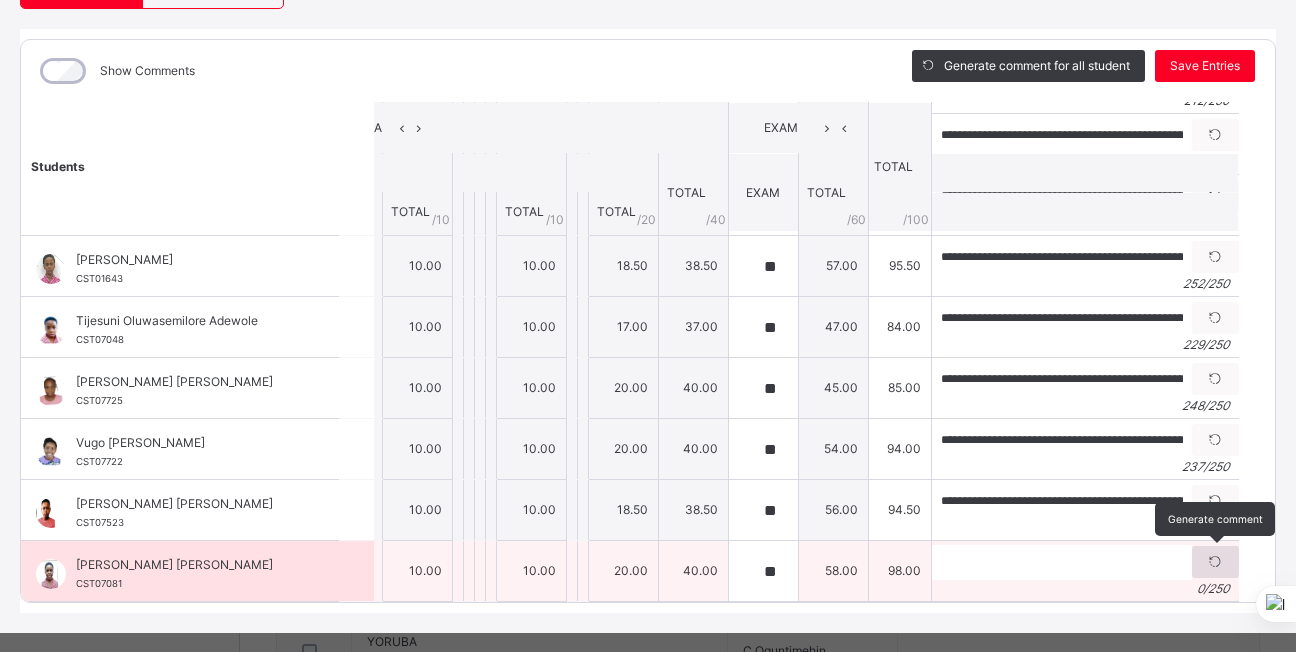 click at bounding box center [1215, 562] 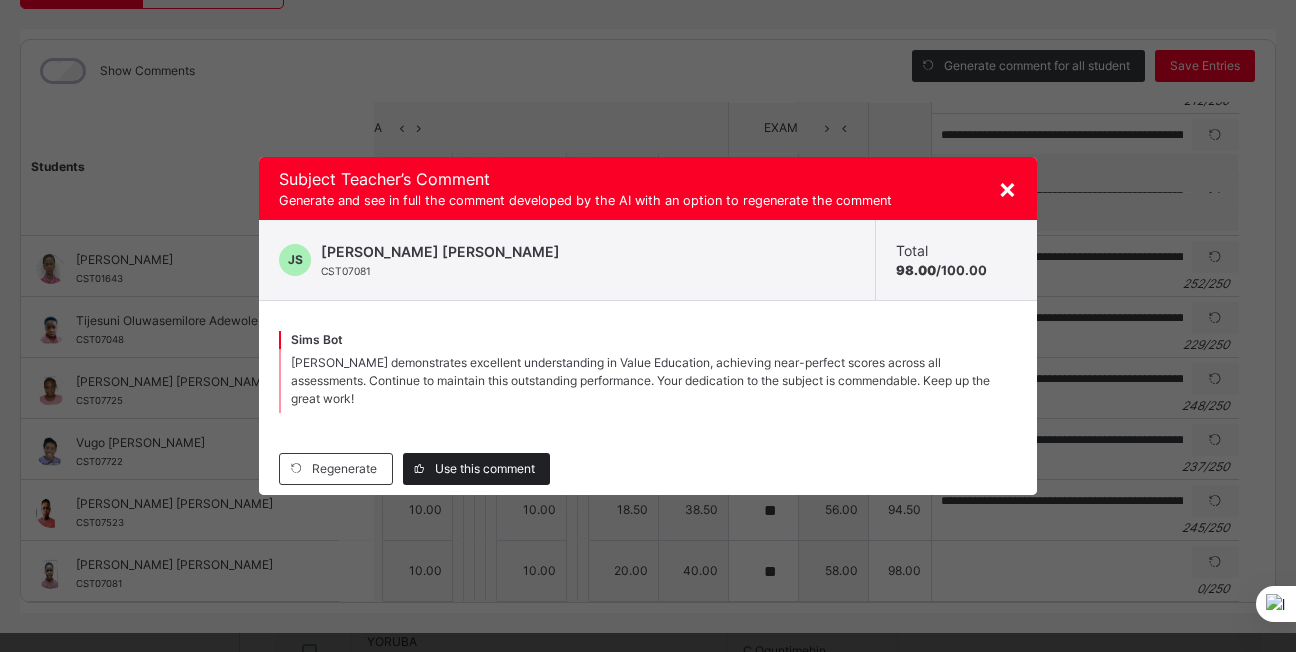 click on "Use this comment" at bounding box center [476, 469] 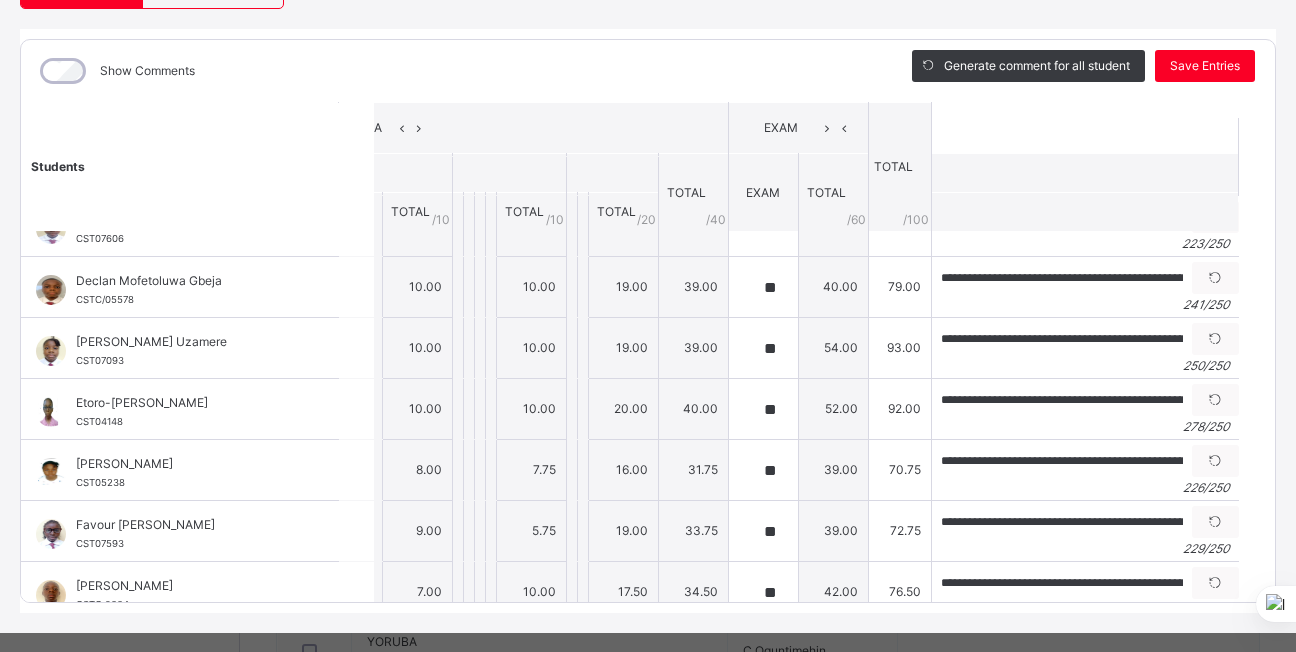 scroll, scrollTop: 0, scrollLeft: 36, axis: horizontal 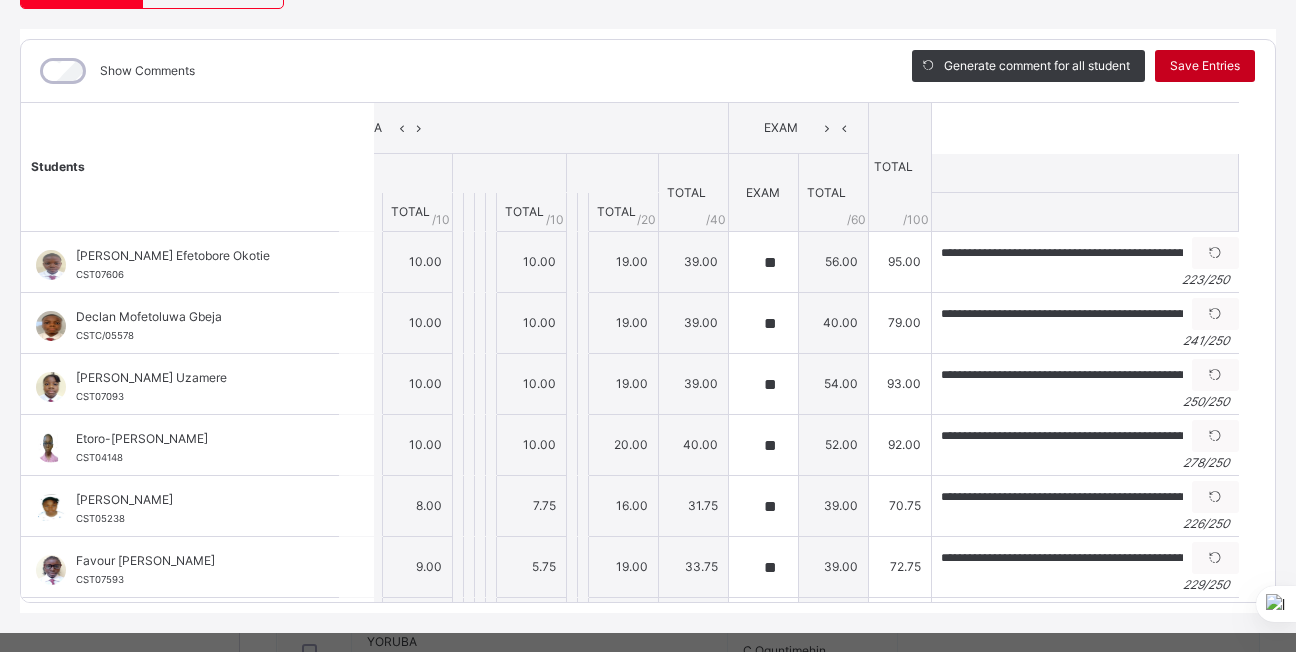 click on "Save Entries" at bounding box center (1205, 66) 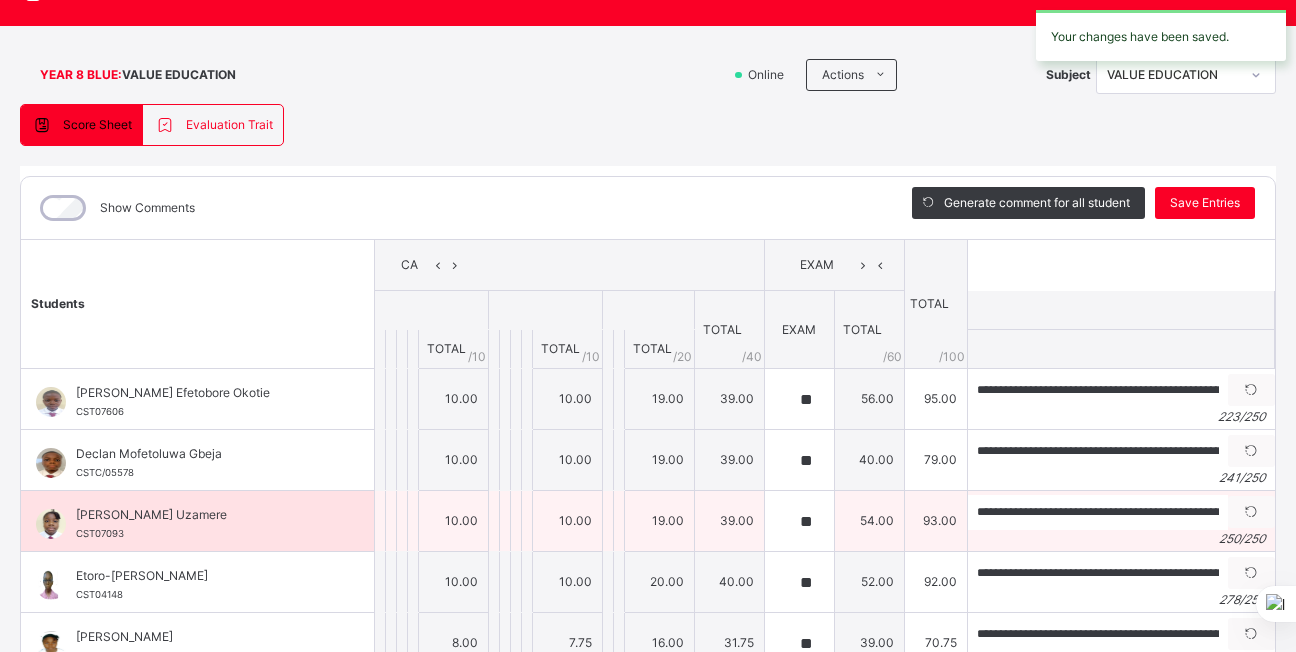 scroll, scrollTop: 0, scrollLeft: 0, axis: both 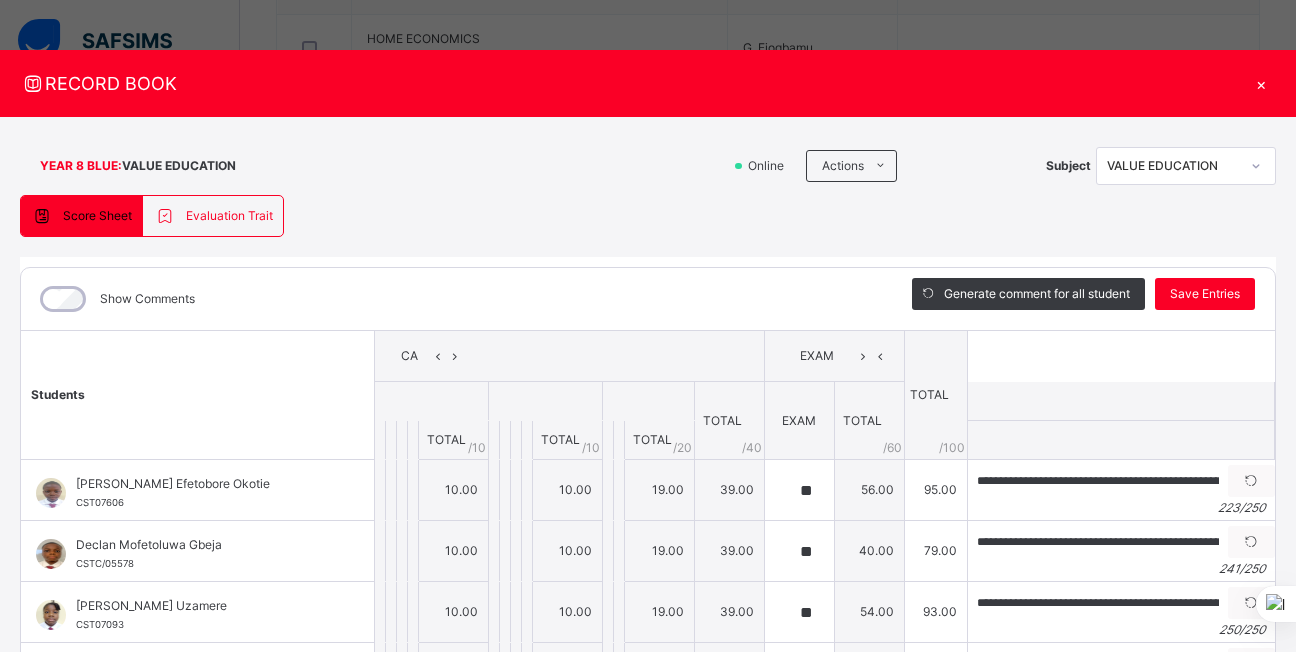 click on "×" at bounding box center (1261, 83) 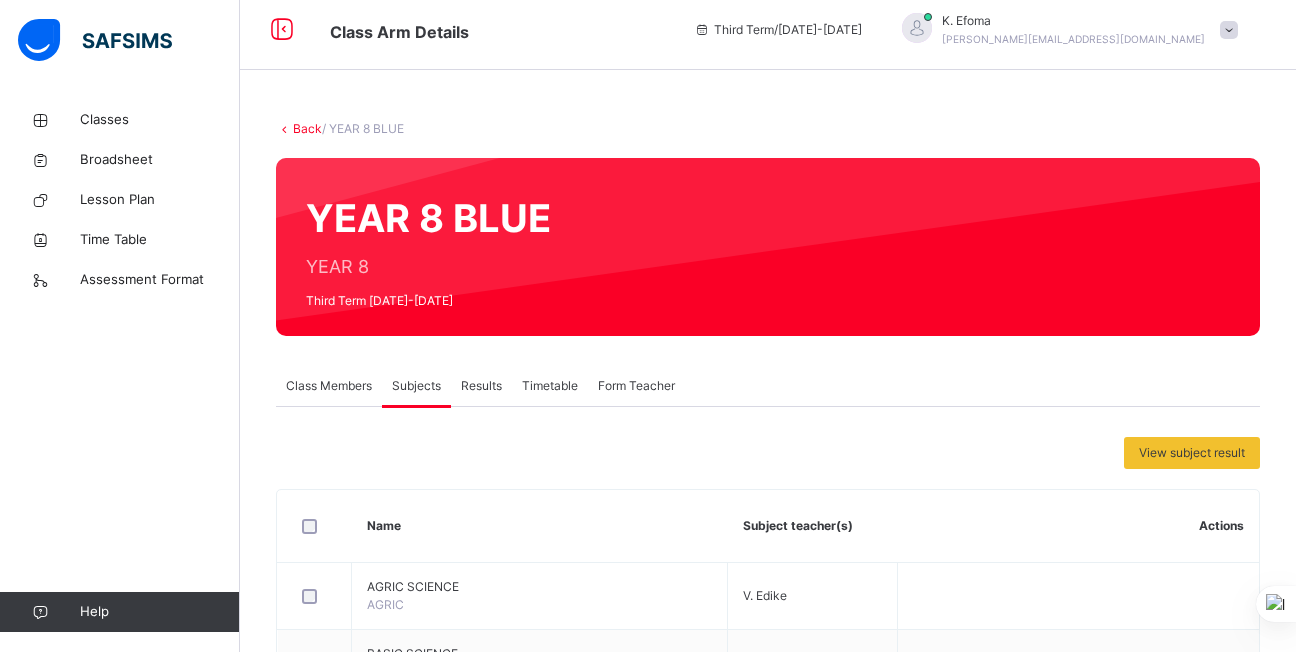 scroll, scrollTop: 2, scrollLeft: 0, axis: vertical 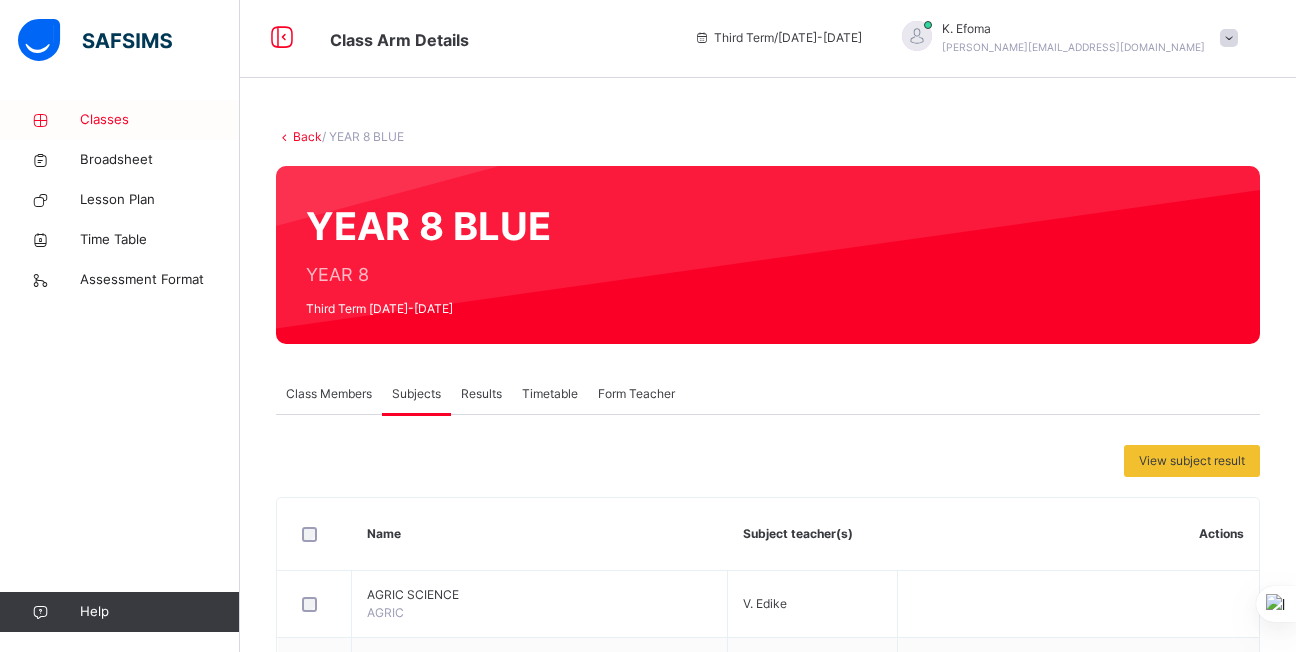 click at bounding box center [40, 120] 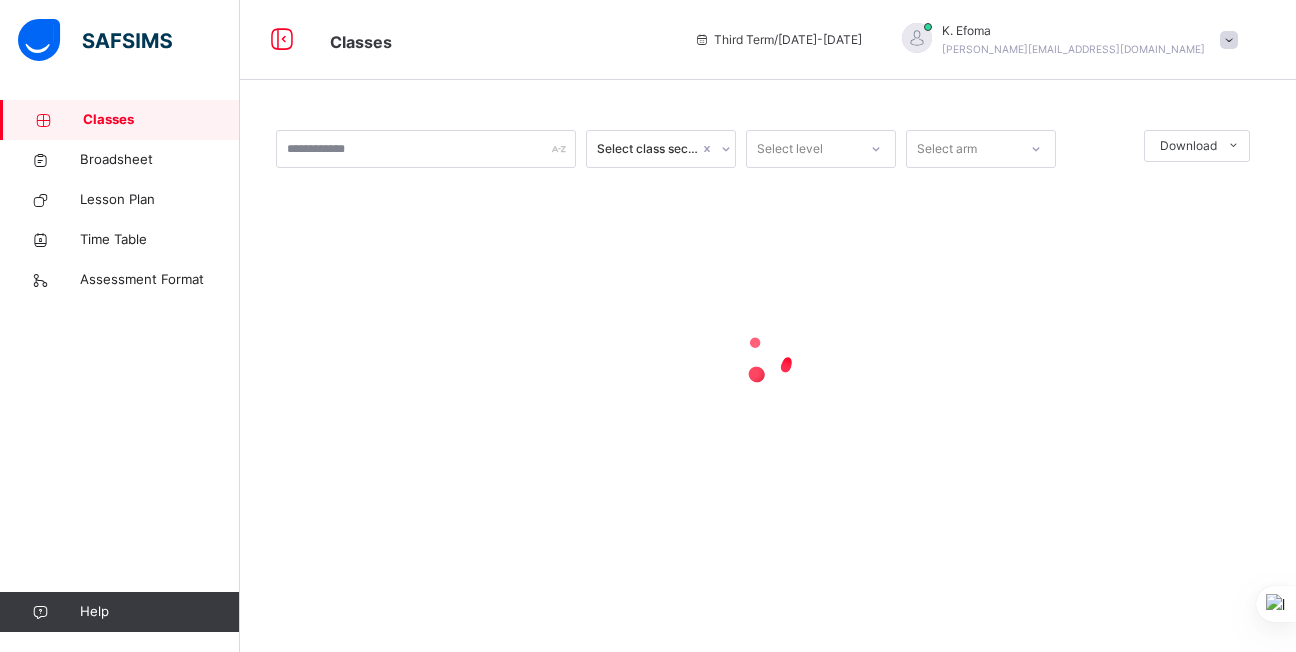 scroll, scrollTop: 0, scrollLeft: 0, axis: both 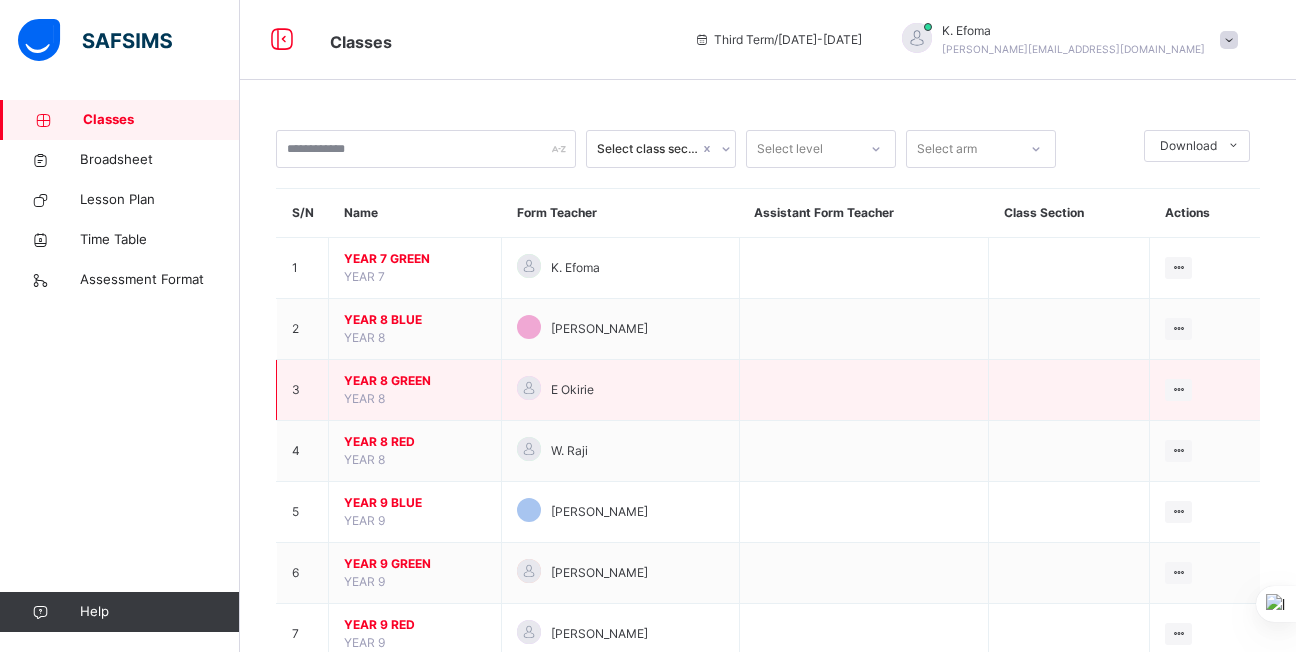 click on "YEAR 8   GREEN" at bounding box center [415, 381] 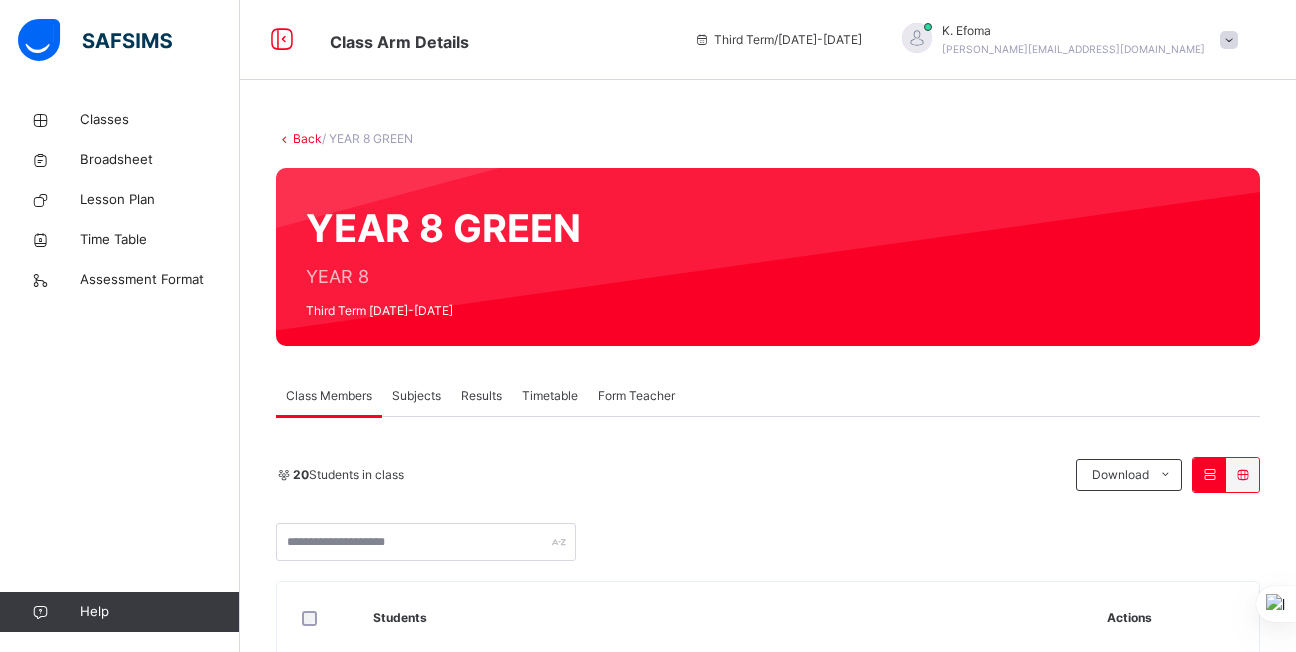 click on "Subjects" at bounding box center (416, 396) 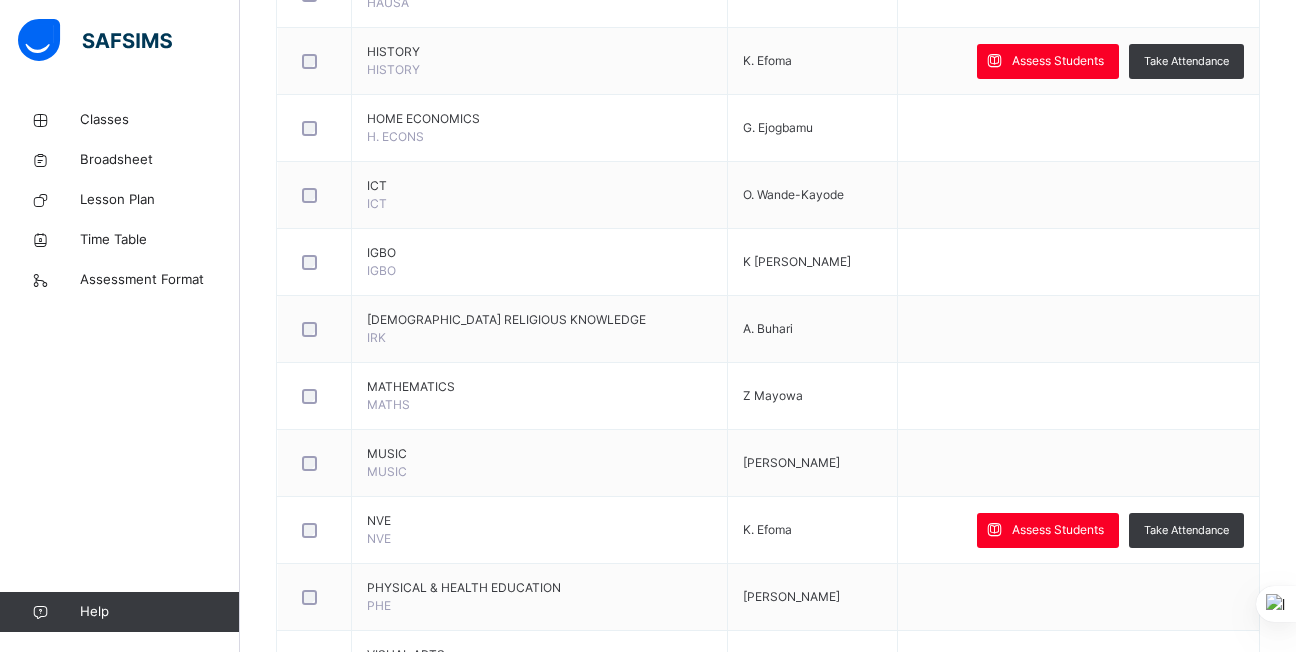 scroll, scrollTop: 1149, scrollLeft: 0, axis: vertical 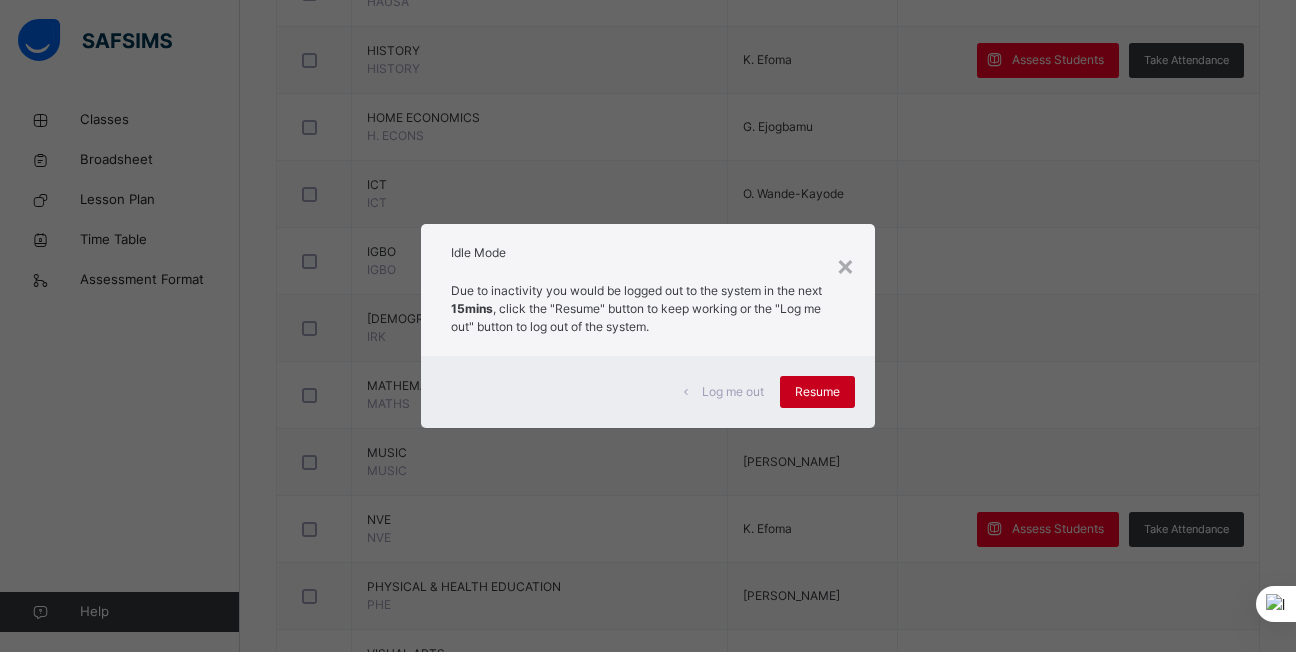 click on "Resume" at bounding box center (817, 392) 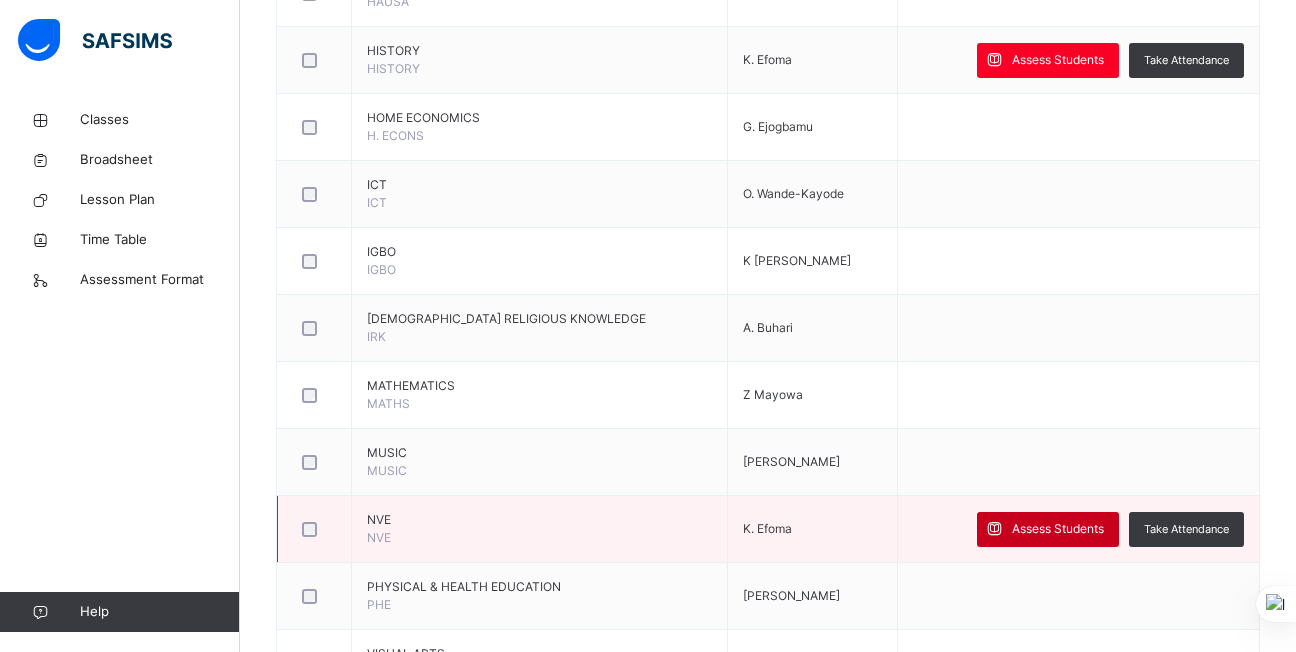 click at bounding box center [994, 529] 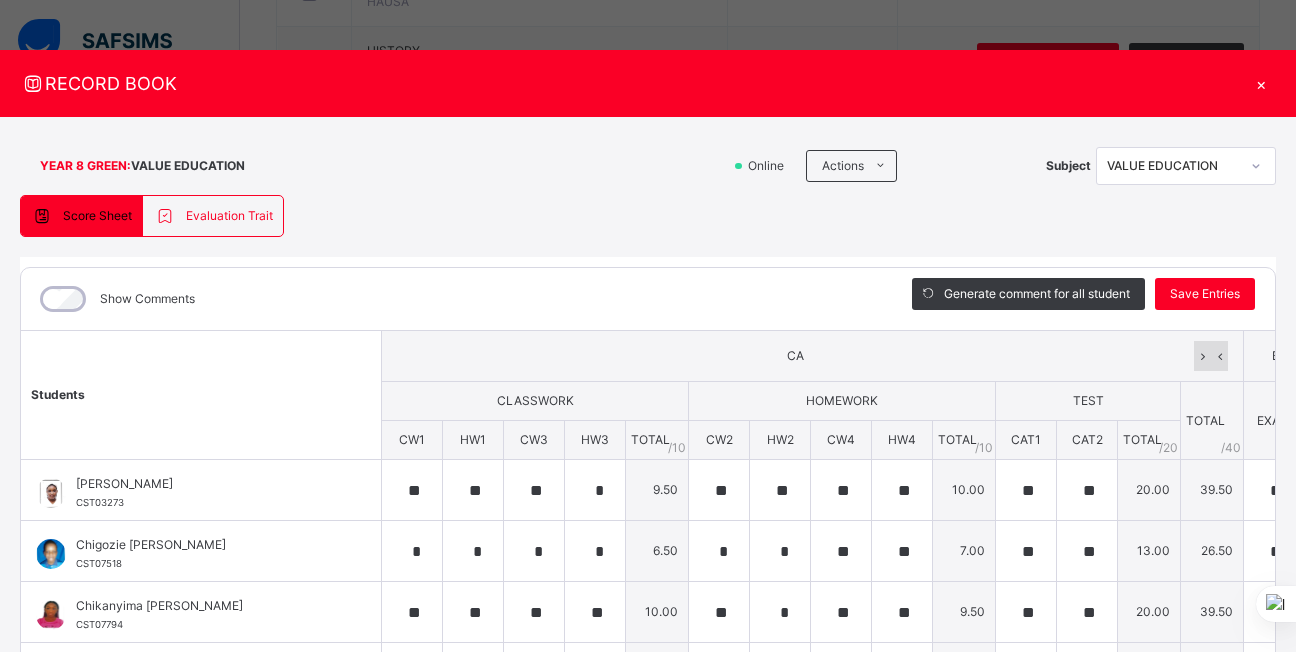 click at bounding box center (1219, 356) 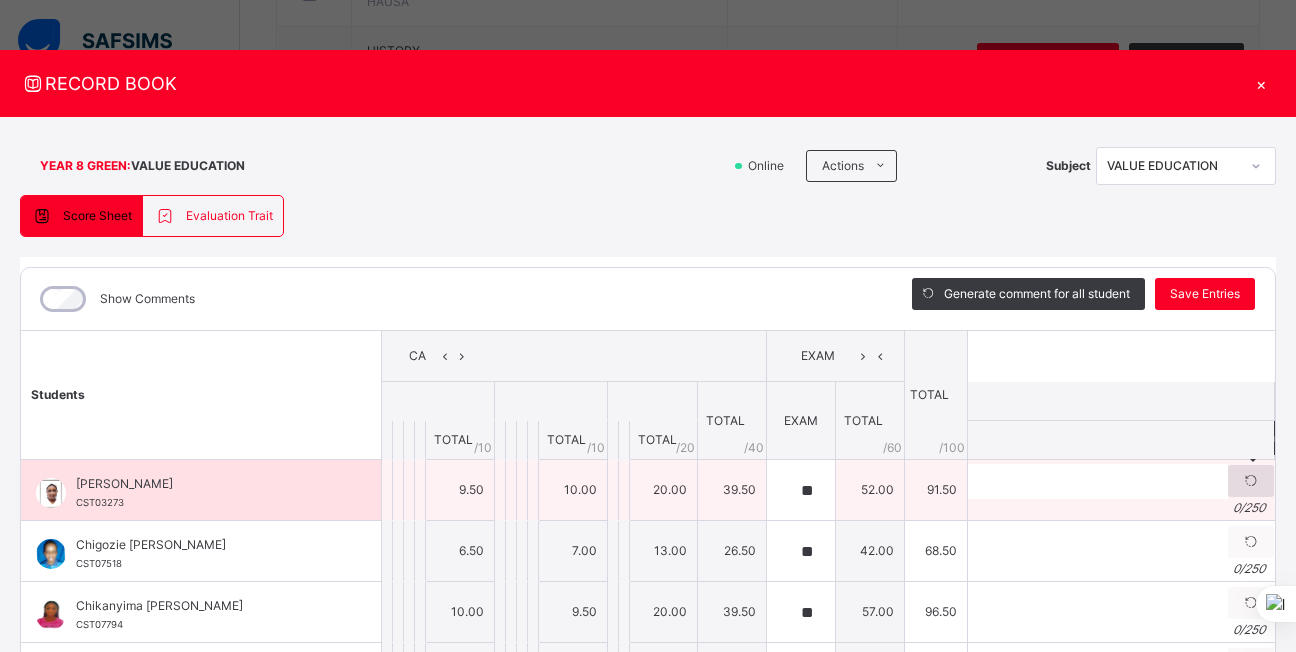 click at bounding box center [1251, 481] 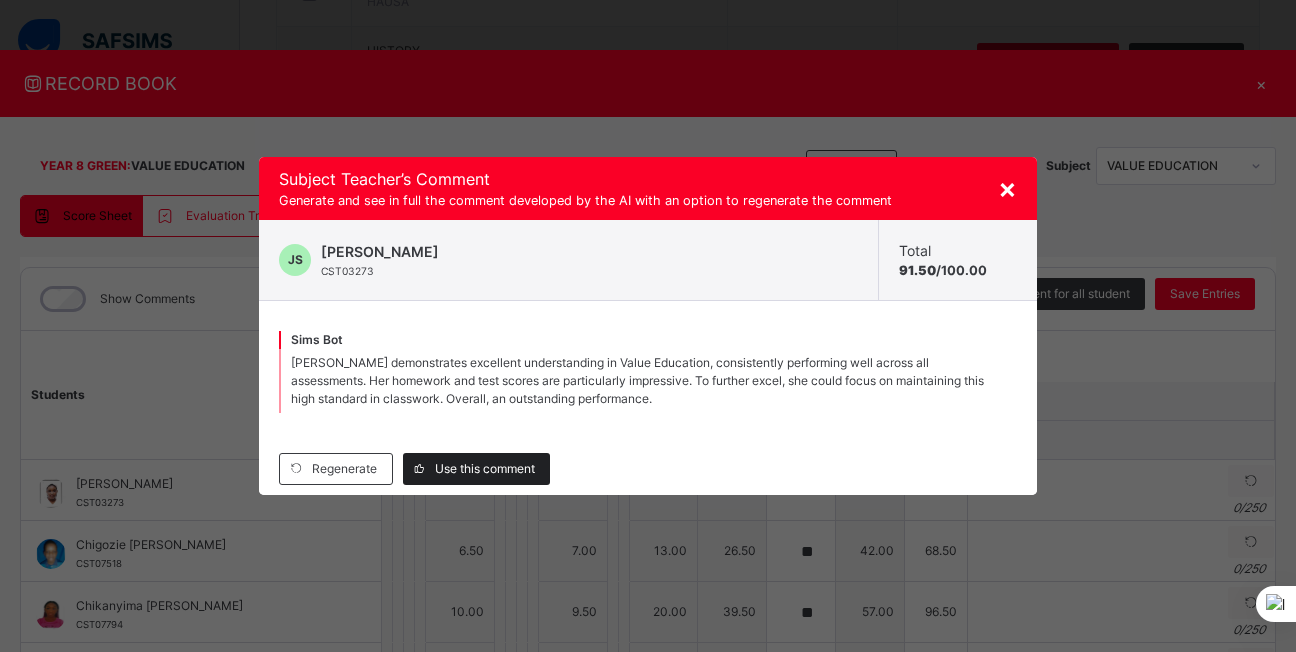 click on "Use this comment" at bounding box center [485, 469] 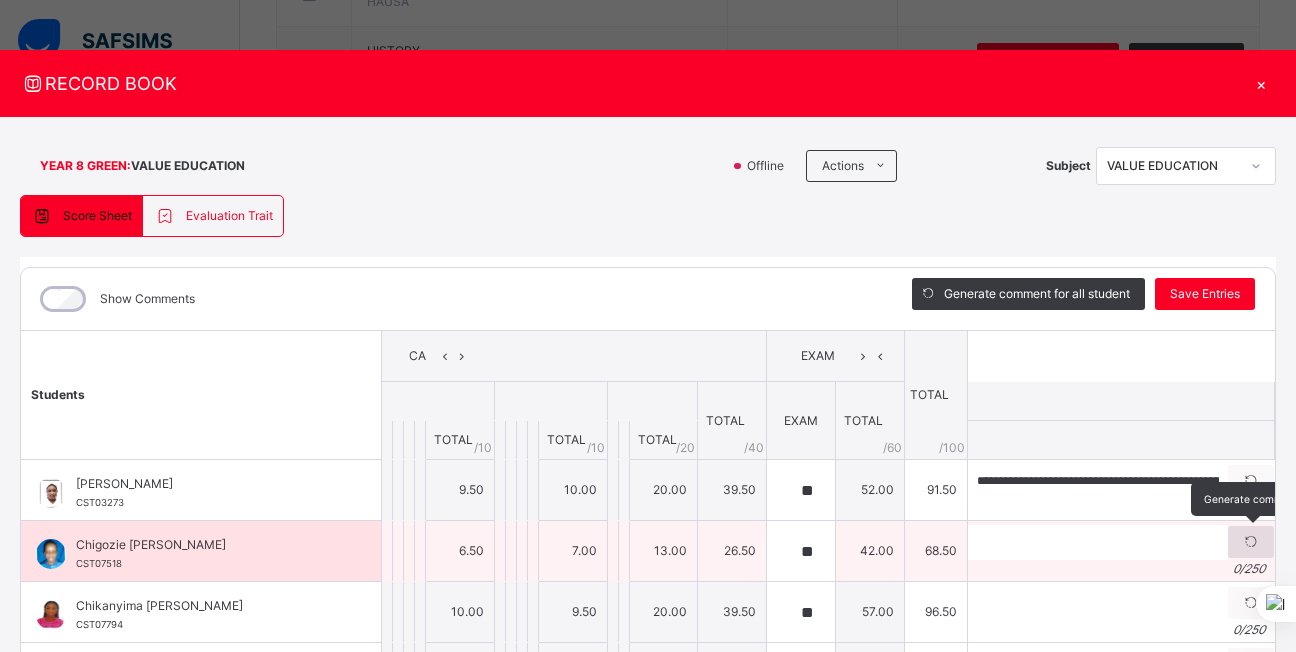 click at bounding box center [1251, 542] 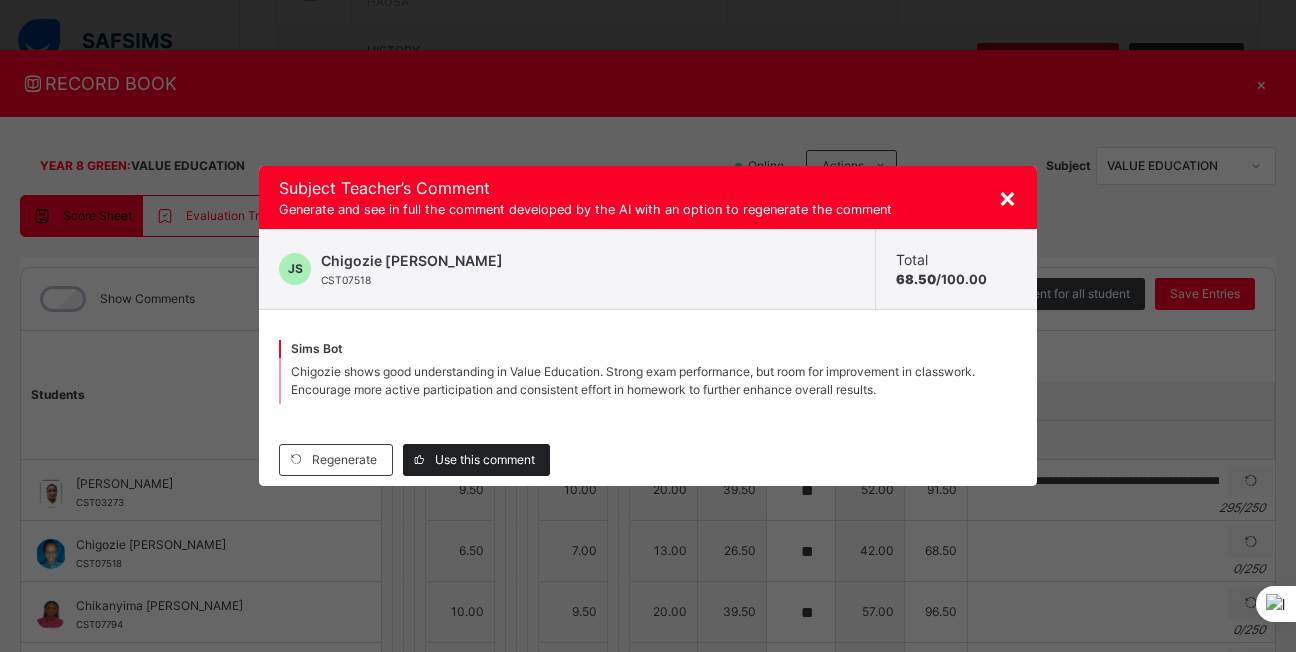 click on "Use this comment" at bounding box center [485, 460] 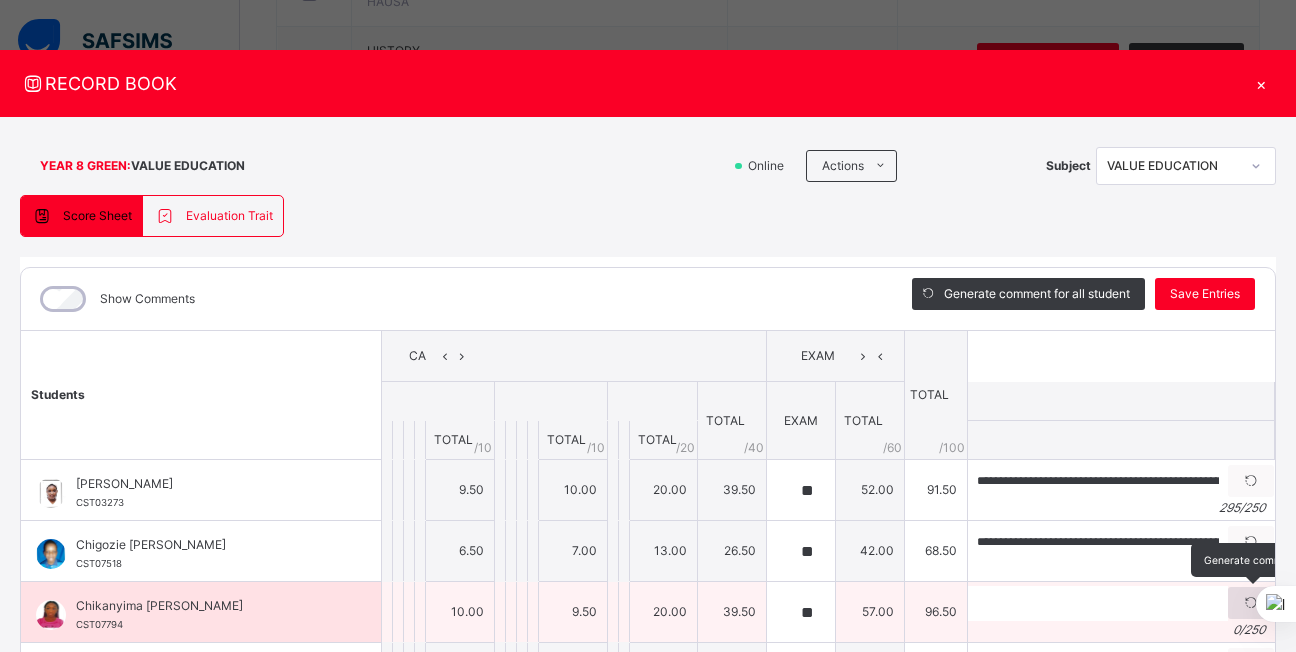 click at bounding box center [1251, 603] 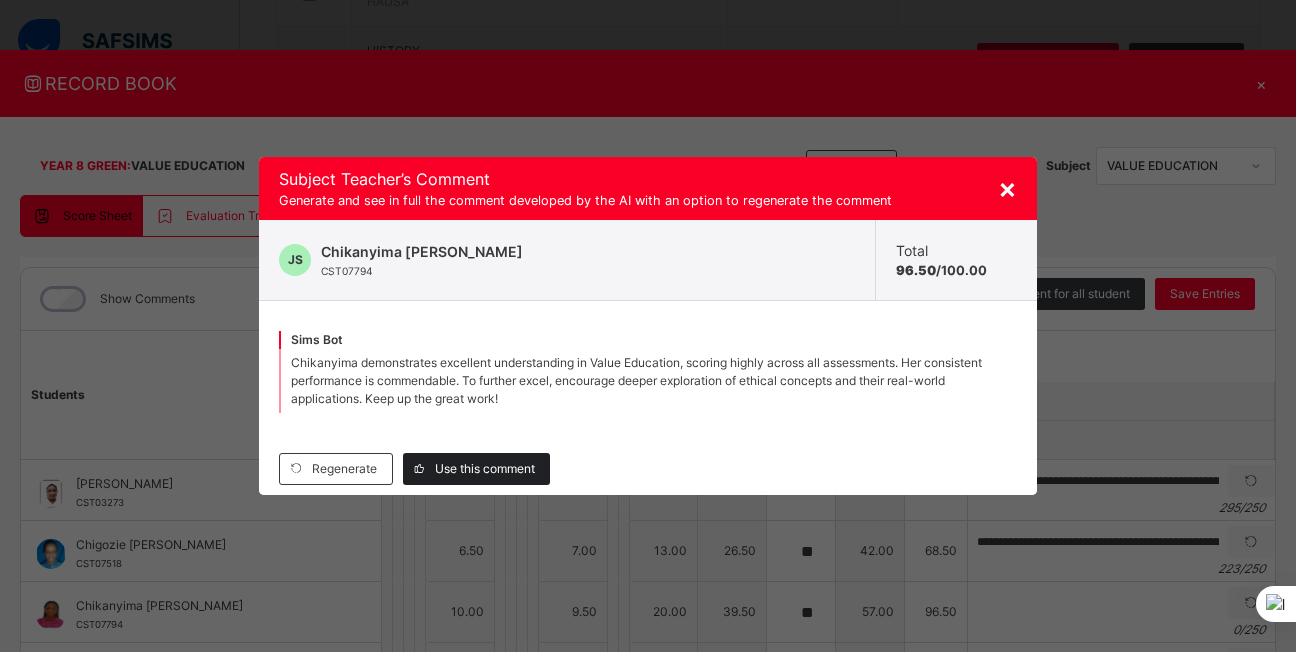 click on "Use this comment" at bounding box center [485, 469] 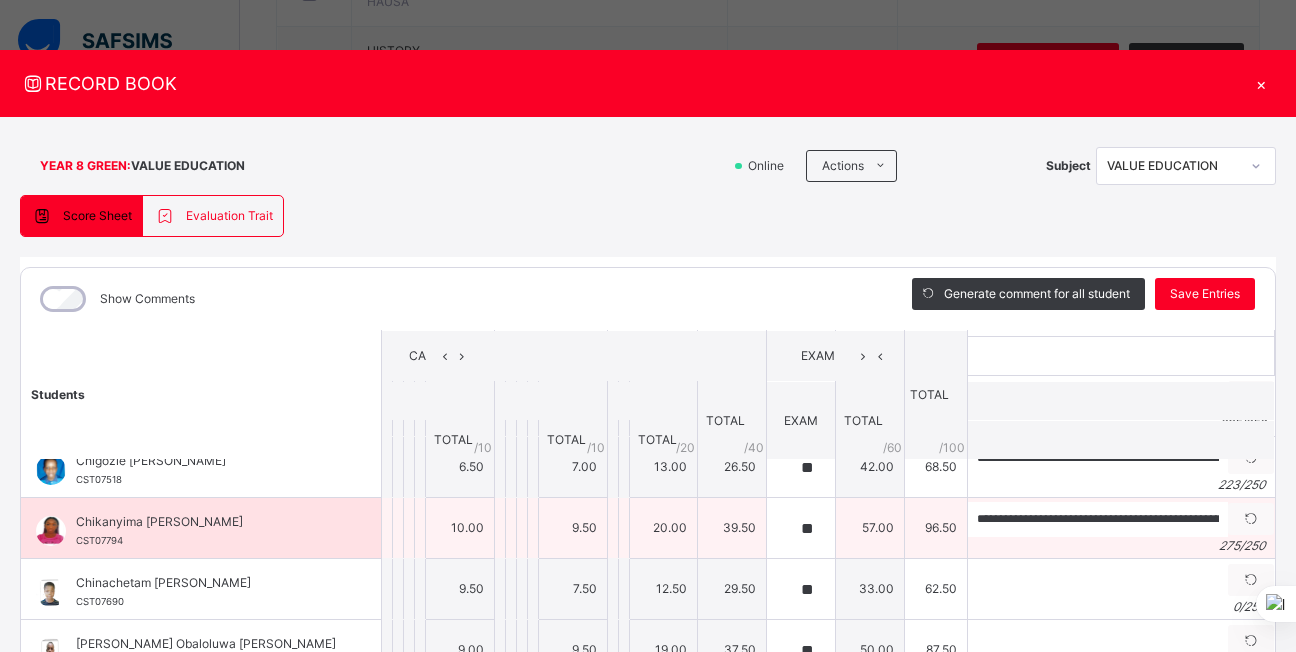 scroll, scrollTop: 0, scrollLeft: 0, axis: both 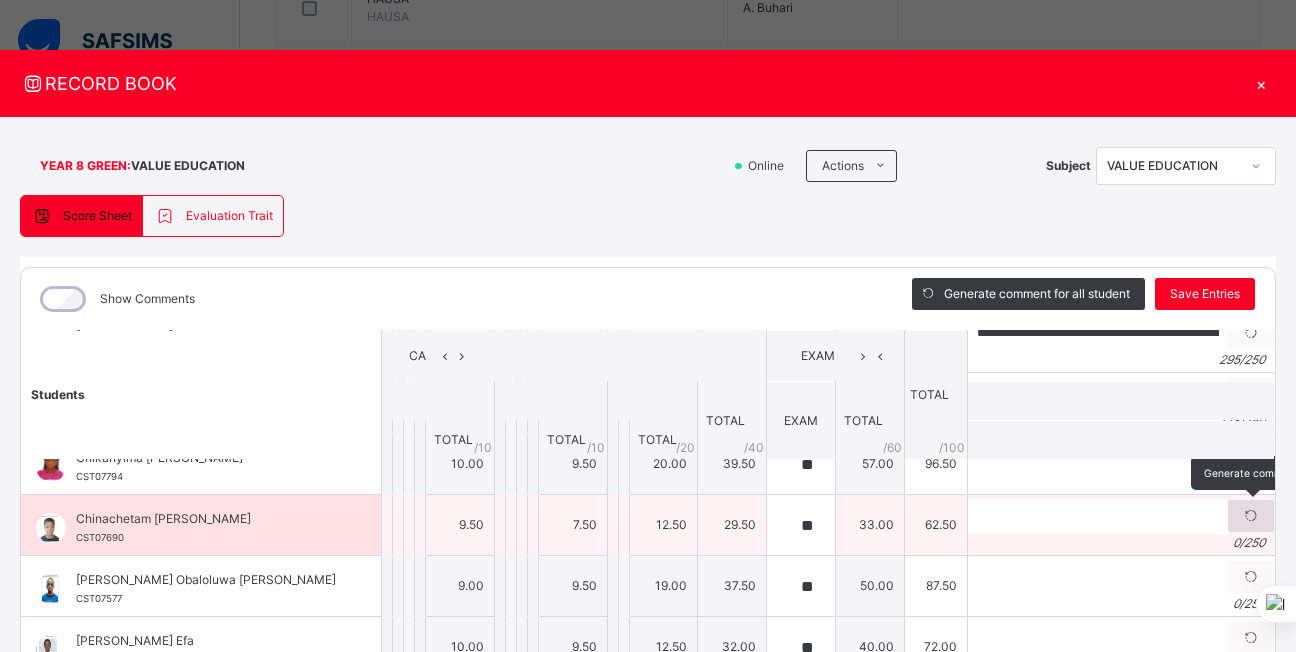 click at bounding box center [1251, 516] 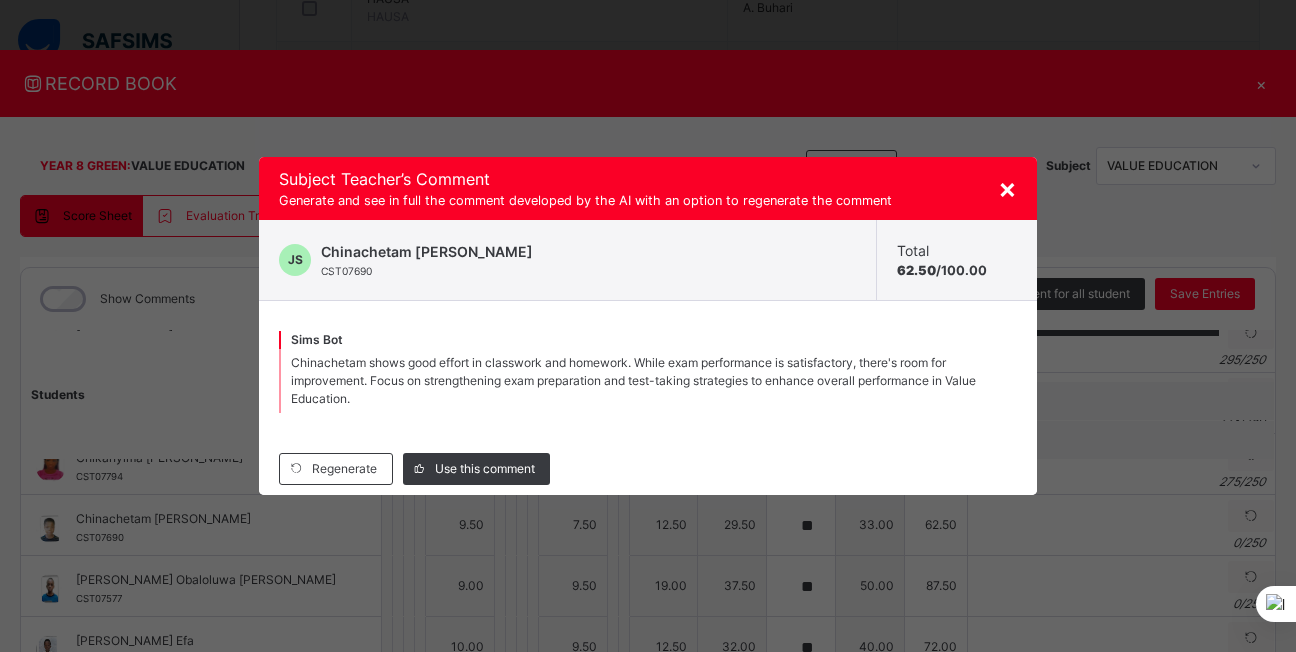 click on "Sims Bot" at bounding box center [648, 340] 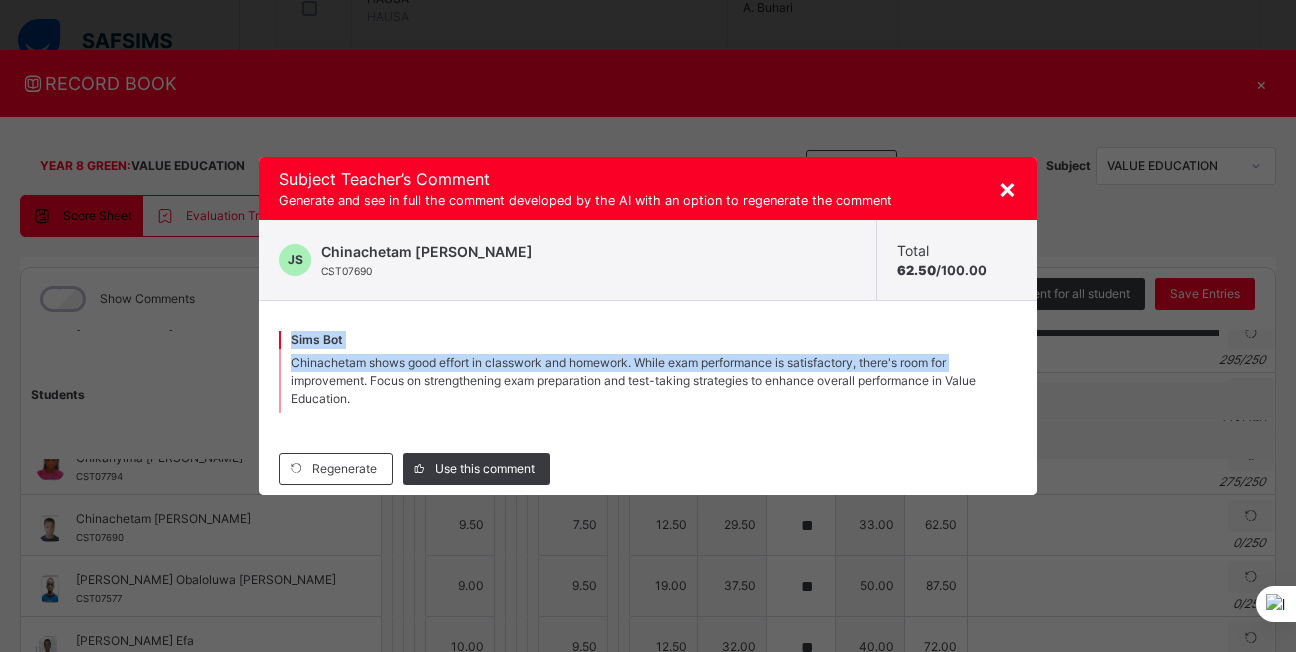 drag, startPoint x: 279, startPoint y: 346, endPoint x: 265, endPoint y: 388, distance: 44.27189 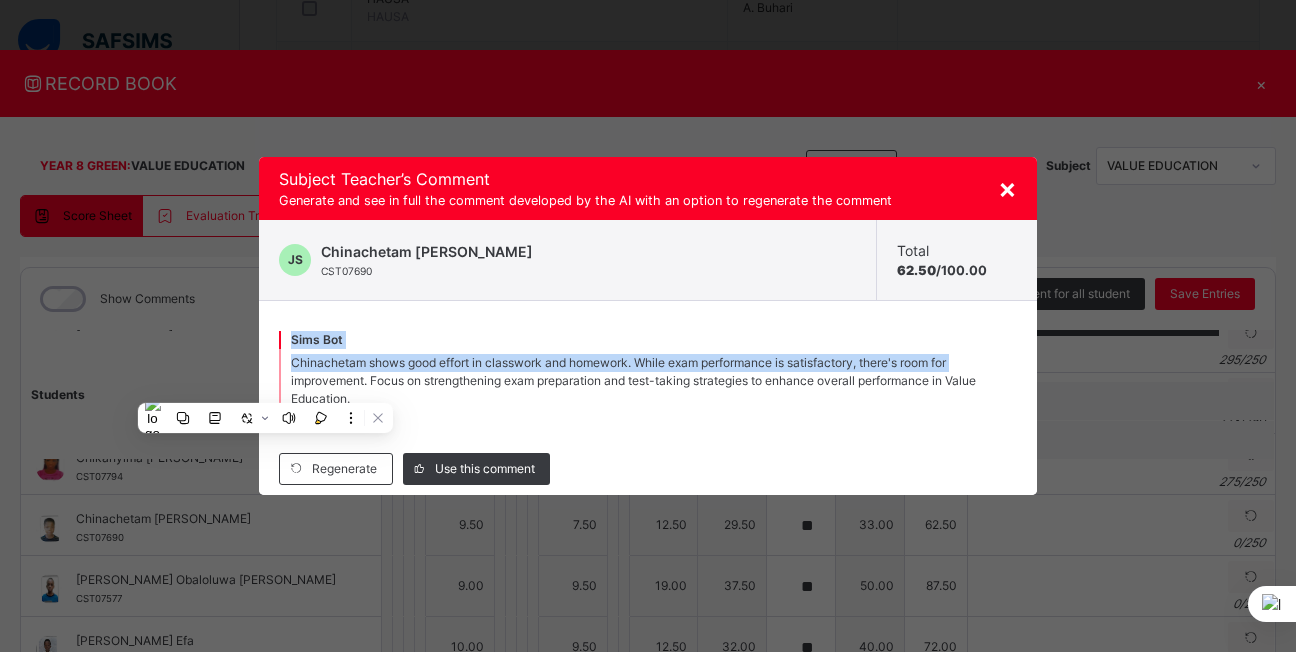 drag, startPoint x: 265, startPoint y: 388, endPoint x: 436, endPoint y: 336, distance: 178.73164 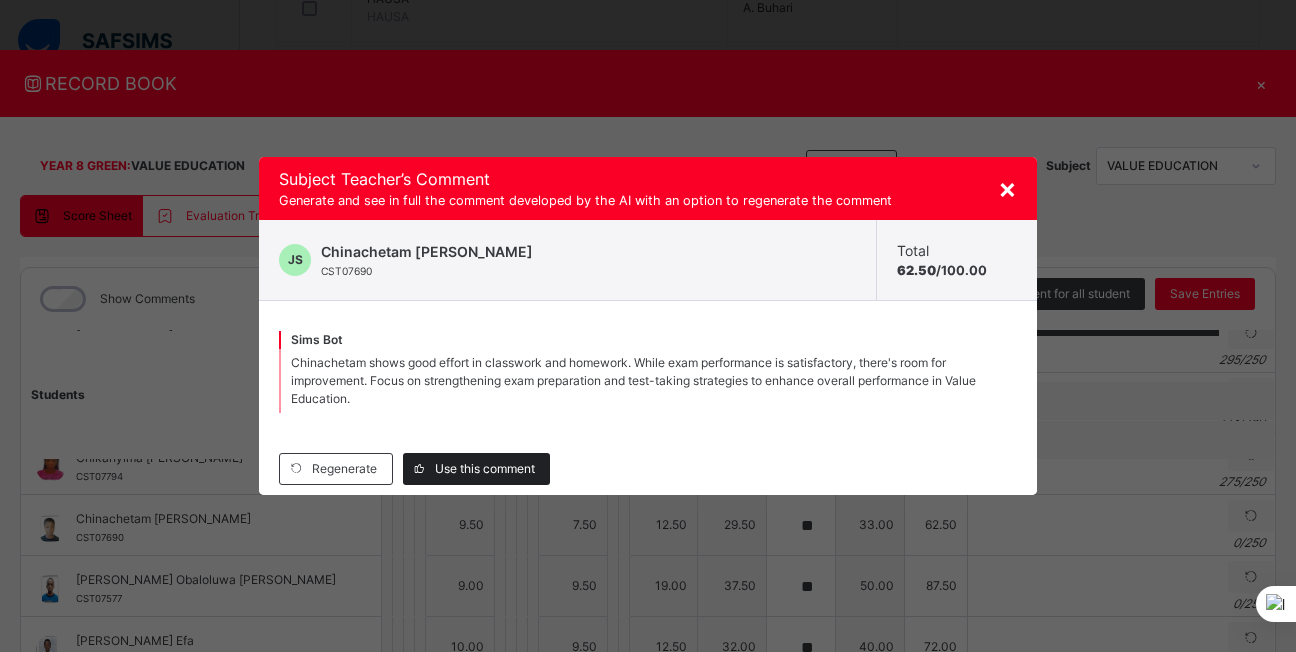 click on "Use this comment" at bounding box center (485, 469) 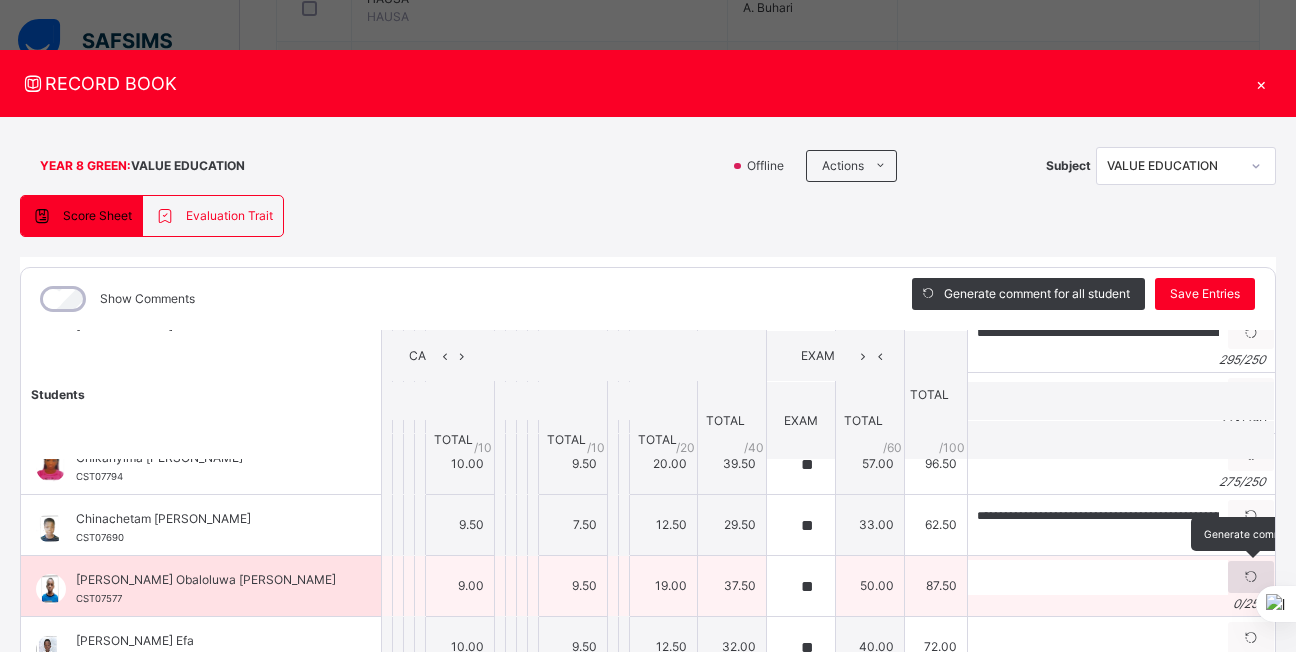 click at bounding box center [1251, 577] 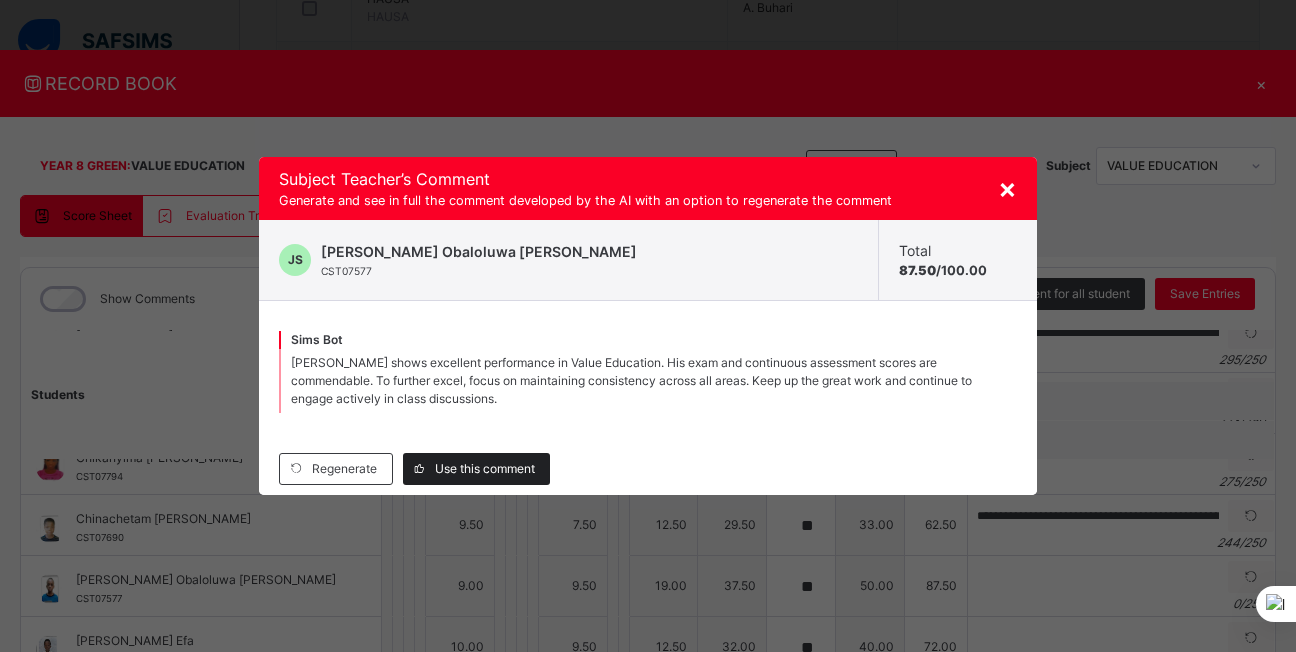 click on "Use this comment" at bounding box center [476, 469] 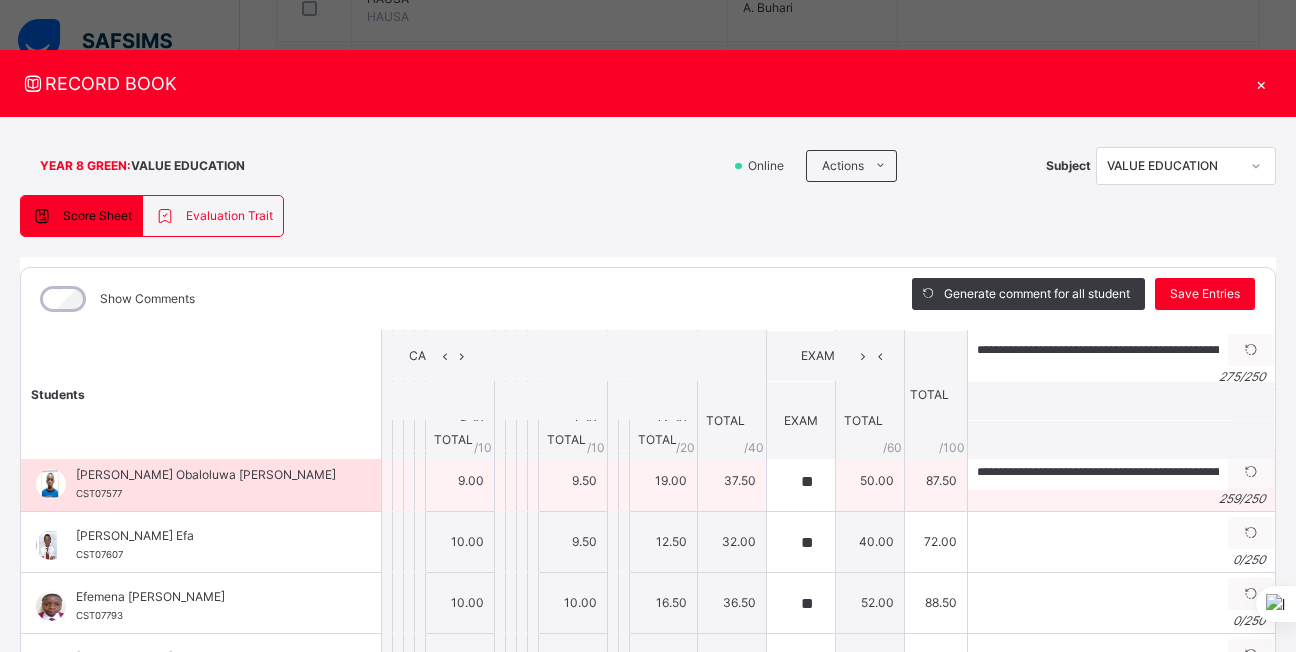 scroll, scrollTop: 254, scrollLeft: 0, axis: vertical 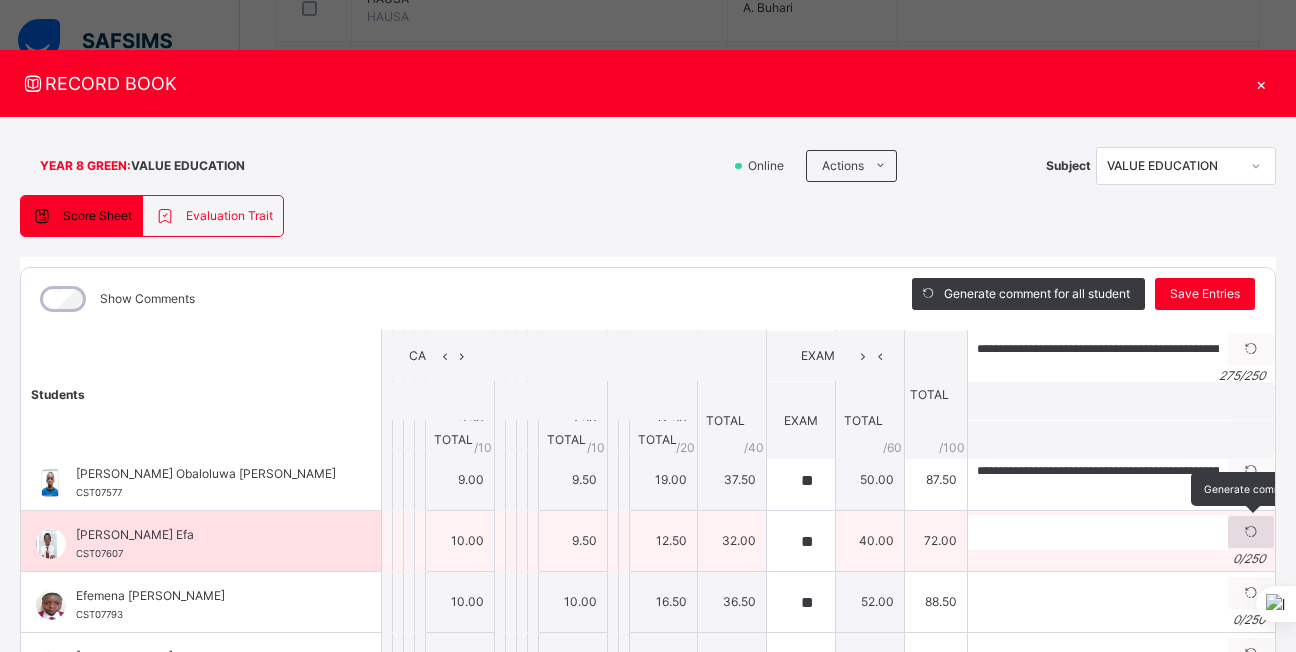 click at bounding box center [1251, 532] 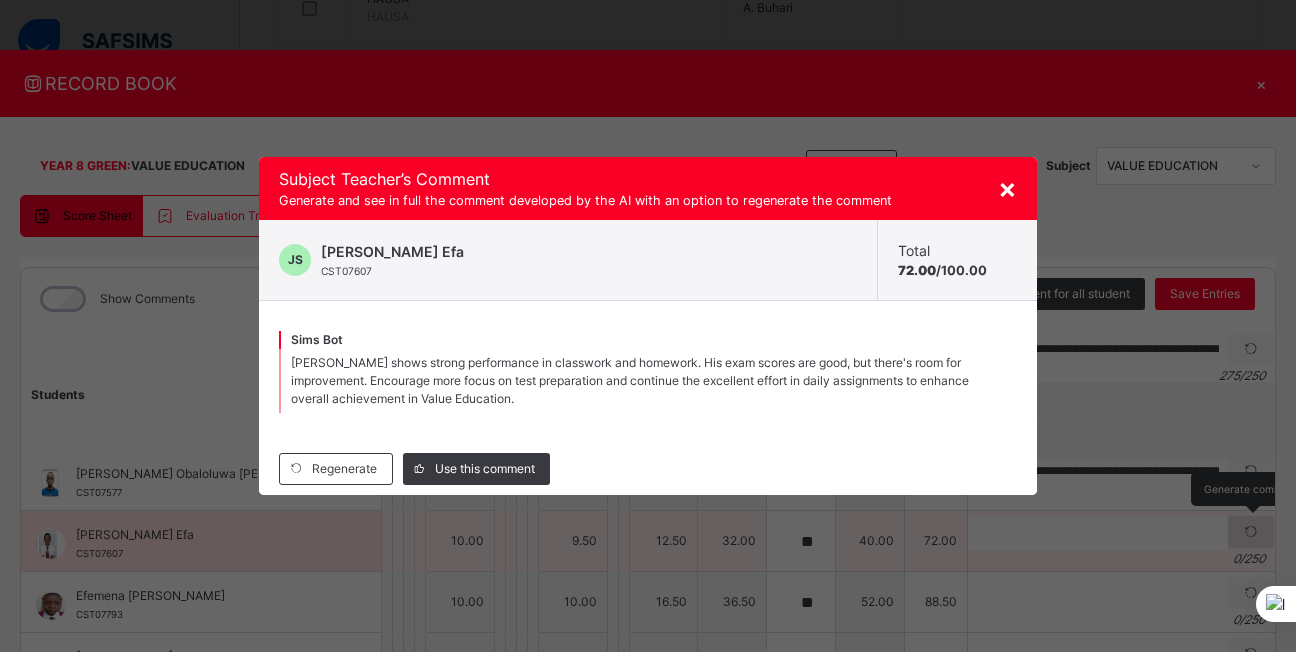 click on "×   Subject Teacher’s Comment Generate and see in full the comment developed by the AI with an option to regenerate the comment [PERSON_NAME] Efa   CST07607   Total 72.00  / 100.00 [PERSON_NAME] Bot [PERSON_NAME] shows strong performance in classwork and homework. His exam scores are good, but there's room for improvement. Encourage more focus on test preparation and continue the excellent effort in daily assignments to enhance overall achievement in Value Education.   Regenerate     Use this comment" at bounding box center (648, 326) 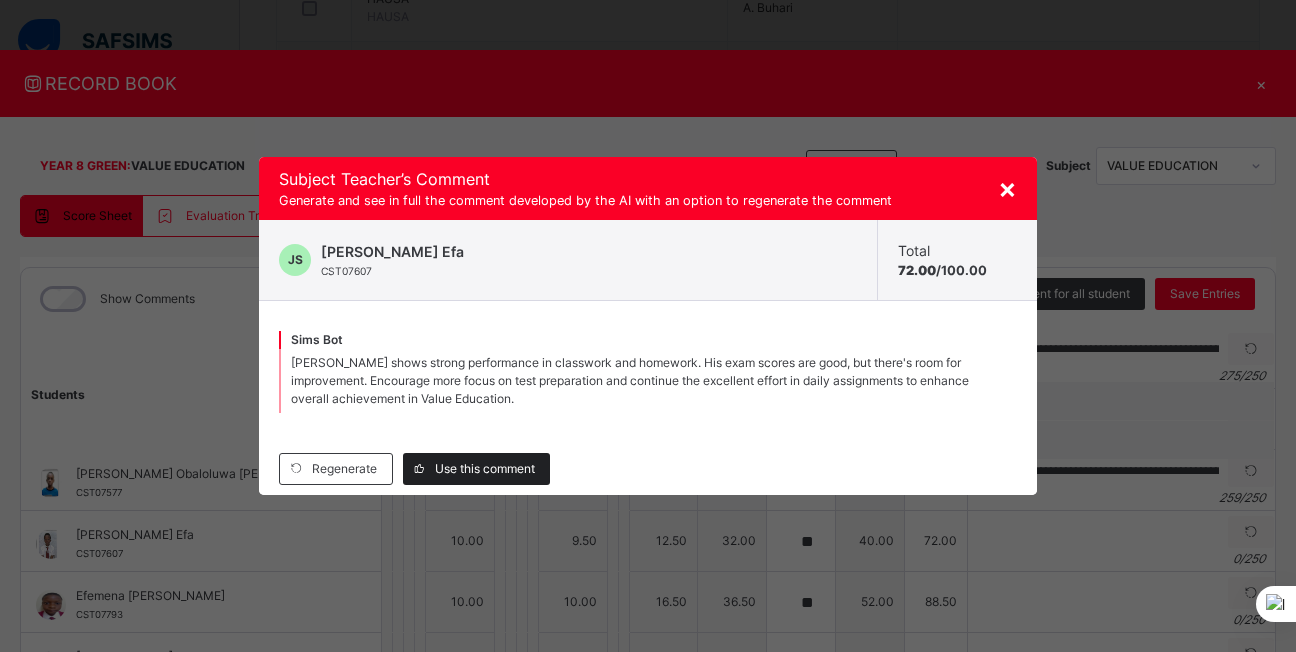 drag, startPoint x: 505, startPoint y: 449, endPoint x: 496, endPoint y: 456, distance: 11.401754 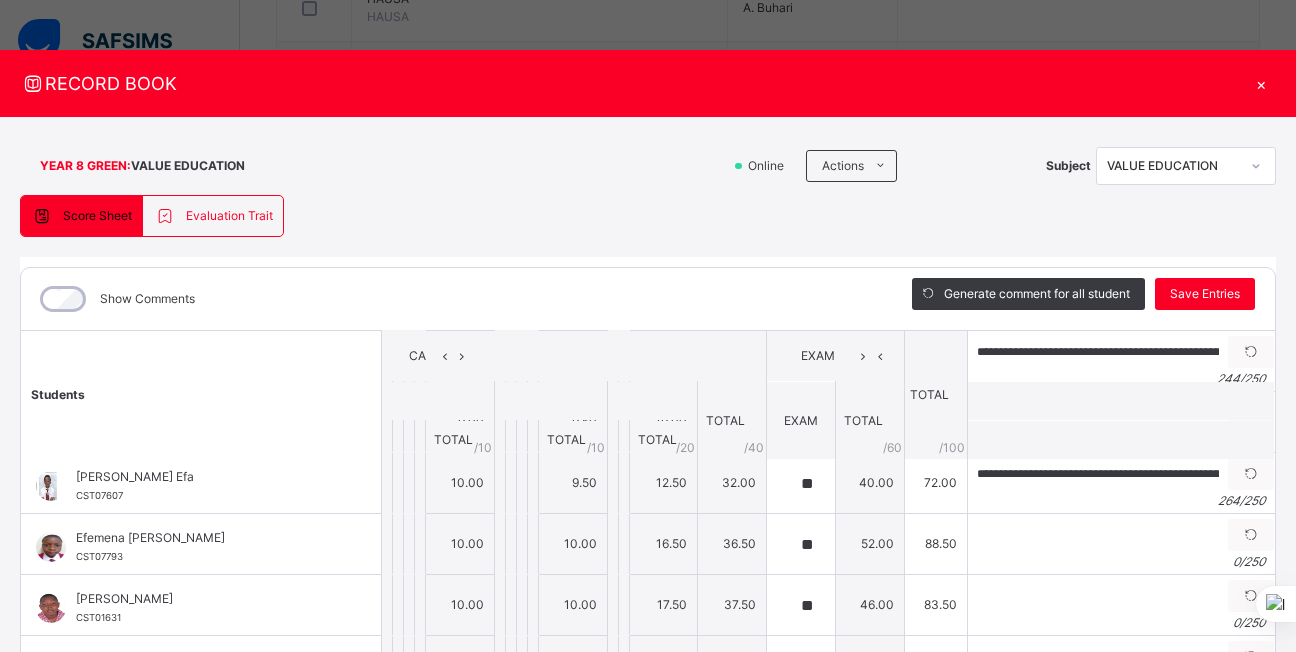 scroll, scrollTop: 310, scrollLeft: 0, axis: vertical 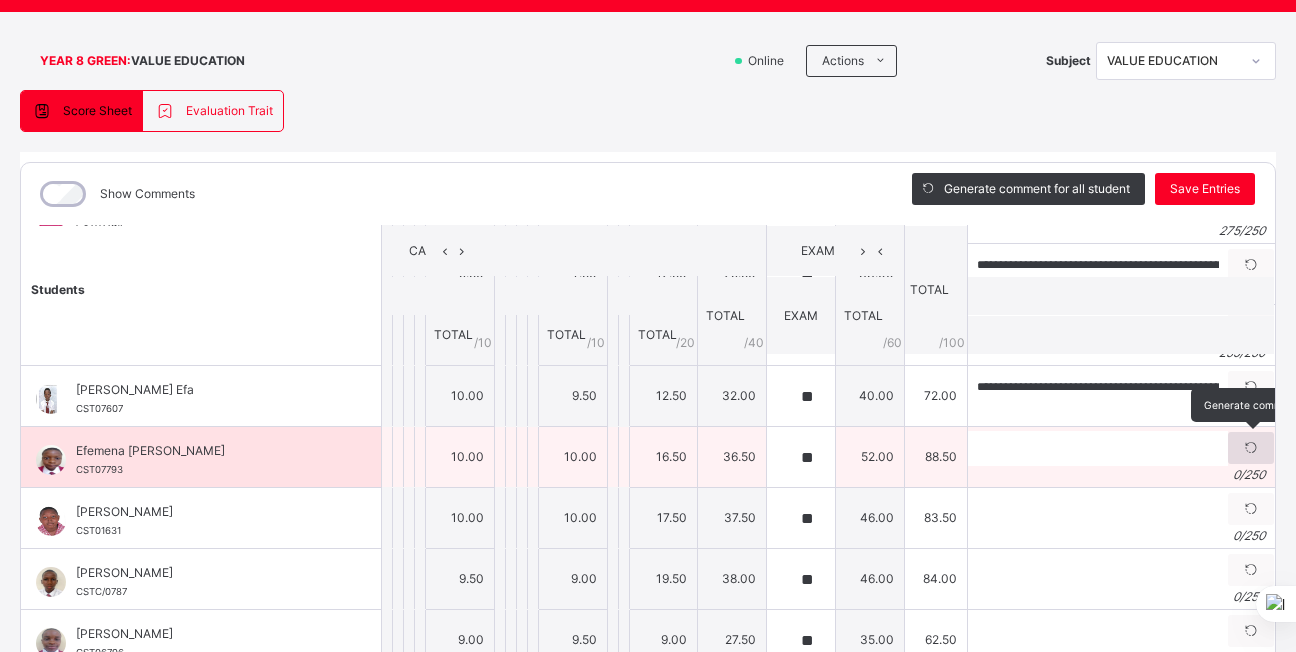 click at bounding box center [1251, 448] 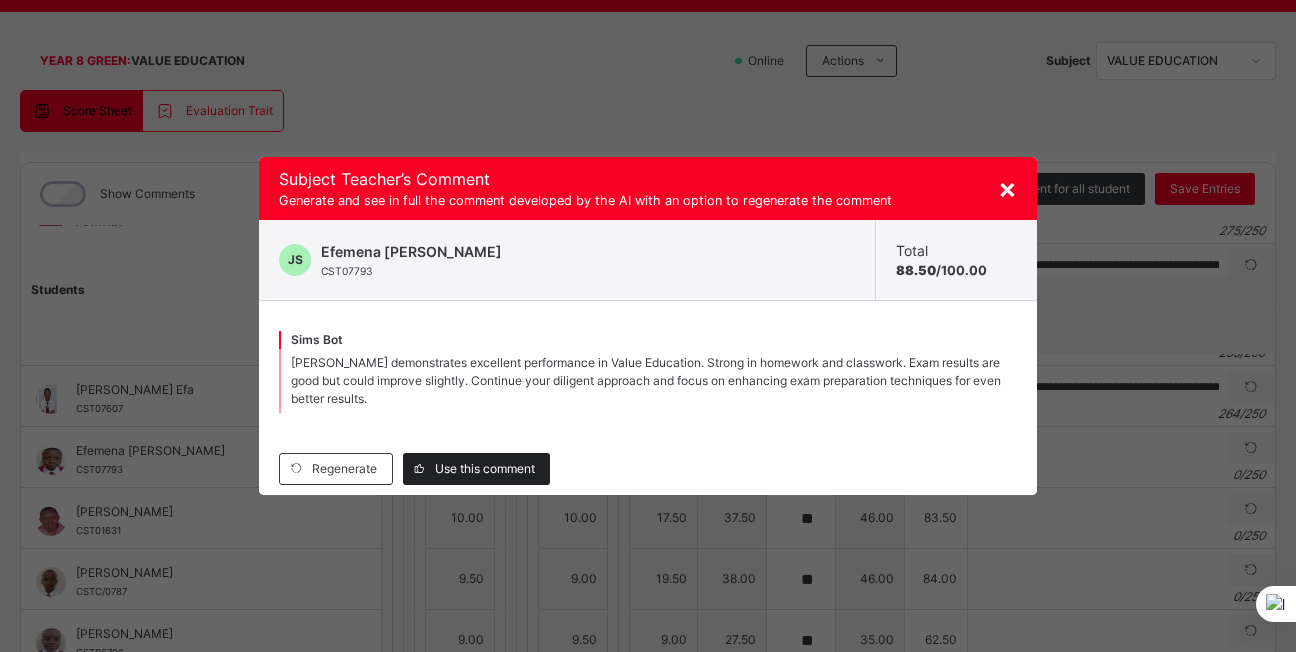 click on "Use this comment" at bounding box center (476, 469) 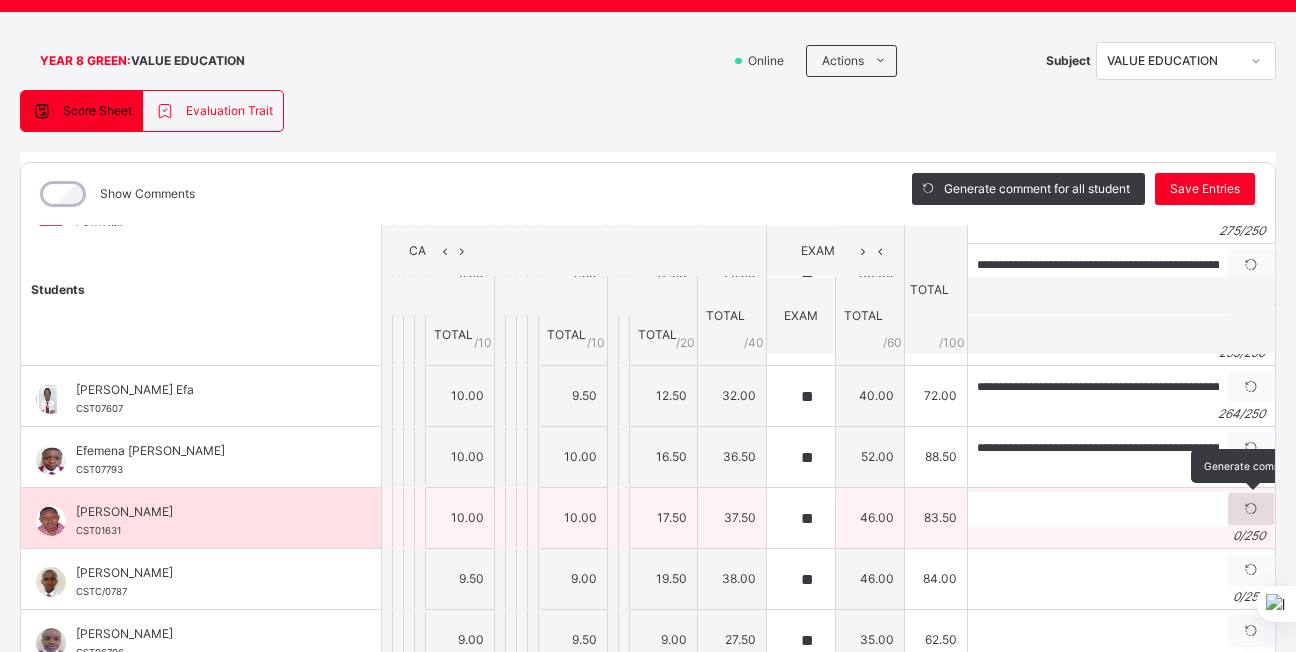 click at bounding box center [1251, 509] 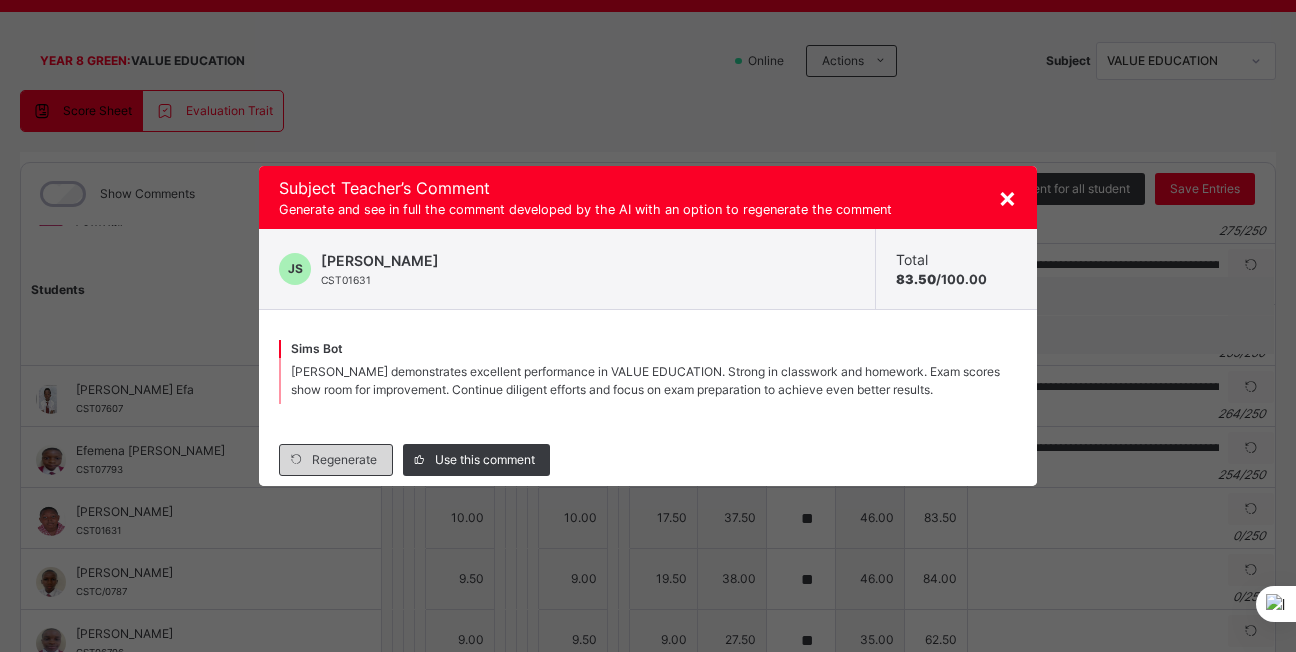 click on "Regenerate" at bounding box center [344, 460] 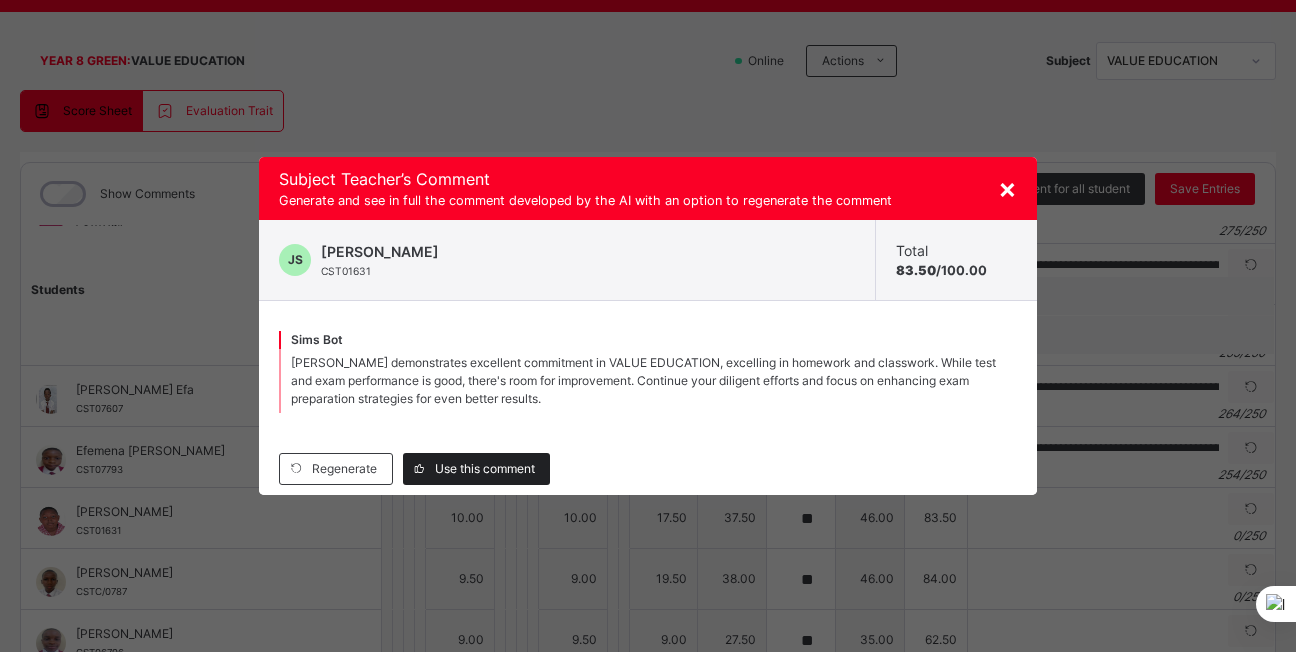 click on "Use this comment" at bounding box center [476, 469] 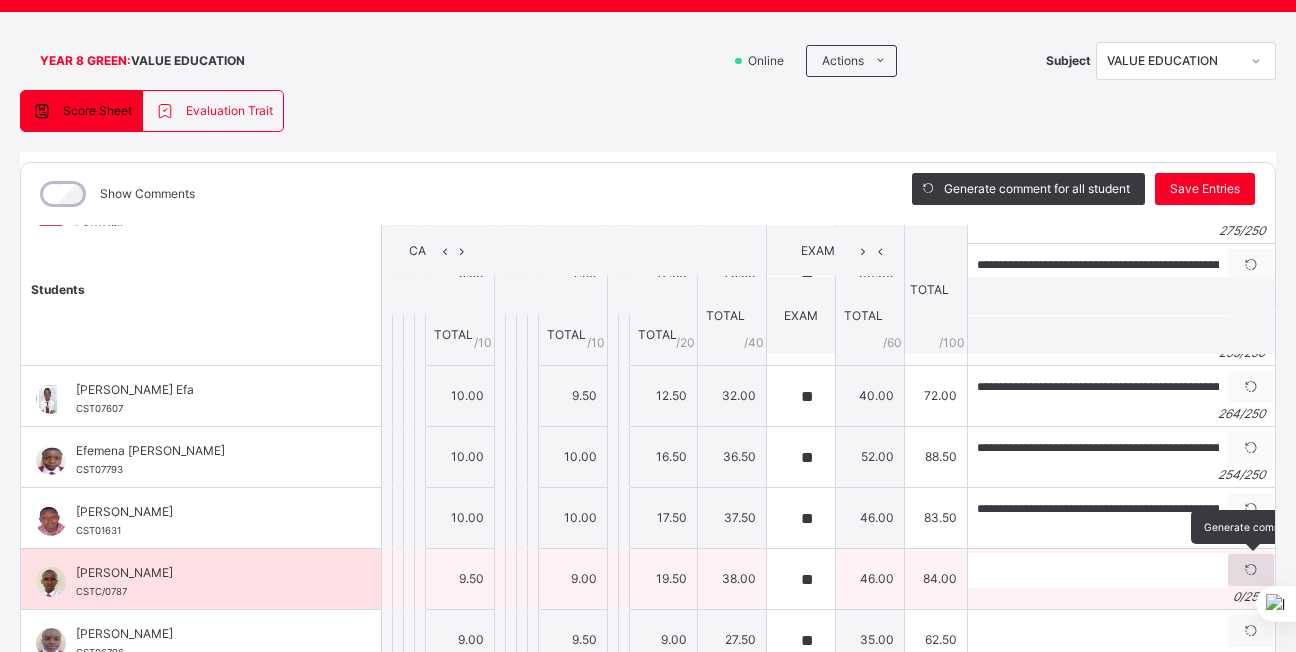 click at bounding box center [1251, 570] 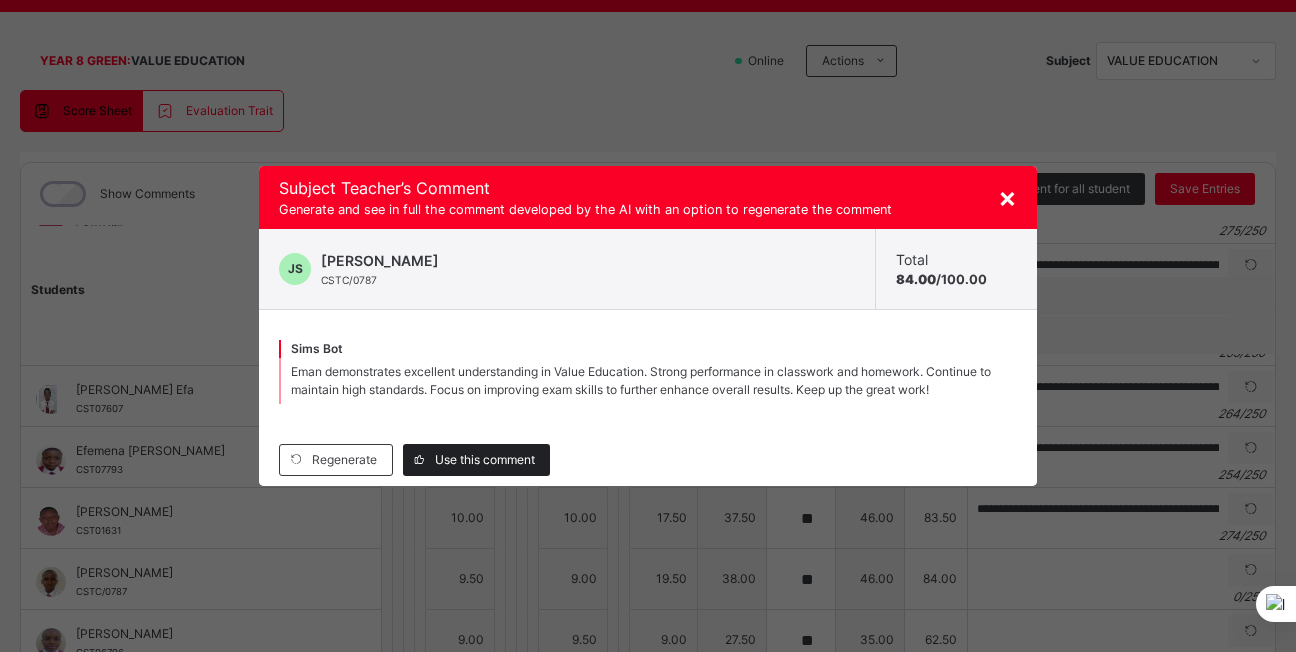 click on "Use this comment" at bounding box center (485, 460) 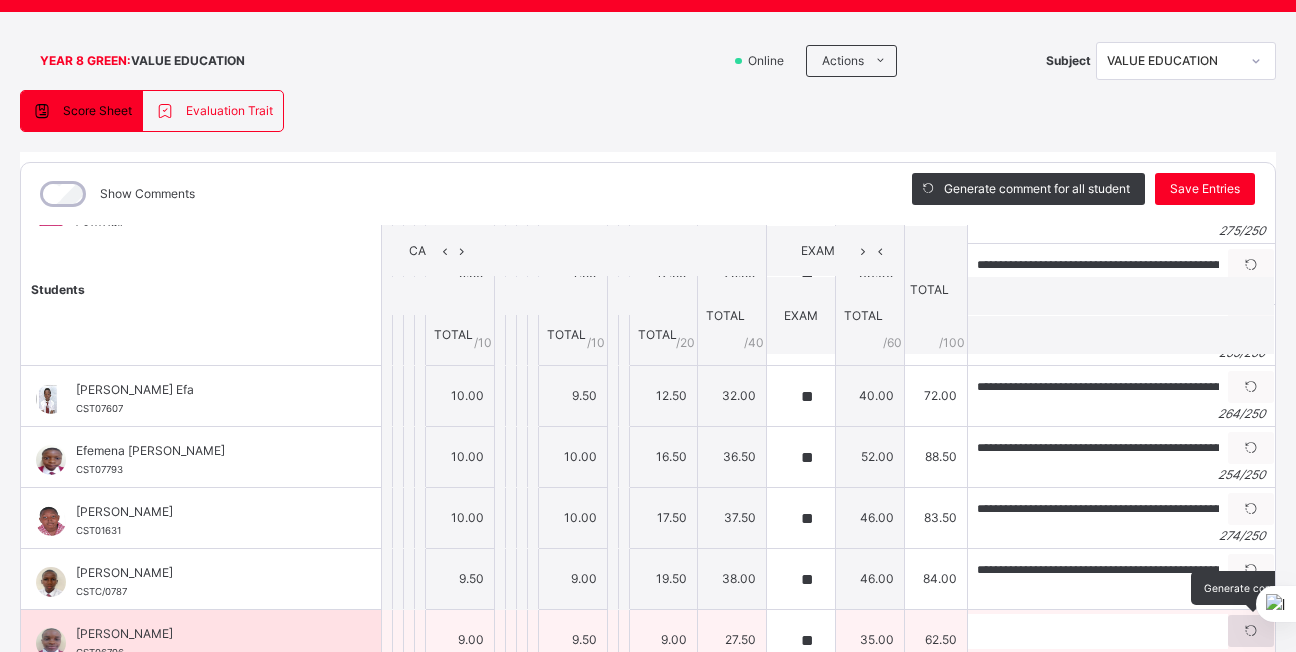 click at bounding box center [1251, 631] 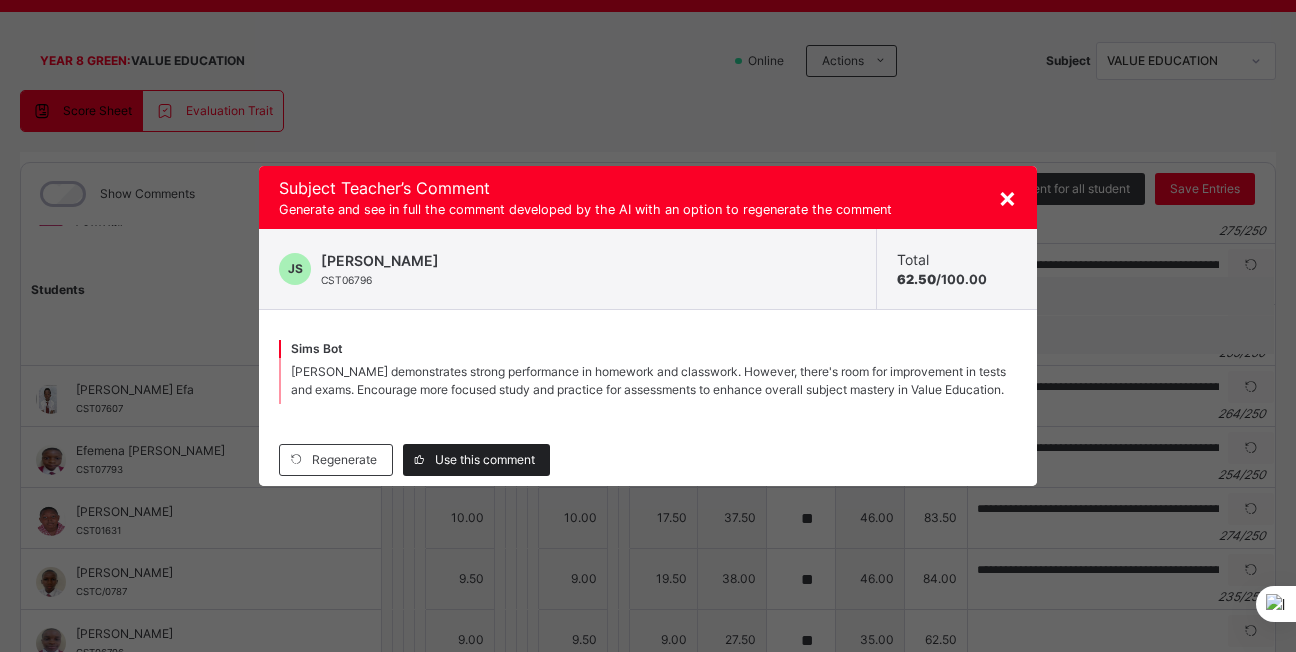 click on "Use this comment" at bounding box center [485, 460] 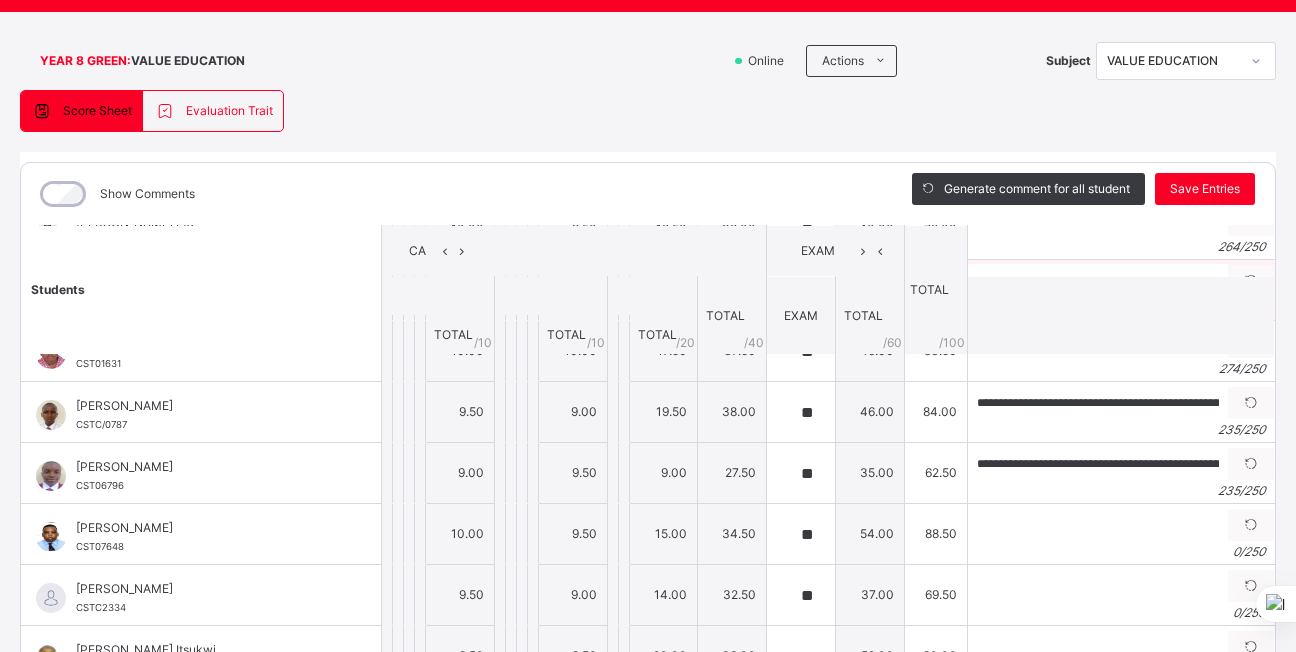 scroll, scrollTop: 504, scrollLeft: 0, axis: vertical 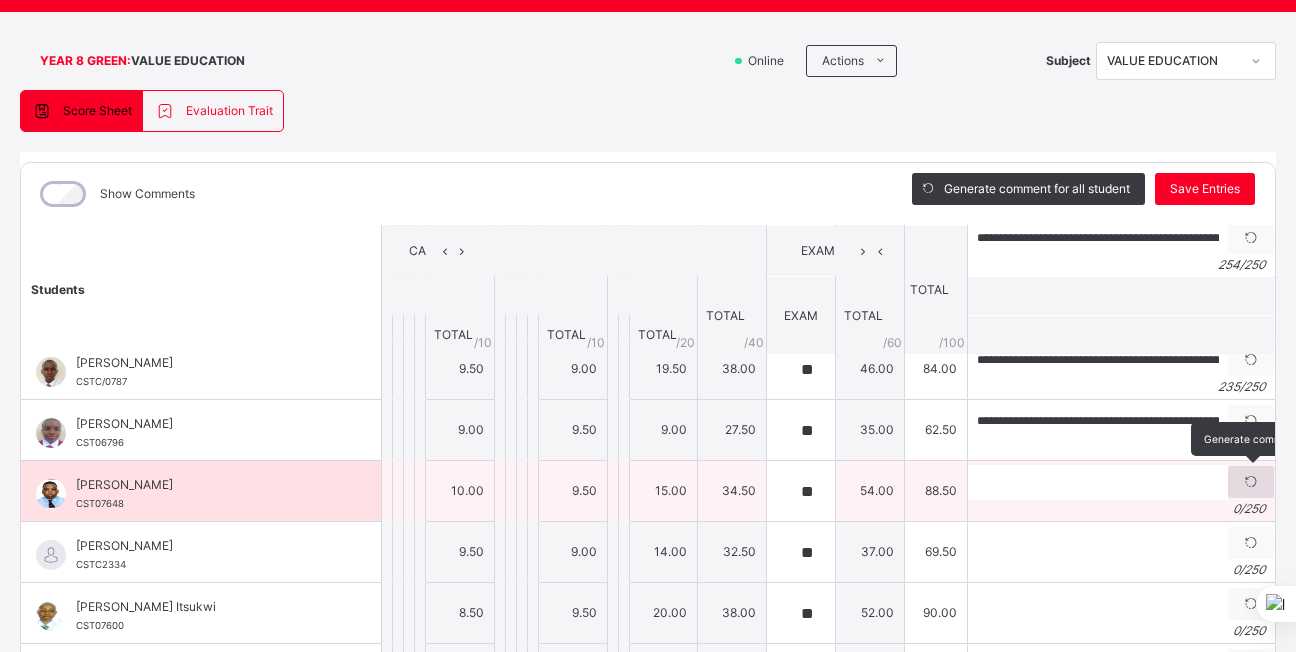 click at bounding box center [1251, 482] 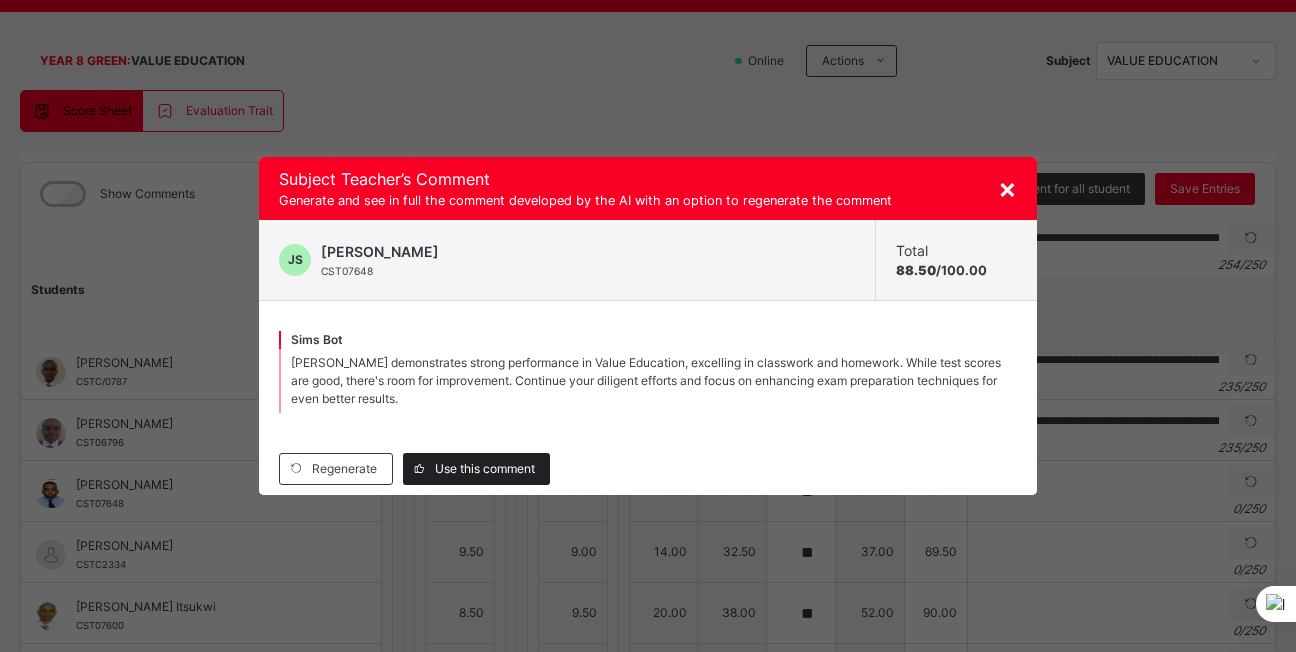click on "Use this comment" at bounding box center [476, 469] 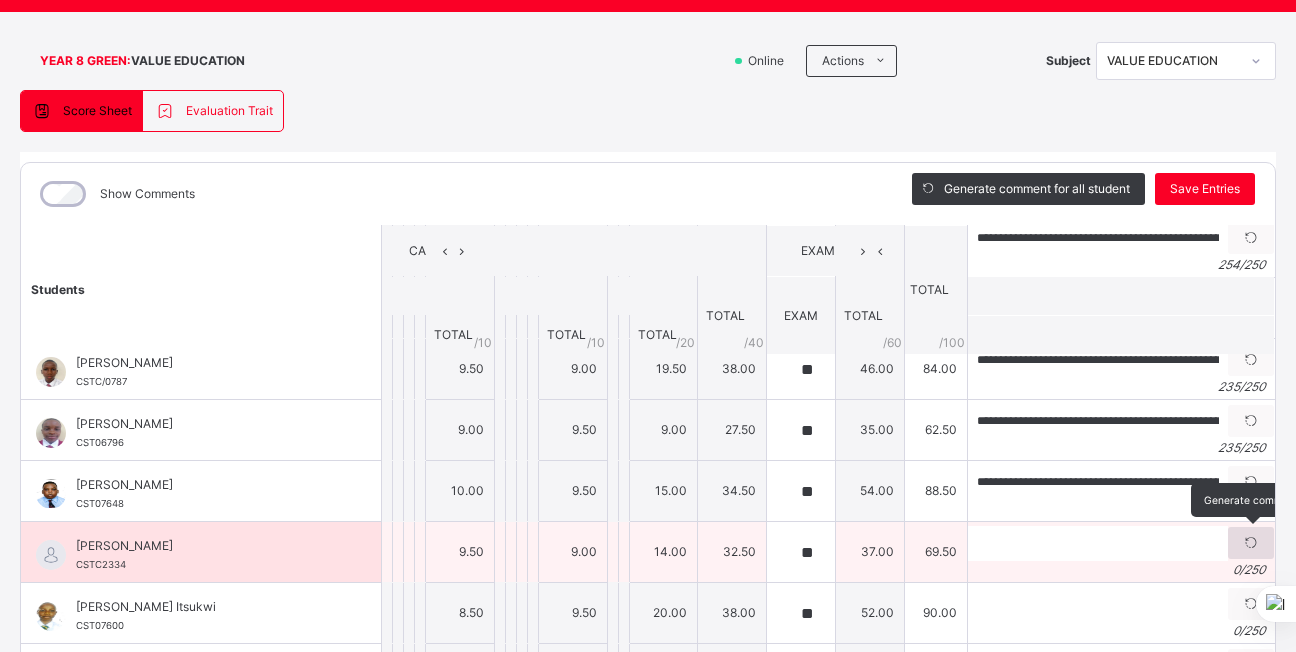 click at bounding box center (1251, 543) 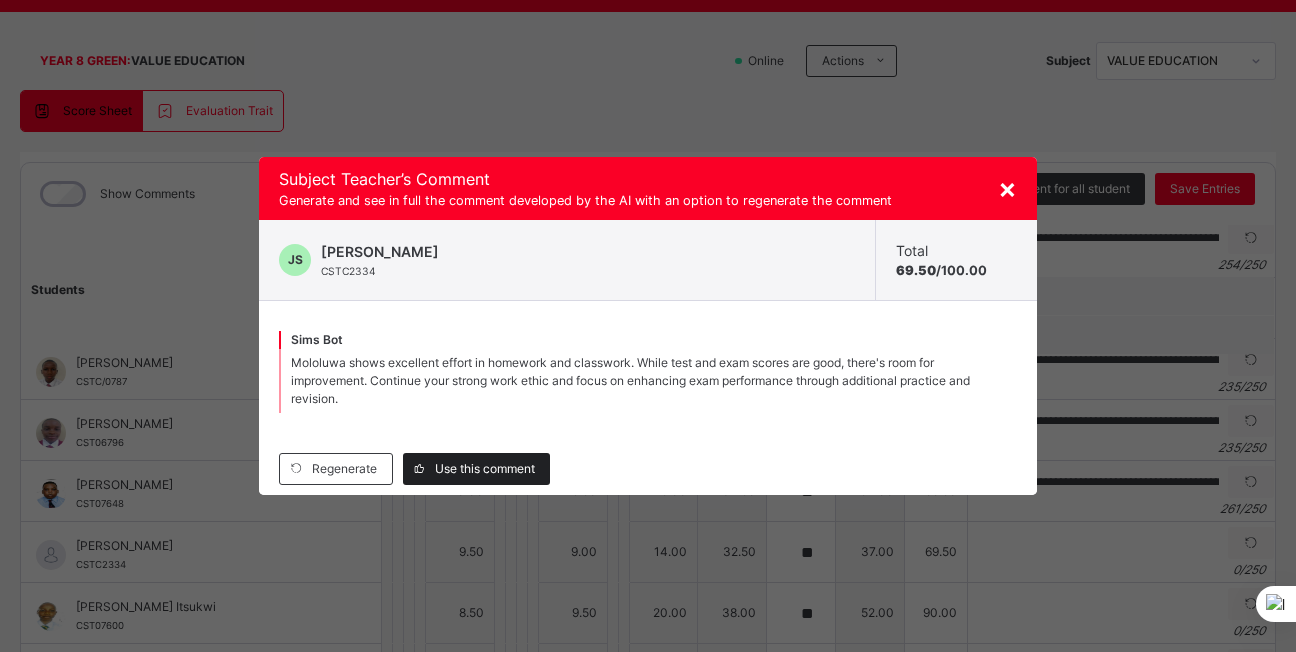 click on "Use this comment" at bounding box center (476, 469) 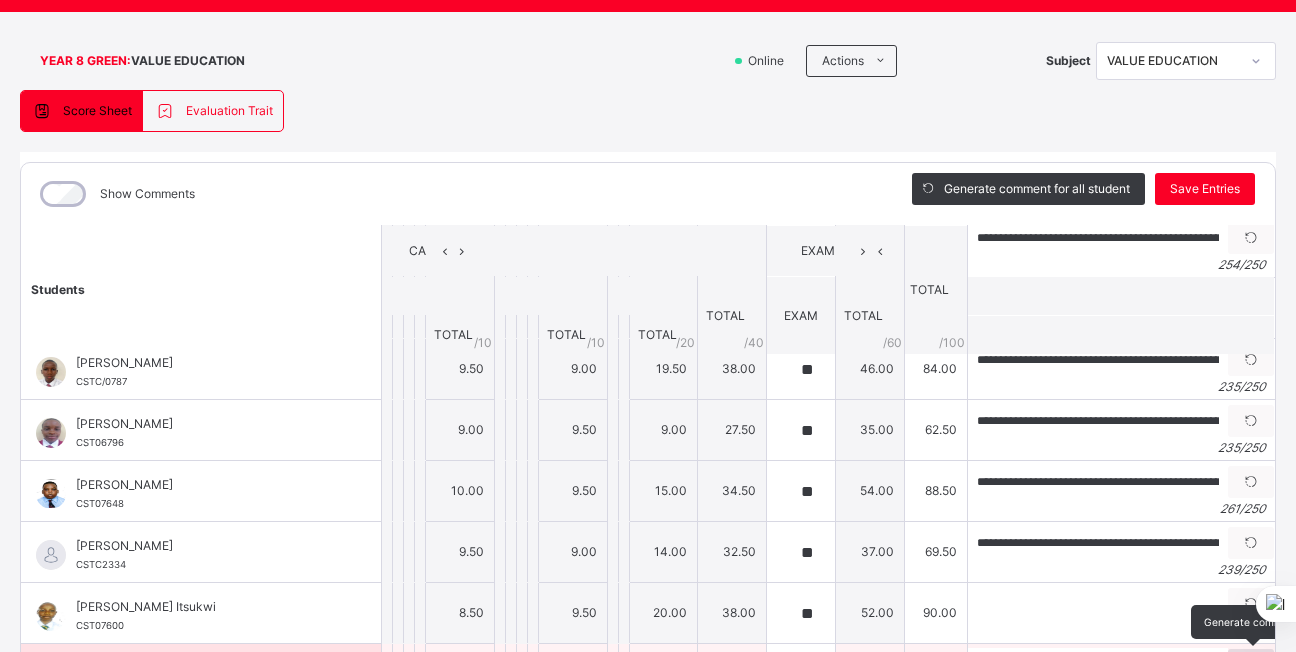 scroll, scrollTop: 1279, scrollLeft: 0, axis: vertical 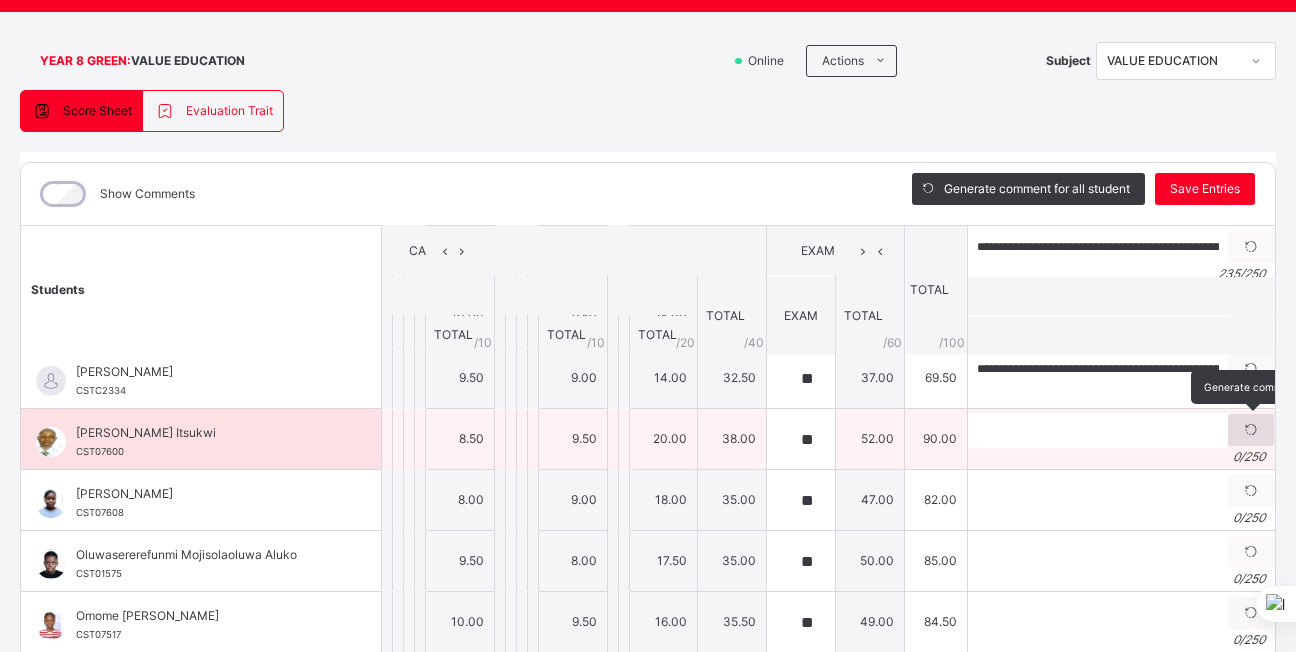 click at bounding box center [1251, 430] 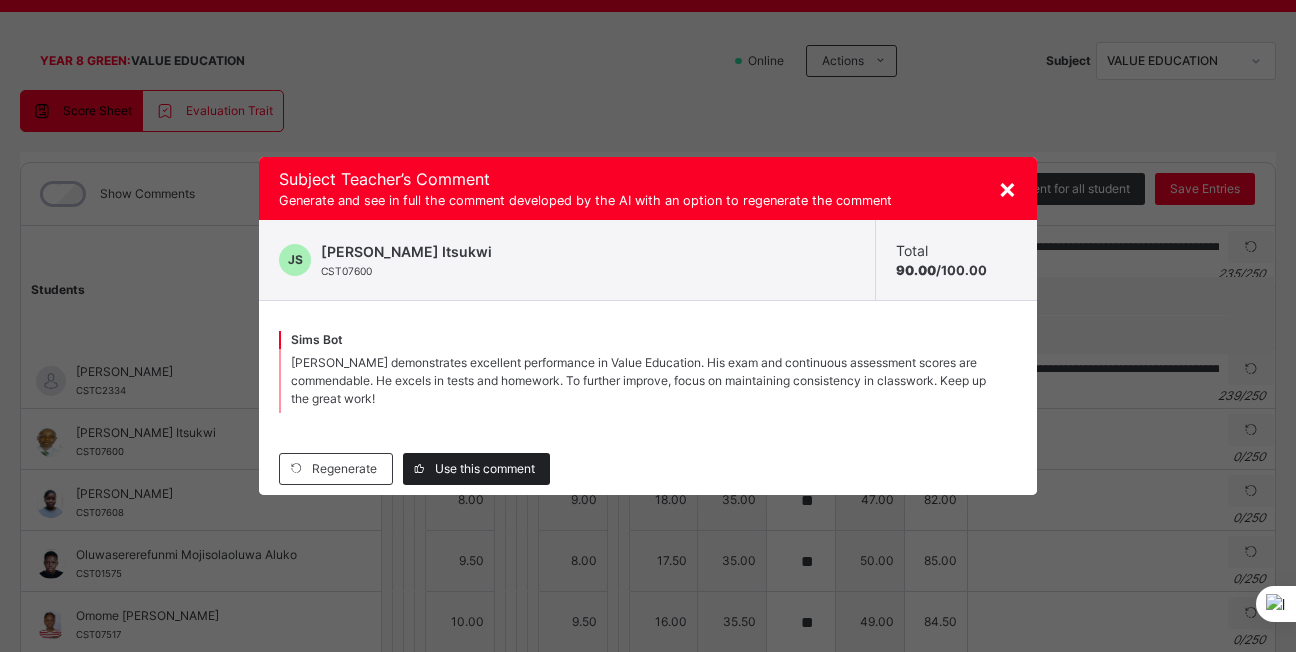 click on "Use this comment" at bounding box center (485, 469) 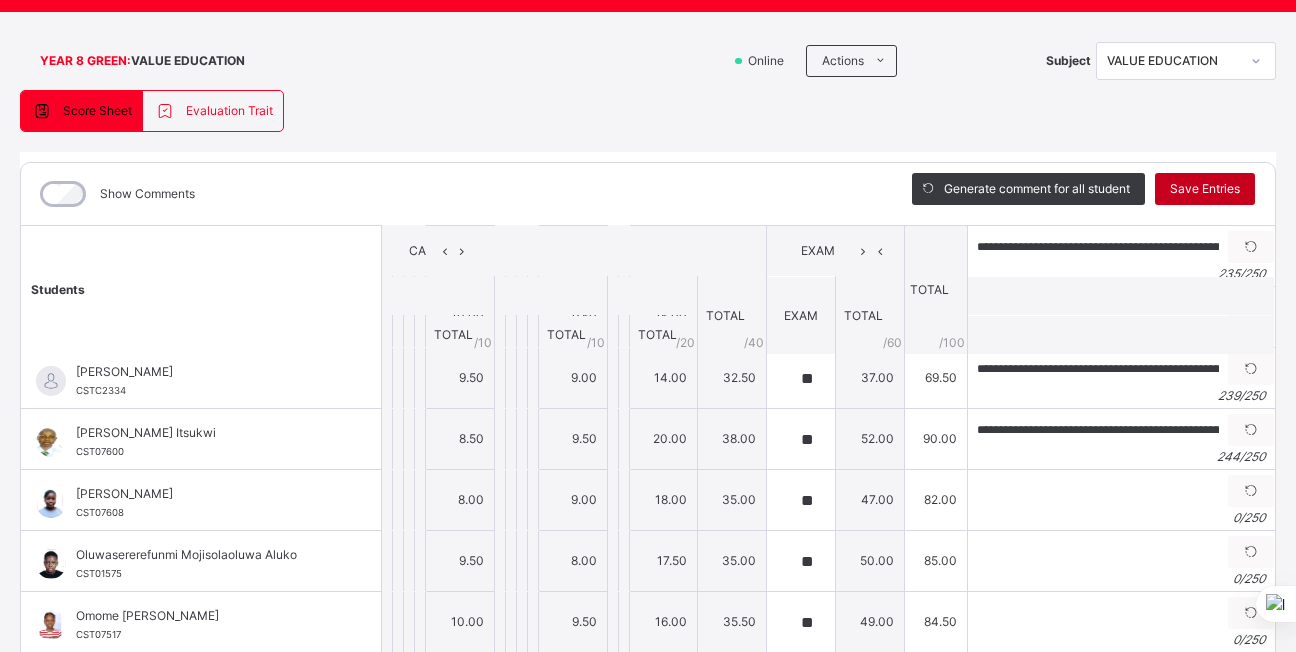 click on "Save Entries" at bounding box center (1205, 189) 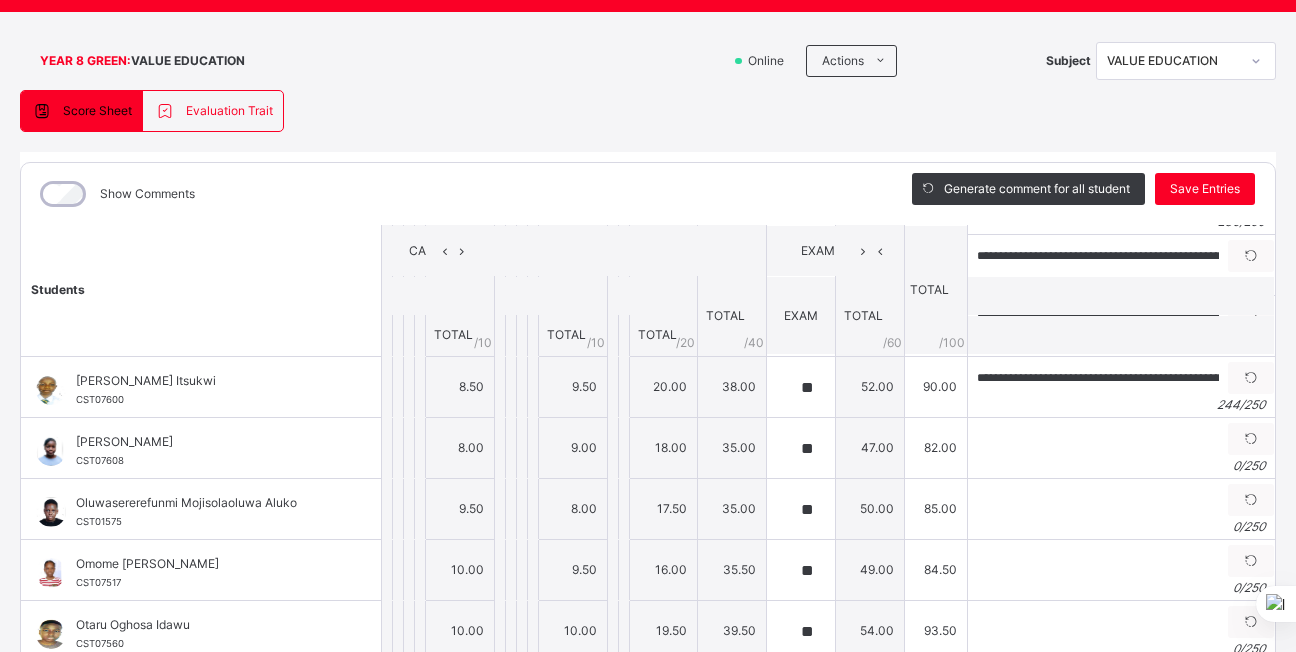 scroll, scrollTop: 728, scrollLeft: 0, axis: vertical 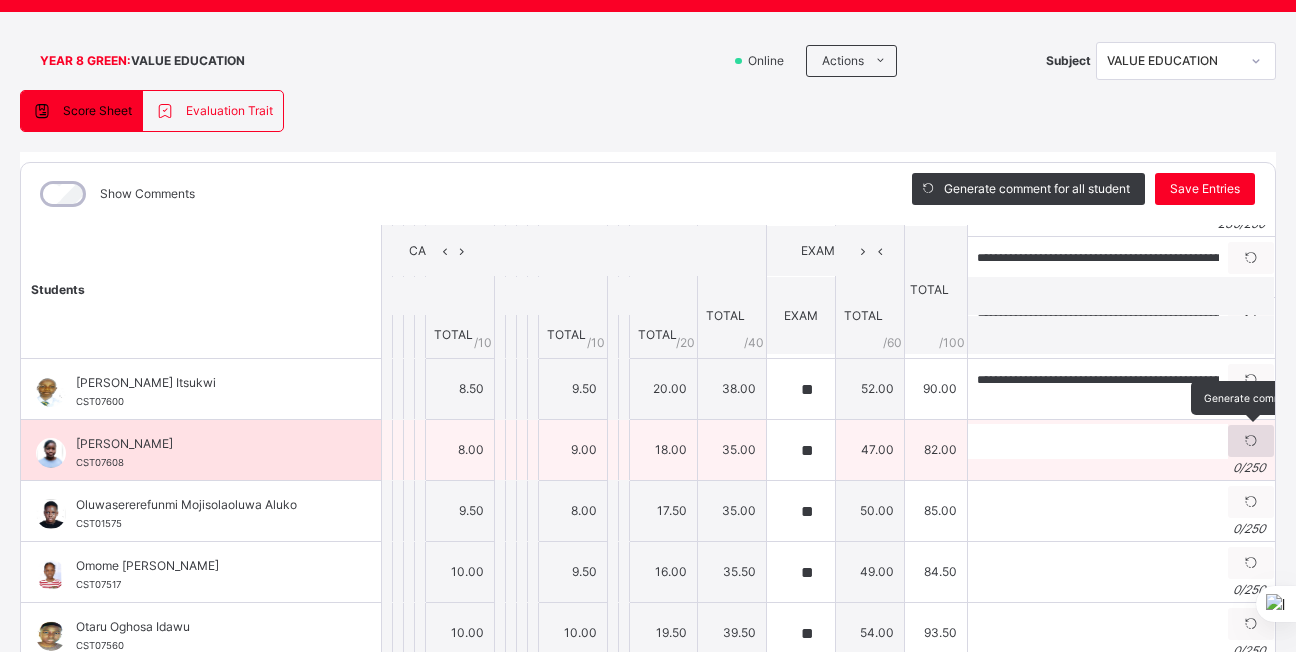 click at bounding box center [1251, 441] 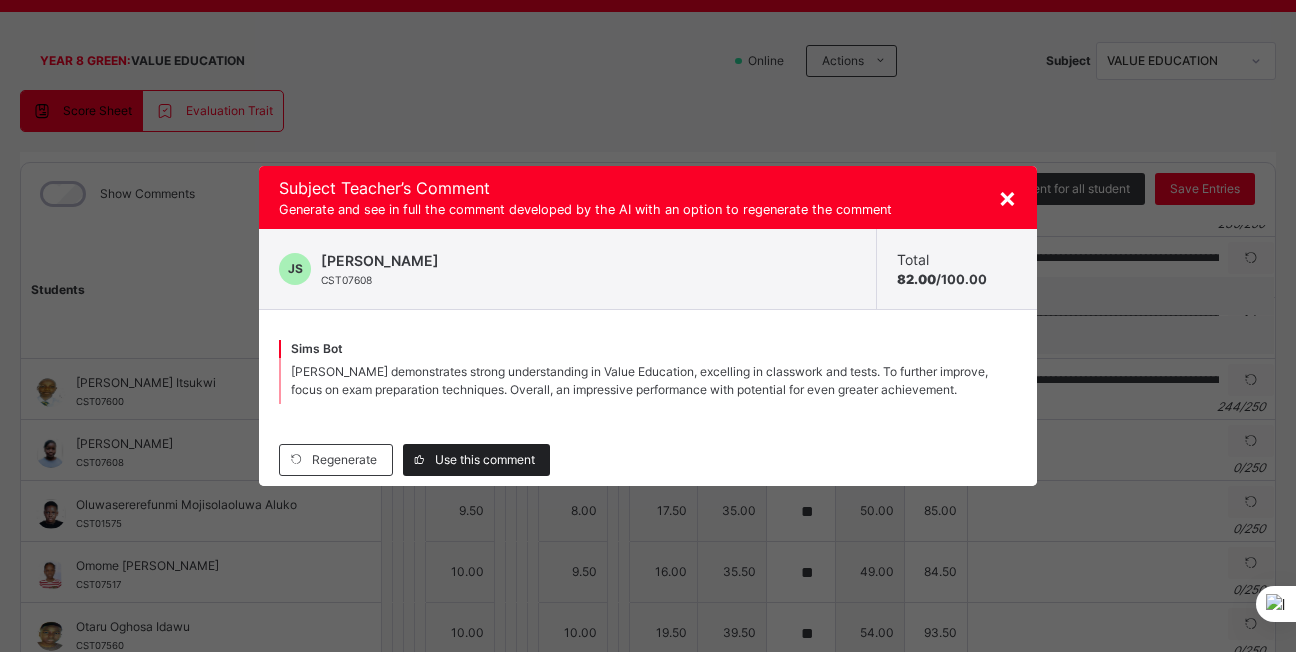 click on "Use this comment" at bounding box center [485, 460] 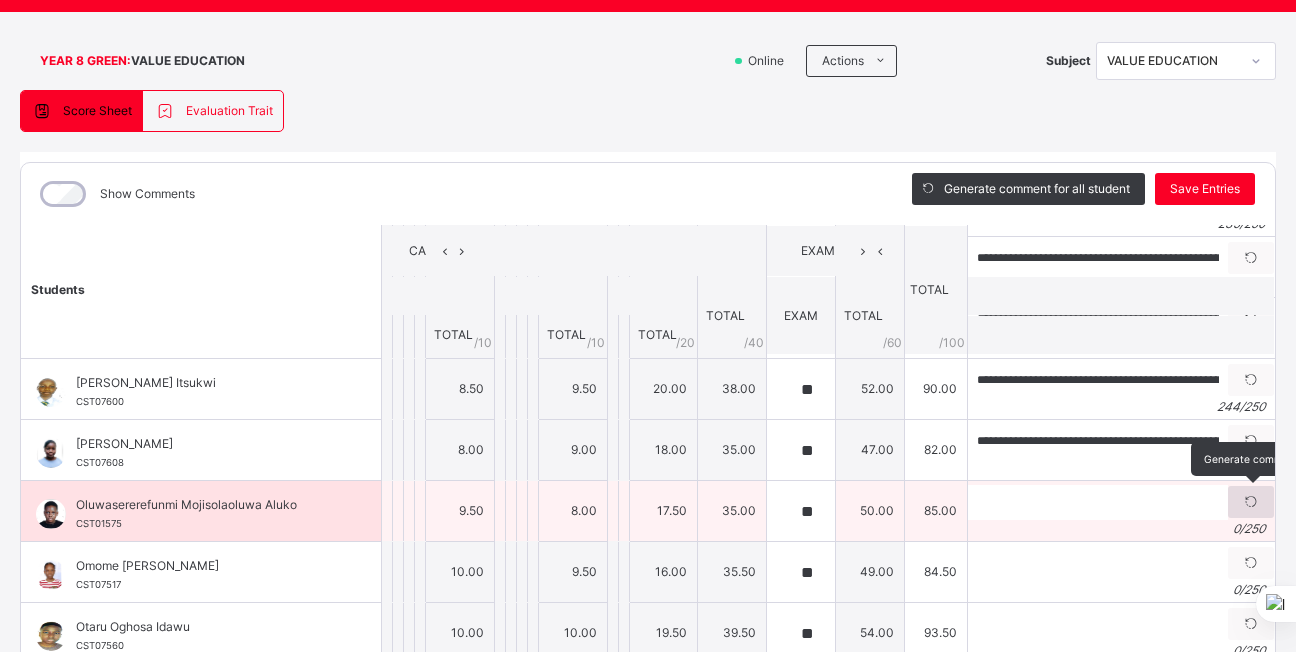click at bounding box center (1251, 502) 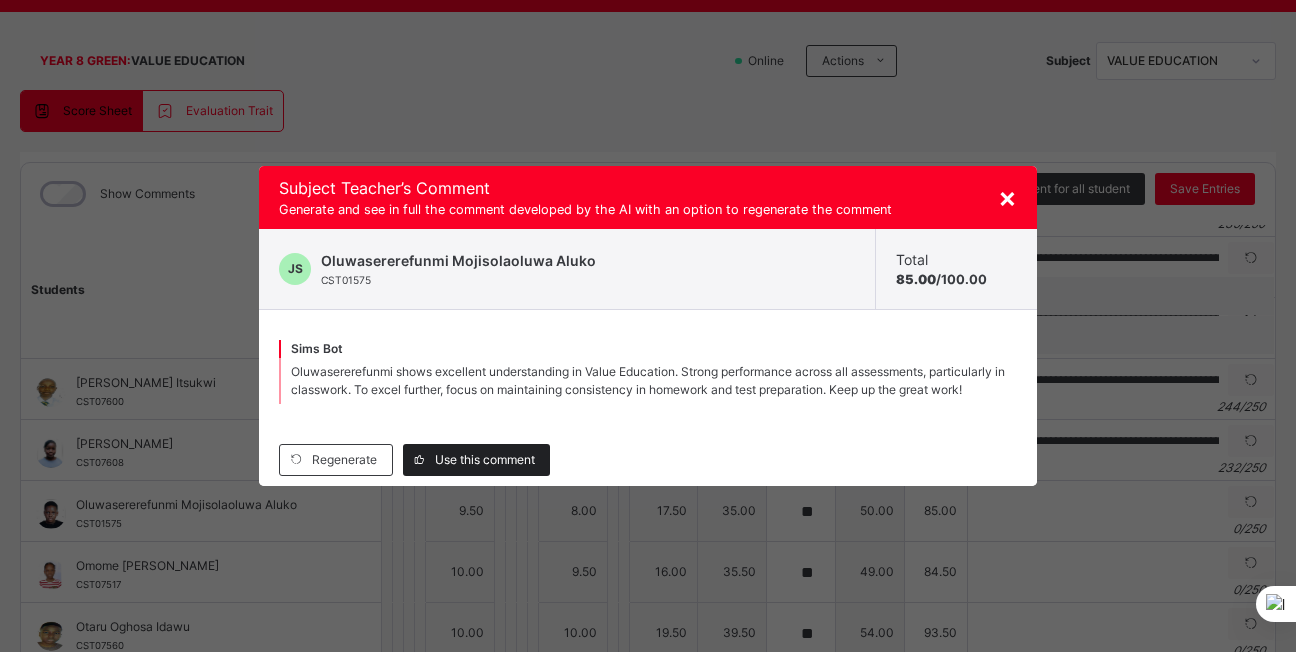click on "Use this comment" at bounding box center (485, 460) 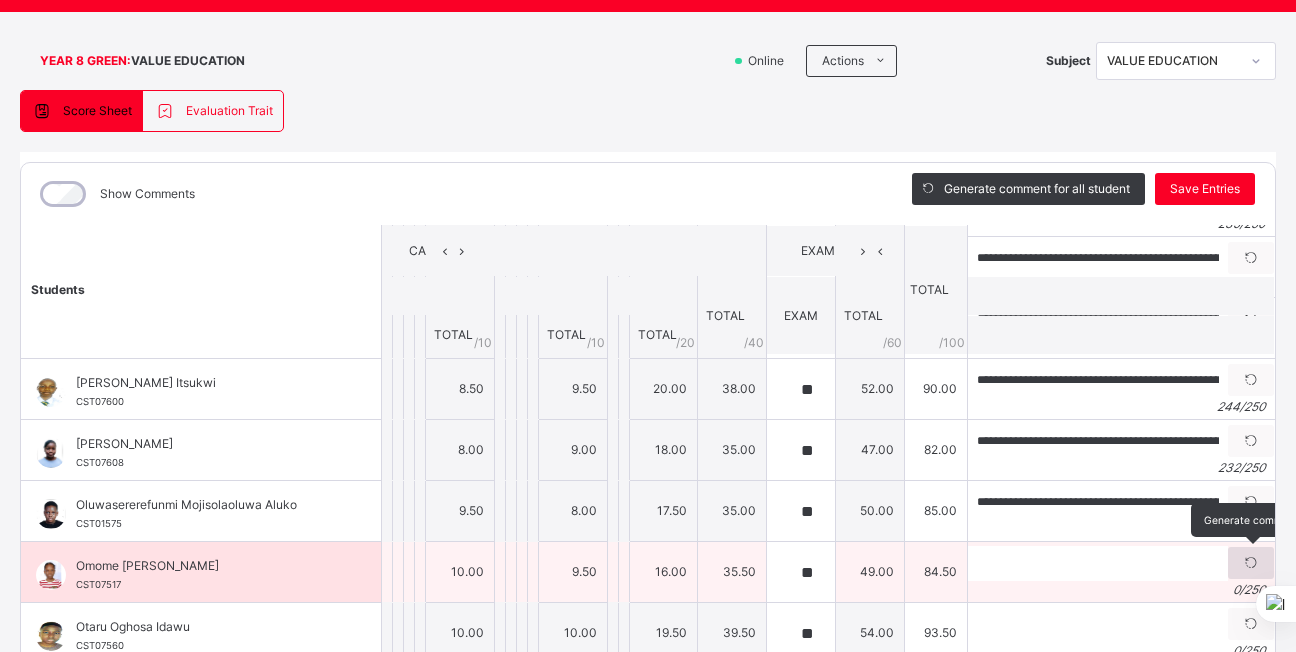 click at bounding box center (1251, 563) 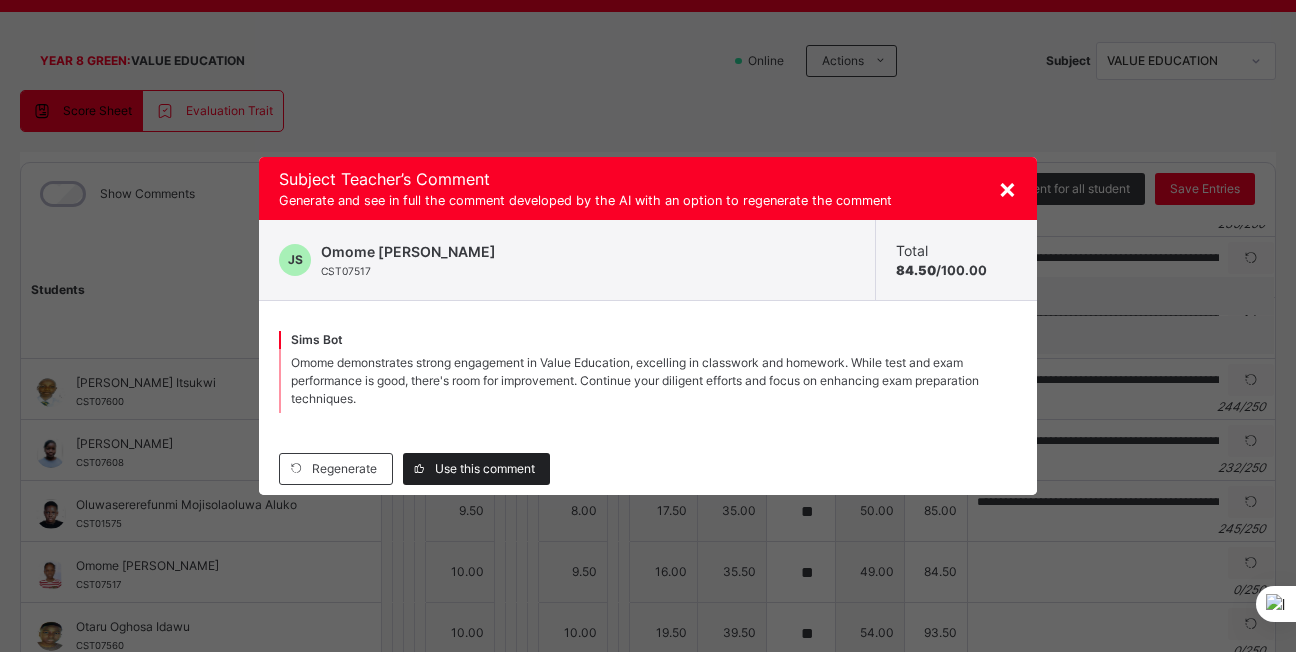 click on "Use this comment" at bounding box center [485, 469] 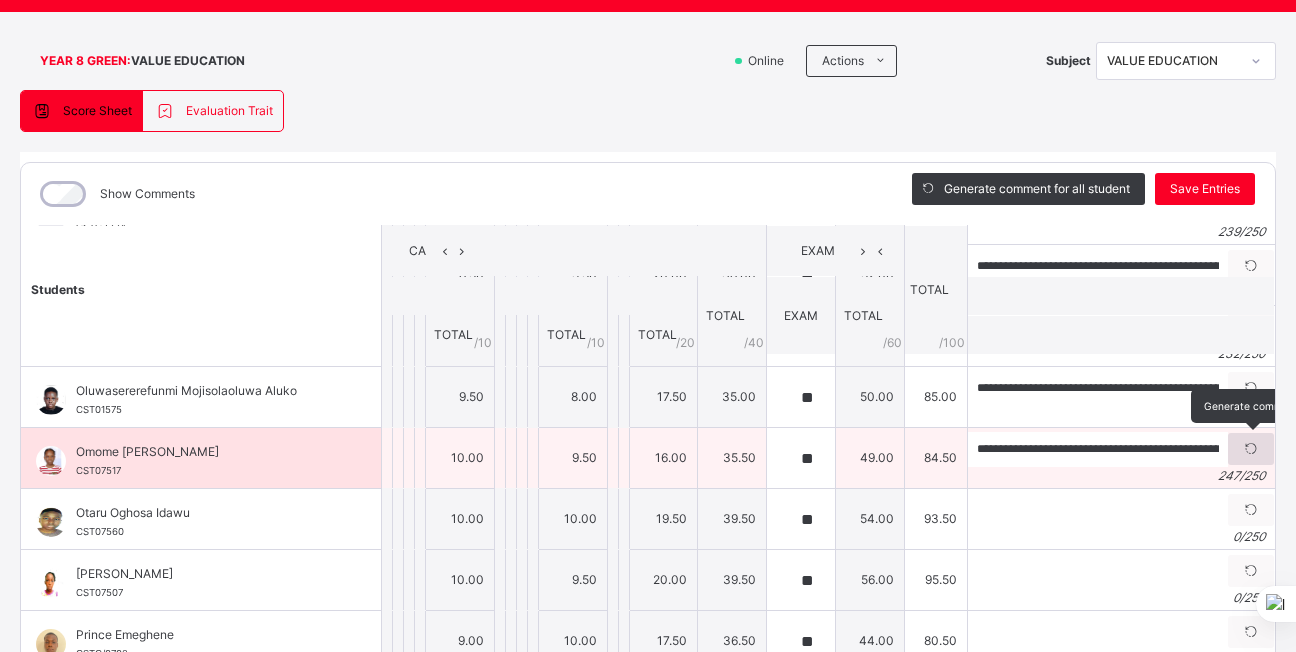scroll, scrollTop: 865, scrollLeft: 0, axis: vertical 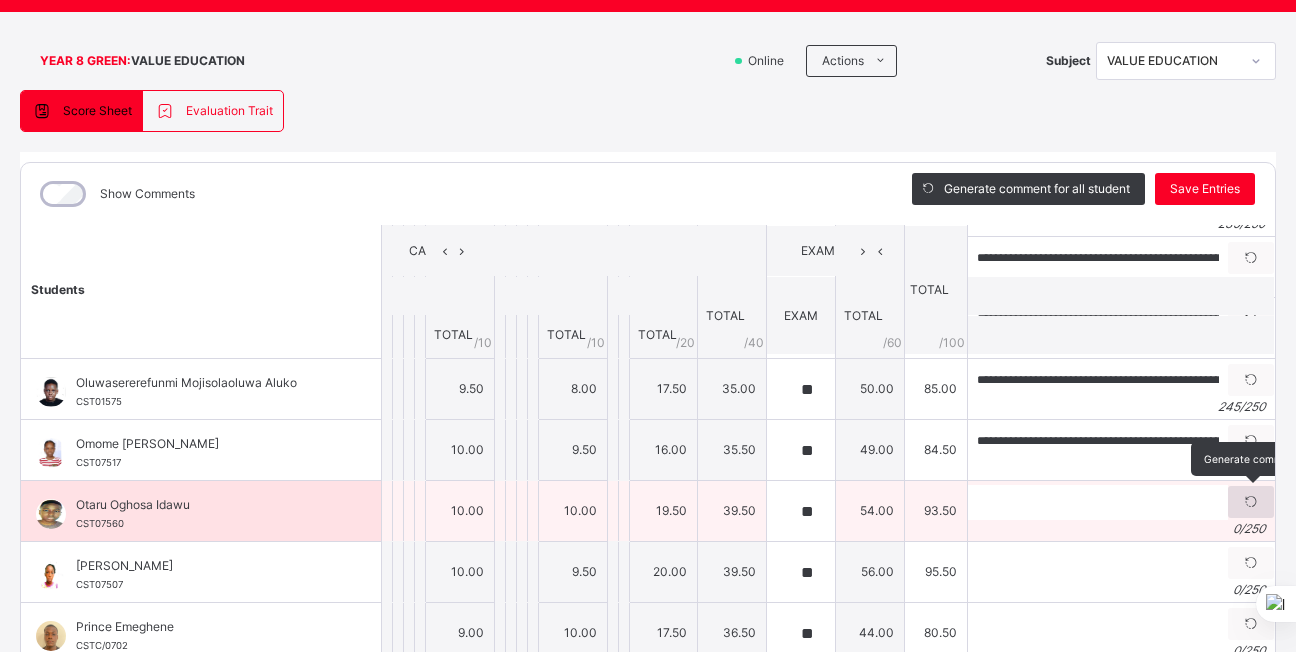 click at bounding box center [1251, 502] 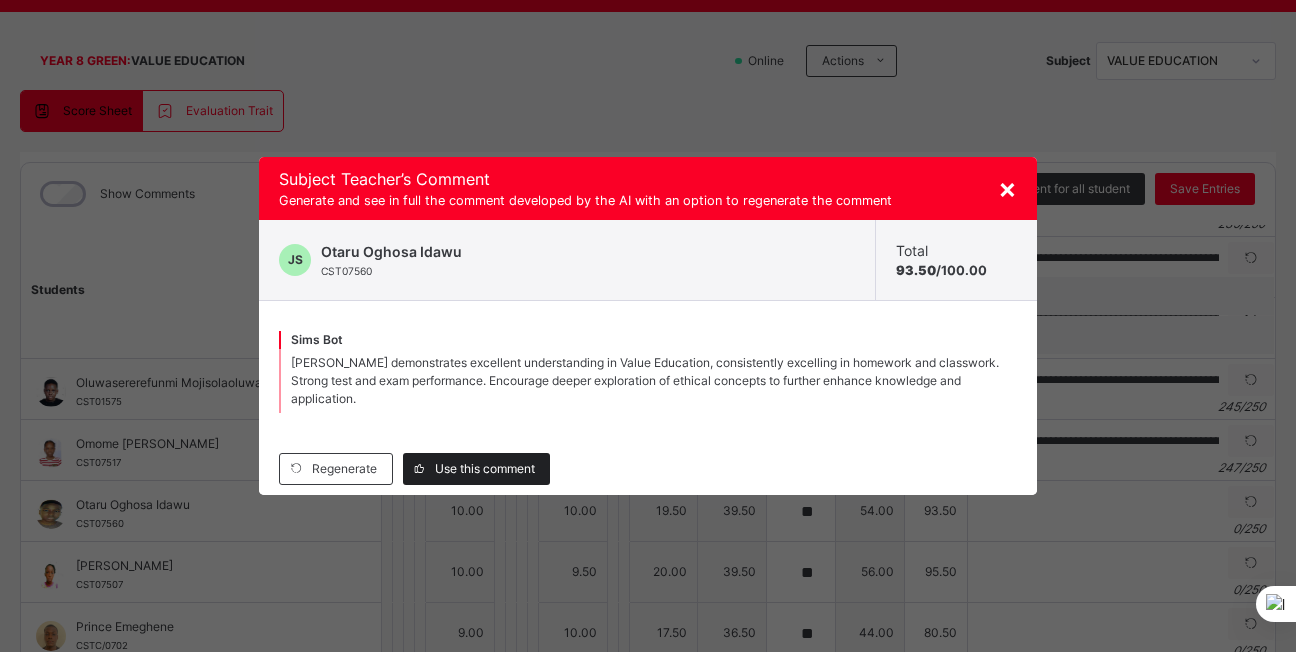 click on "Use this comment" at bounding box center [476, 469] 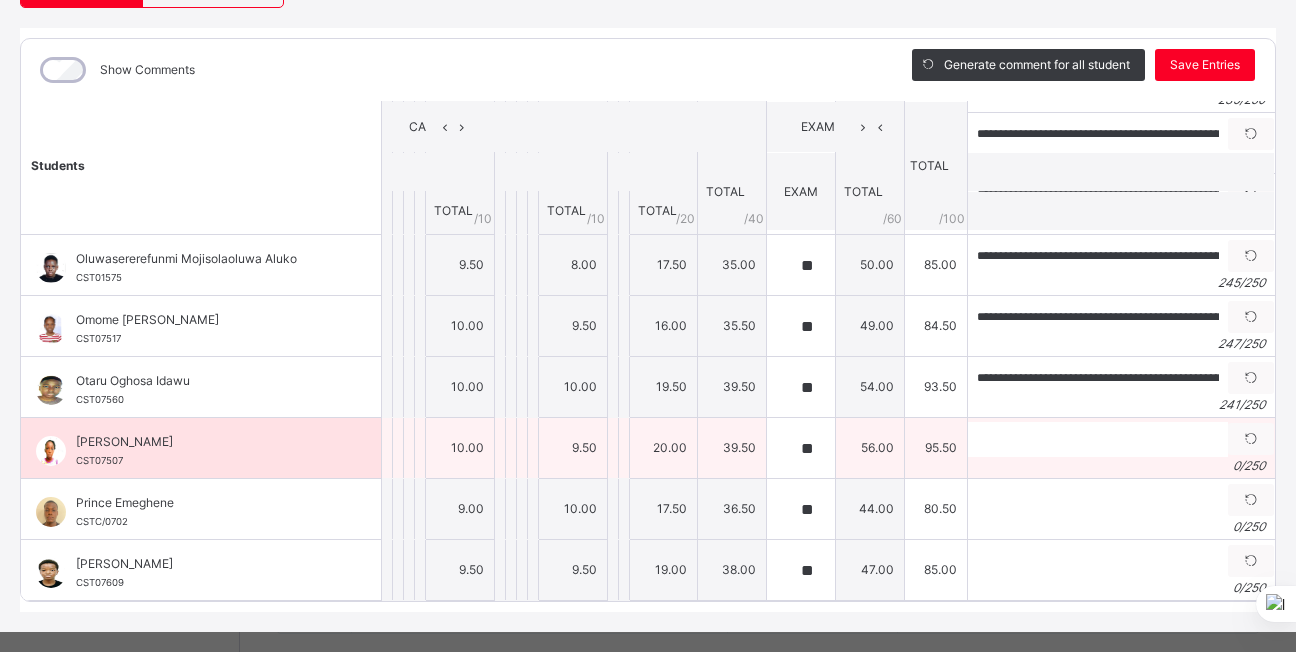 scroll, scrollTop: 230, scrollLeft: 0, axis: vertical 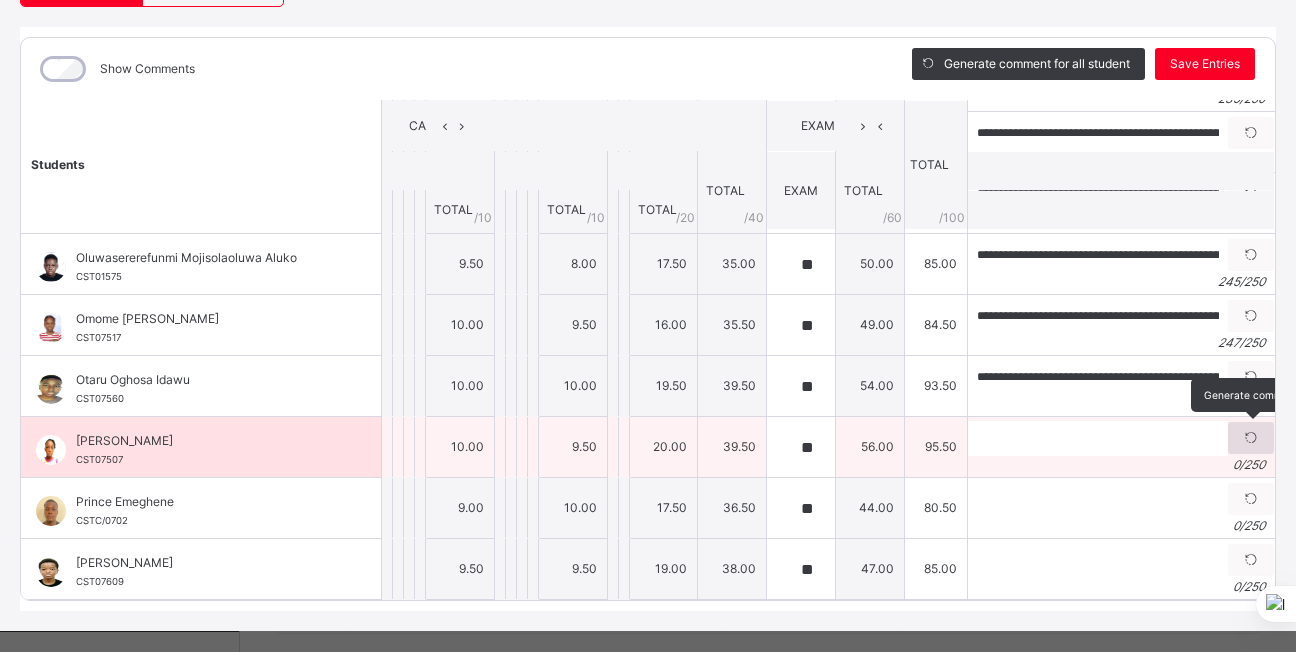 click at bounding box center (1251, 438) 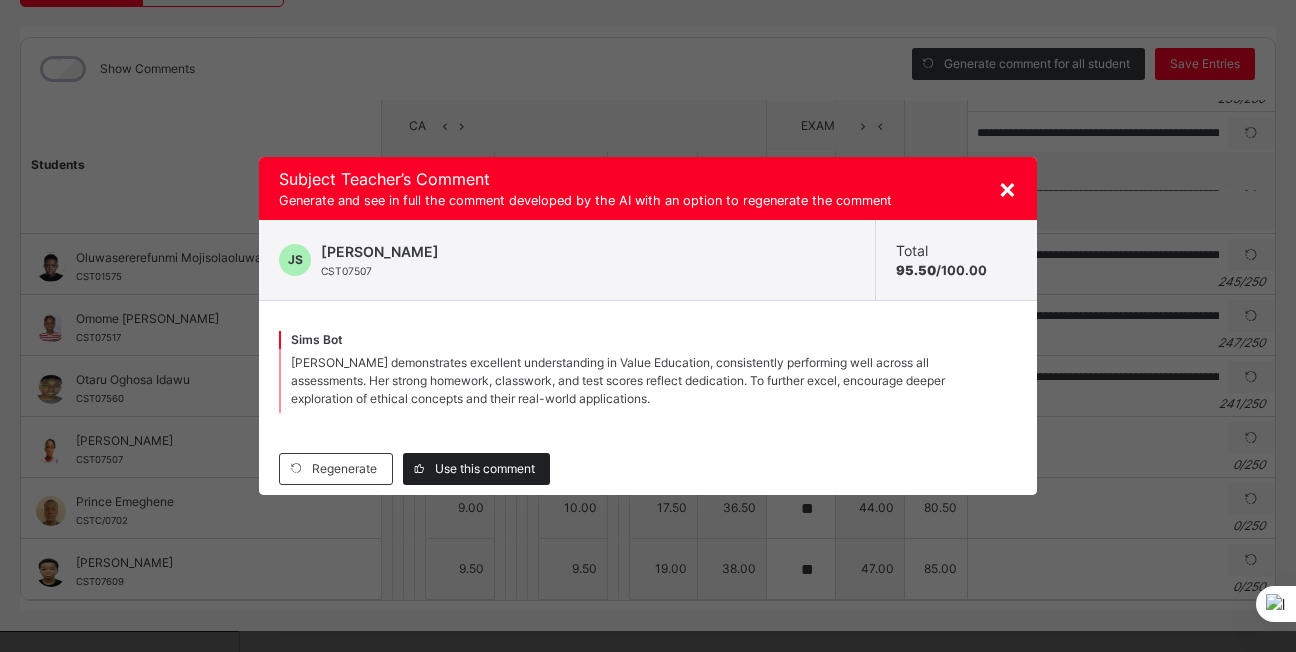 click on "Use this comment" at bounding box center (485, 469) 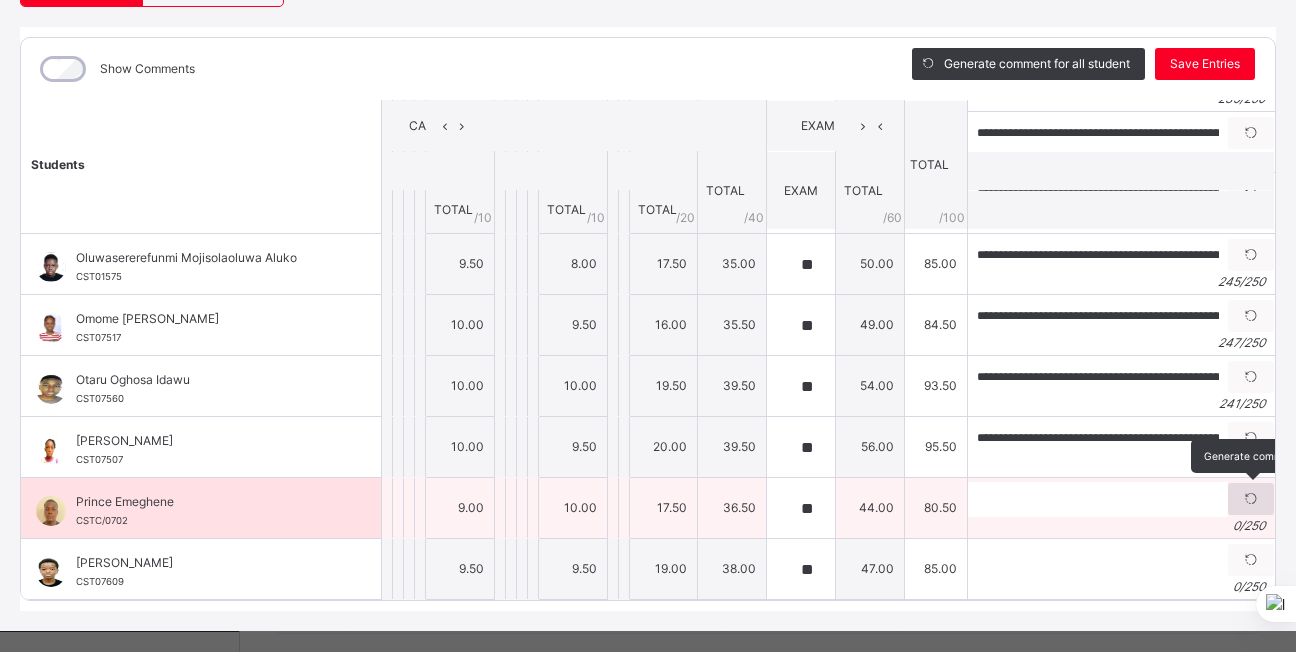 click at bounding box center (1251, 499) 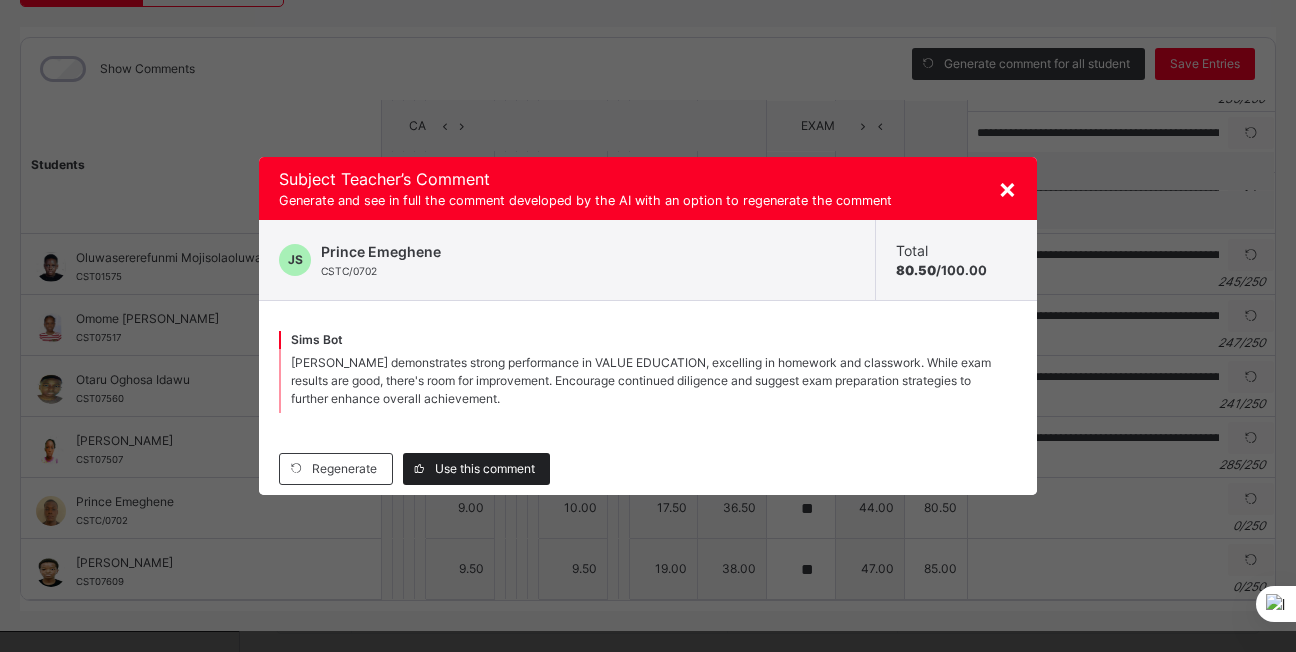 click on "Use this comment" at bounding box center (485, 469) 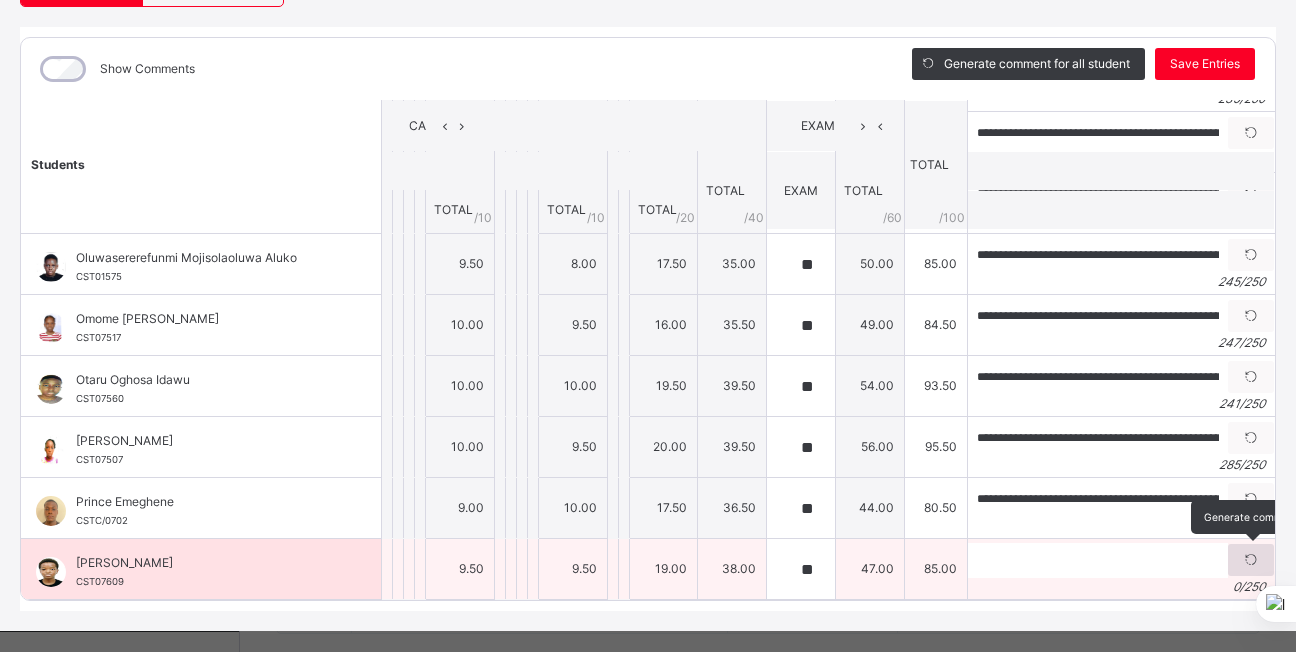 click at bounding box center (1251, 560) 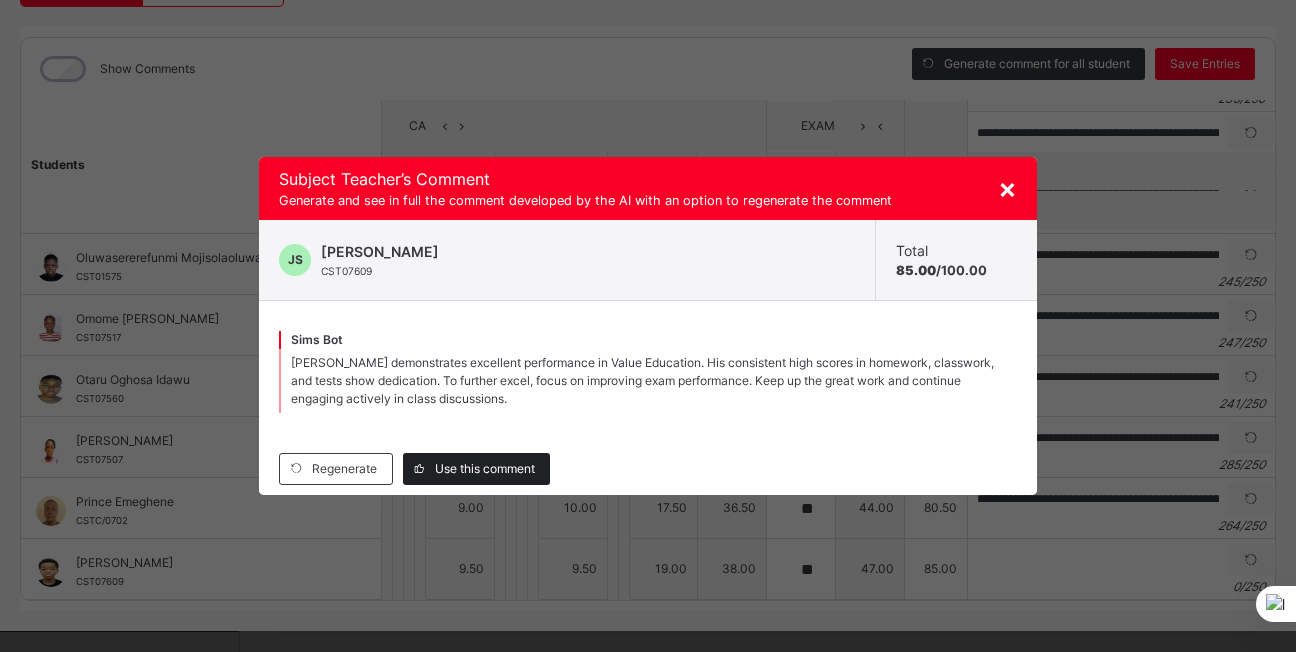 click on "Use this comment" at bounding box center (485, 469) 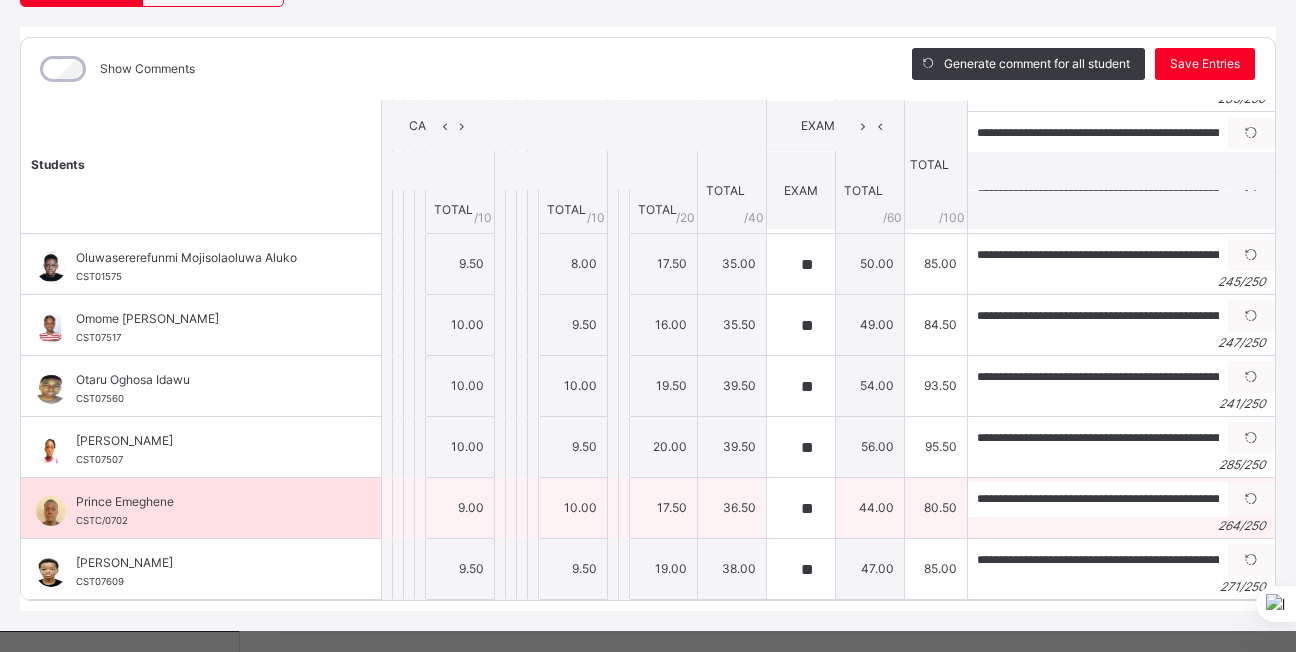 scroll, scrollTop: 259, scrollLeft: 0, axis: vertical 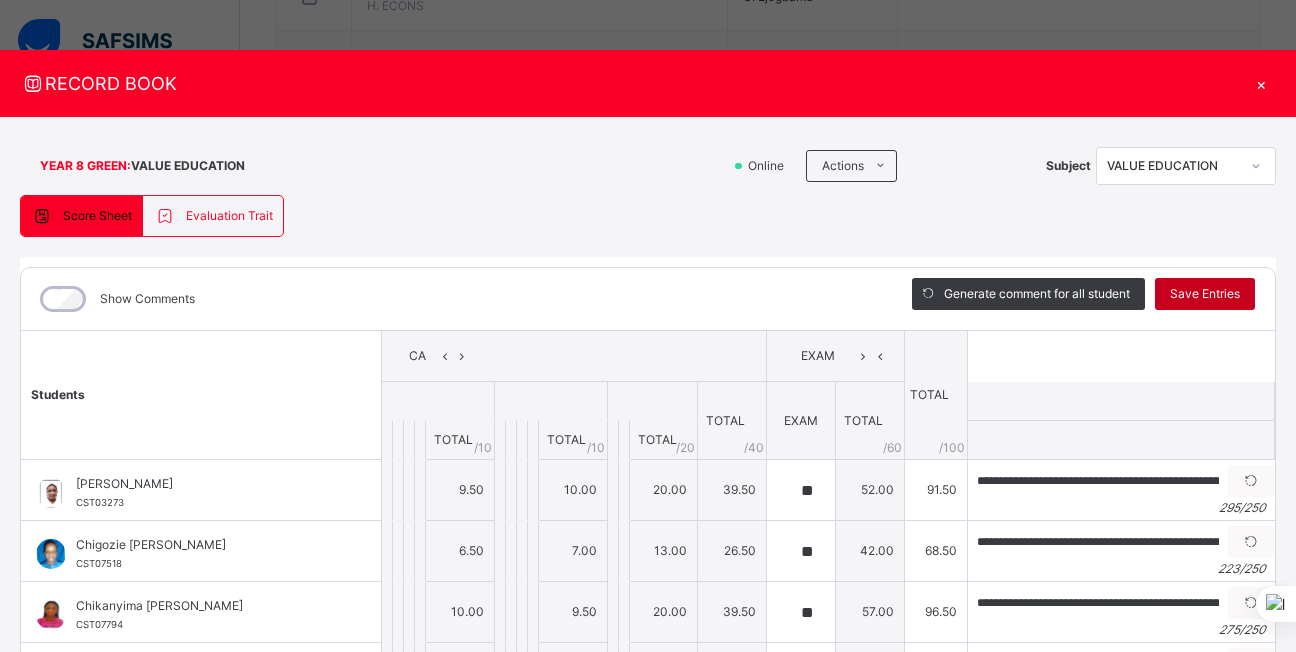 click on "Save Entries" at bounding box center [1205, 294] 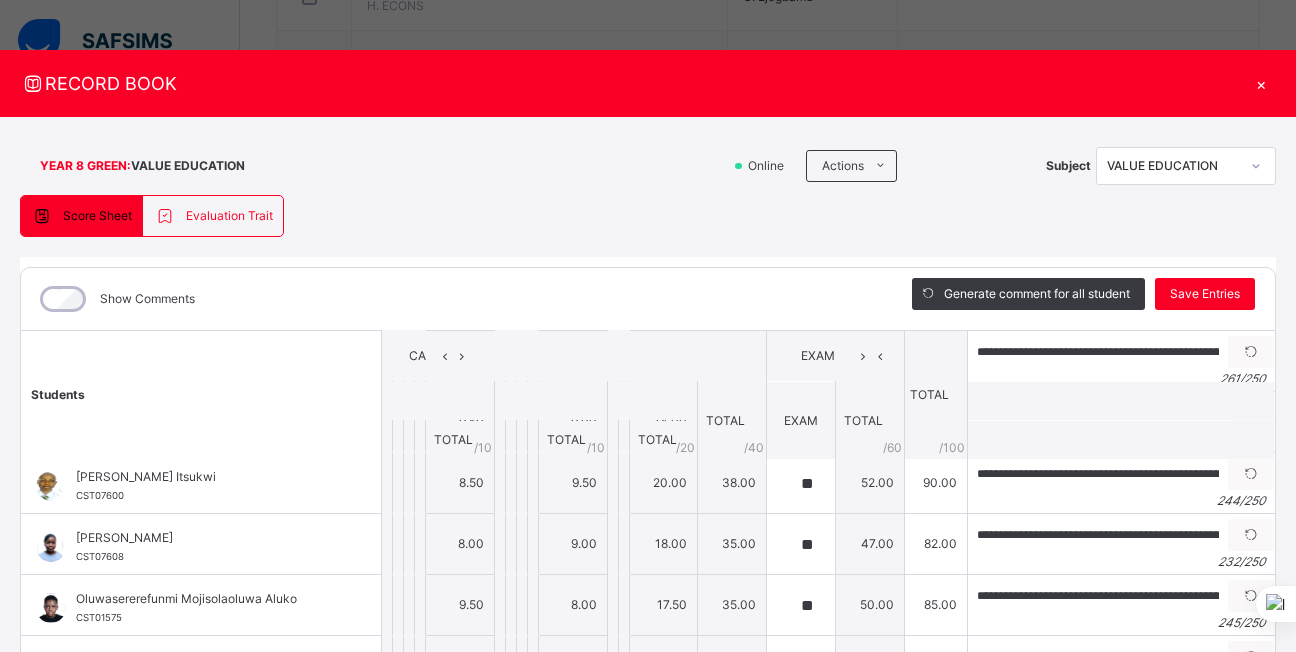 scroll, scrollTop: 865, scrollLeft: 0, axis: vertical 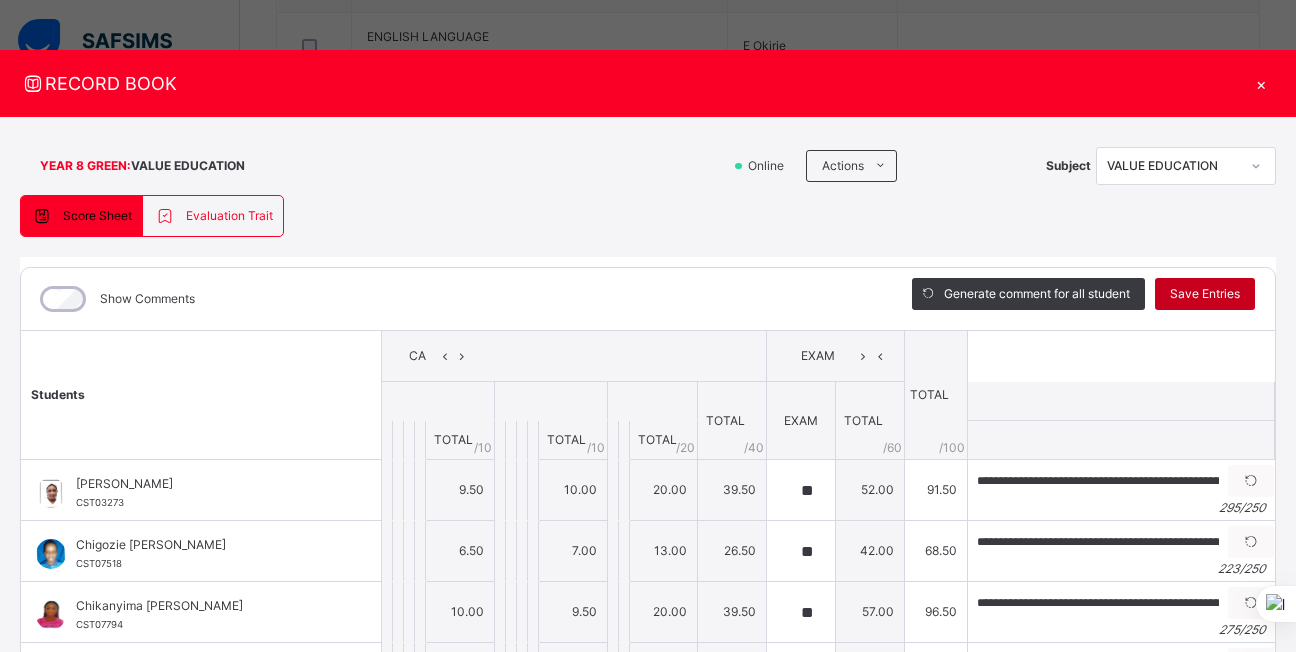 click on "Save Entries" at bounding box center [1205, 294] 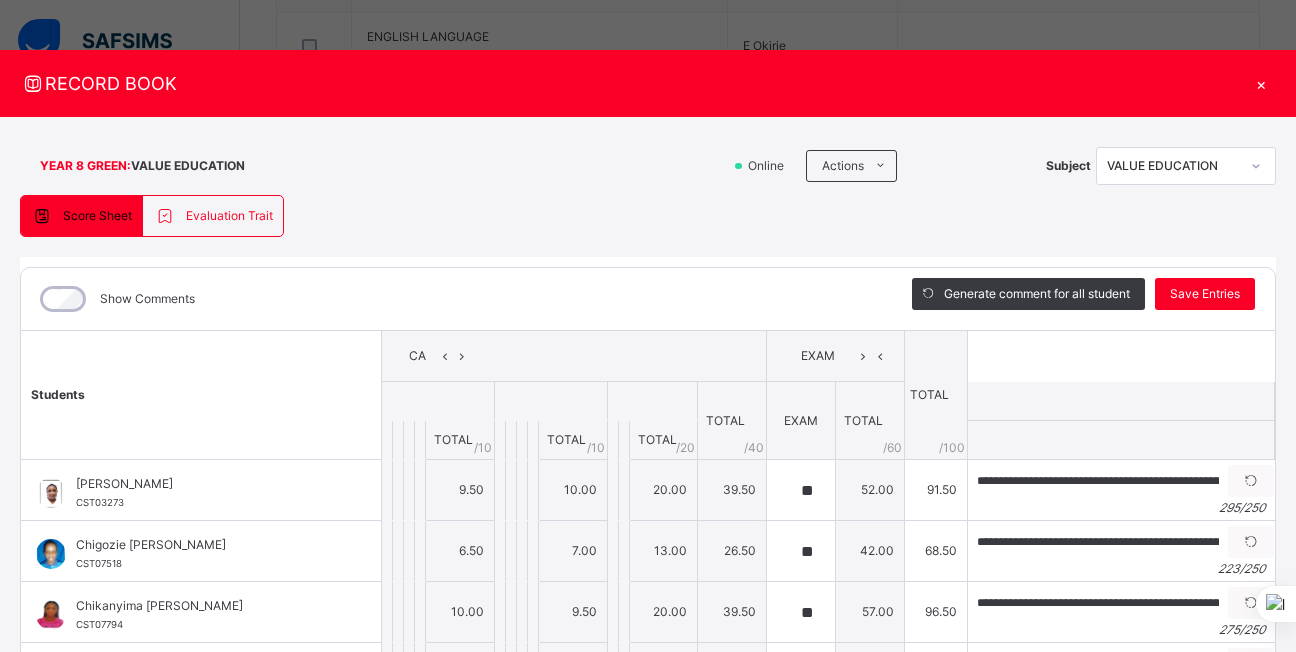 click on "×" at bounding box center [1261, 83] 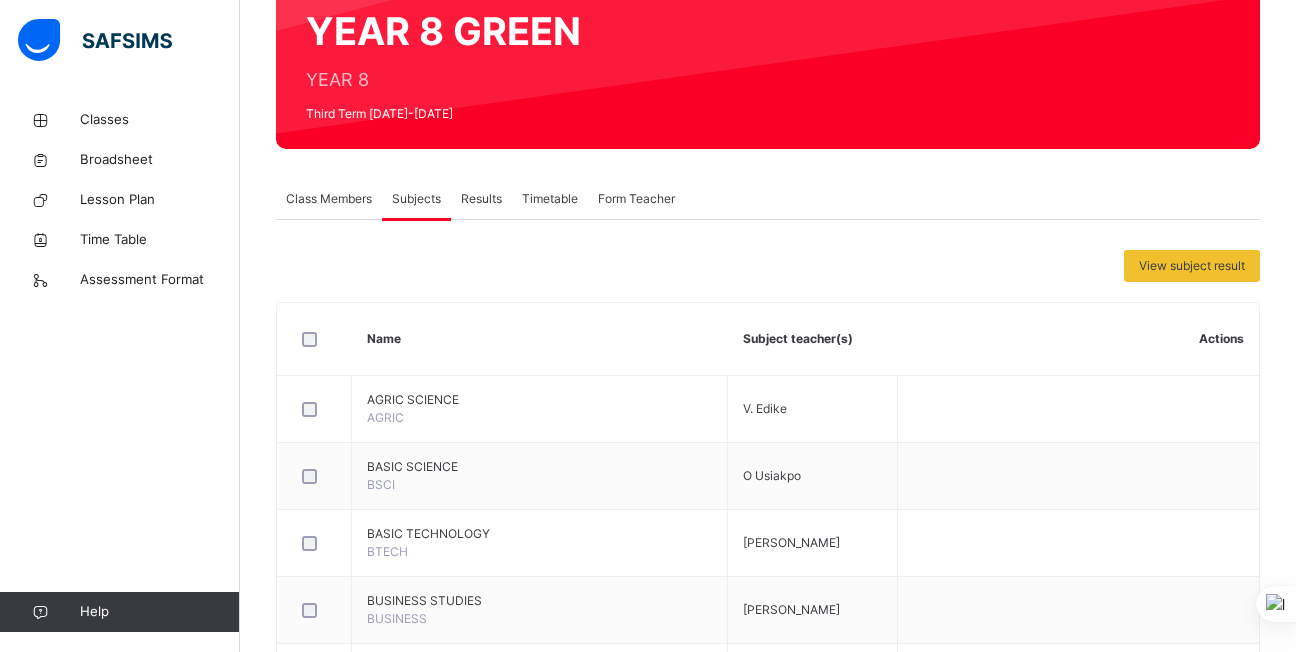 scroll, scrollTop: 0, scrollLeft: 0, axis: both 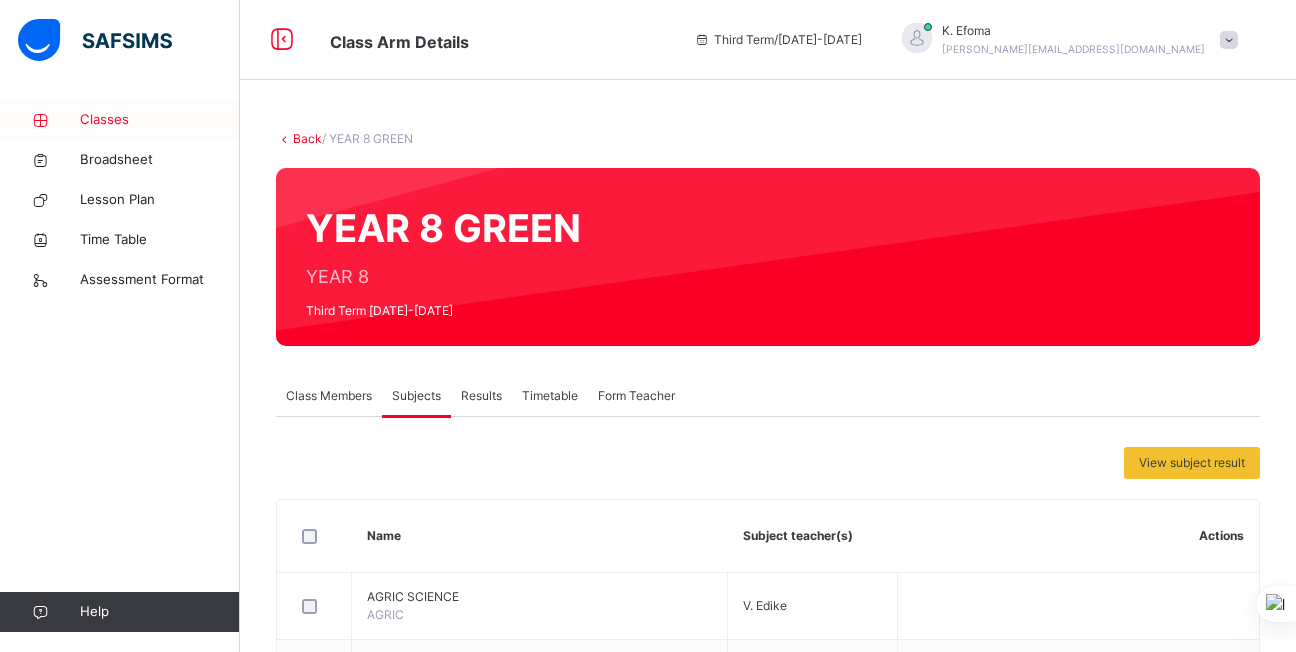 click on "Classes" at bounding box center [120, 120] 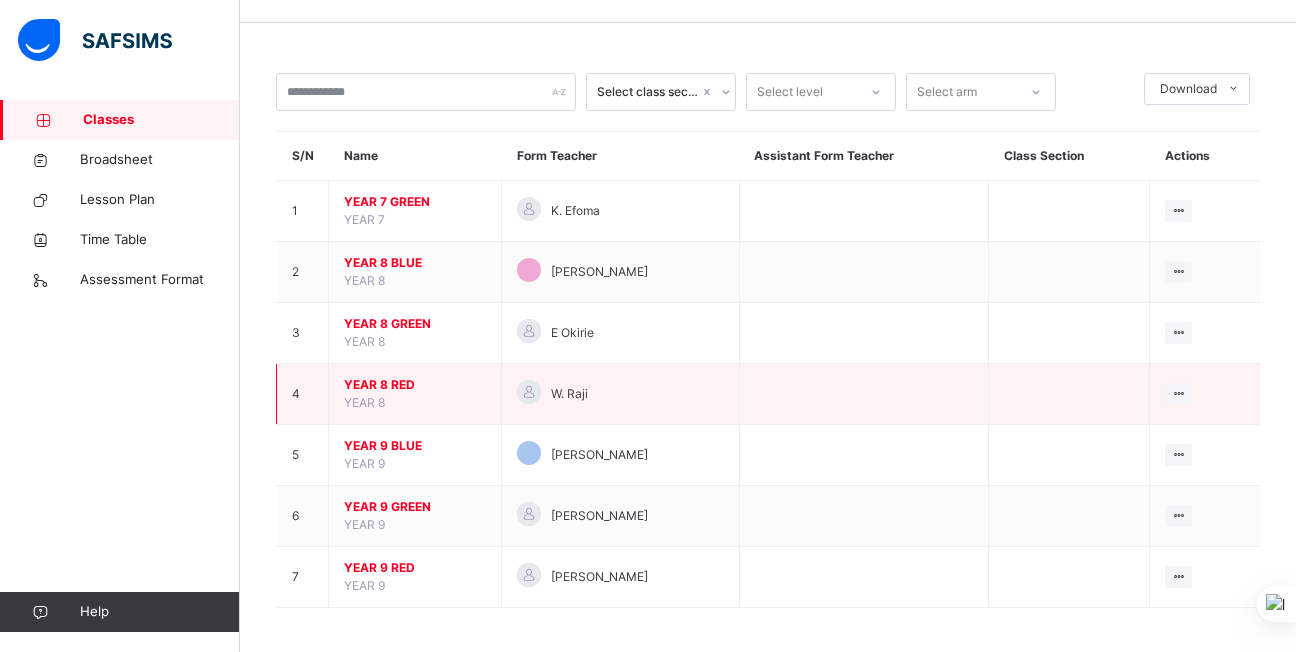 scroll, scrollTop: 56, scrollLeft: 0, axis: vertical 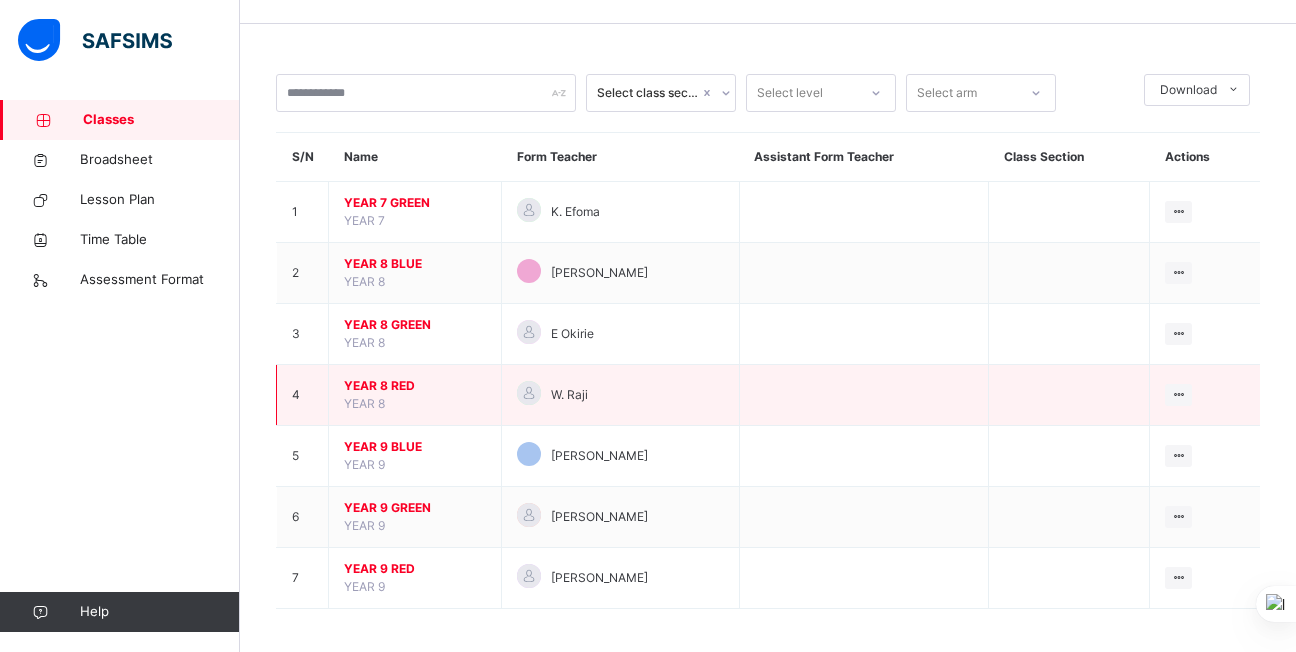 click on "YEAR 8   RED" at bounding box center (415, 386) 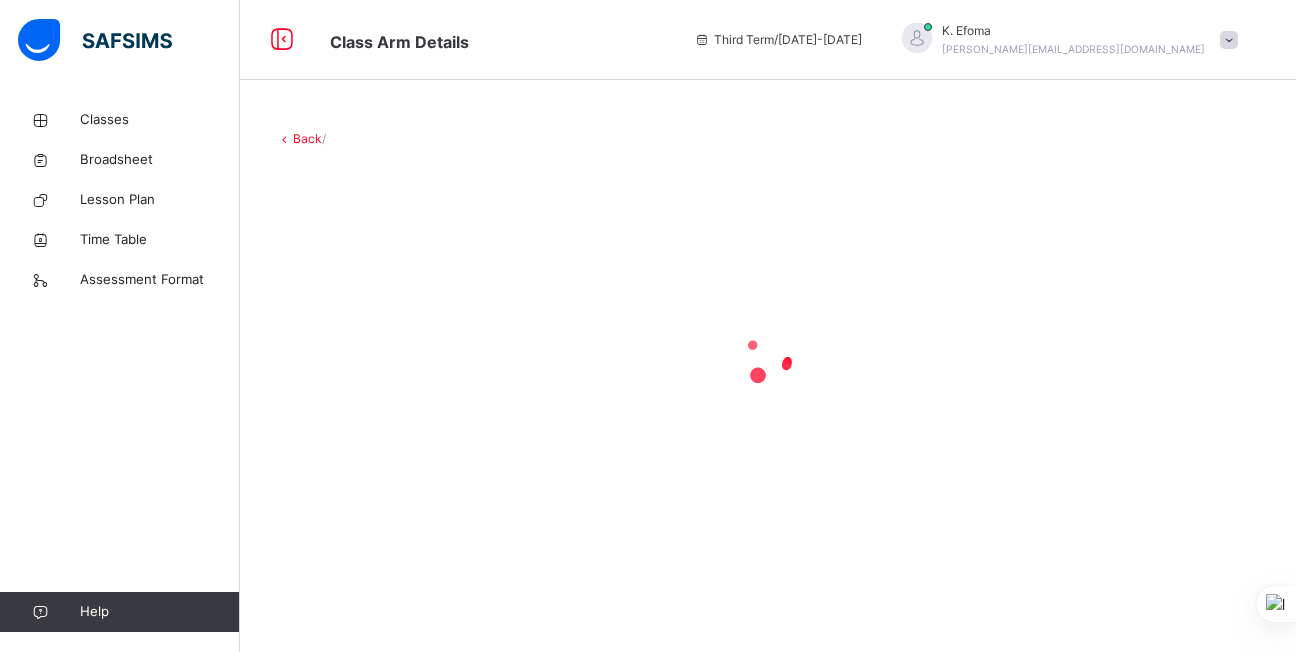 scroll, scrollTop: 0, scrollLeft: 0, axis: both 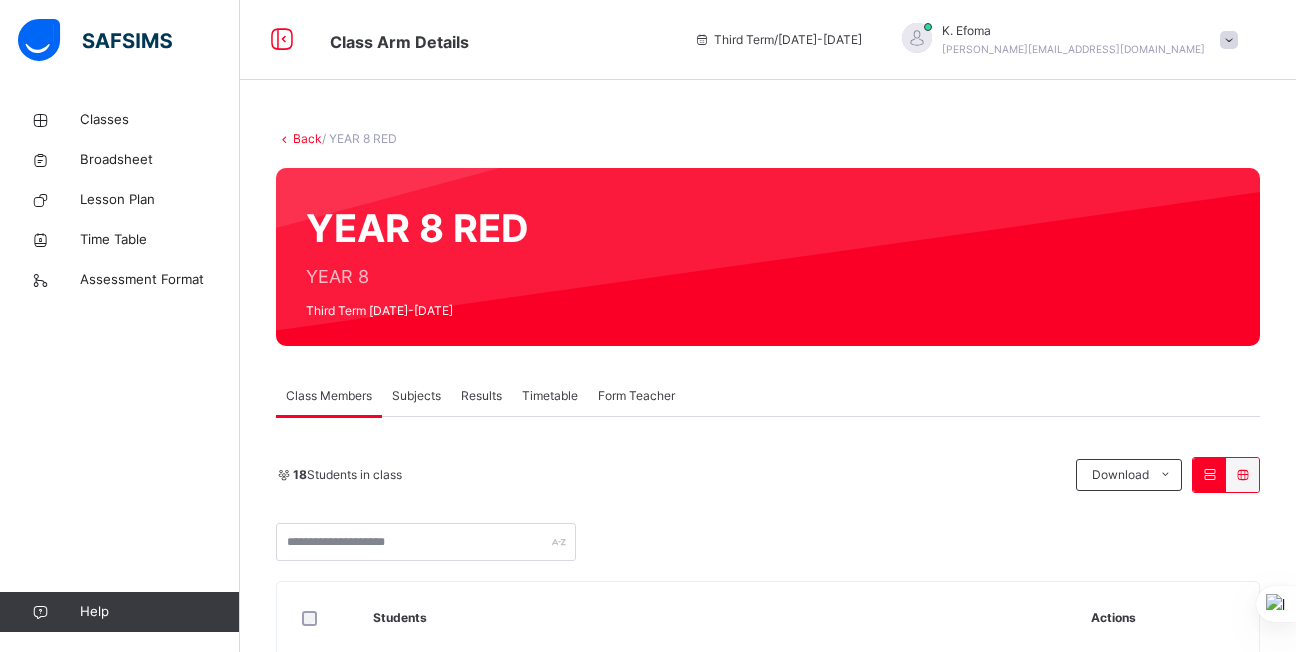 click on "Subjects" at bounding box center [416, 396] 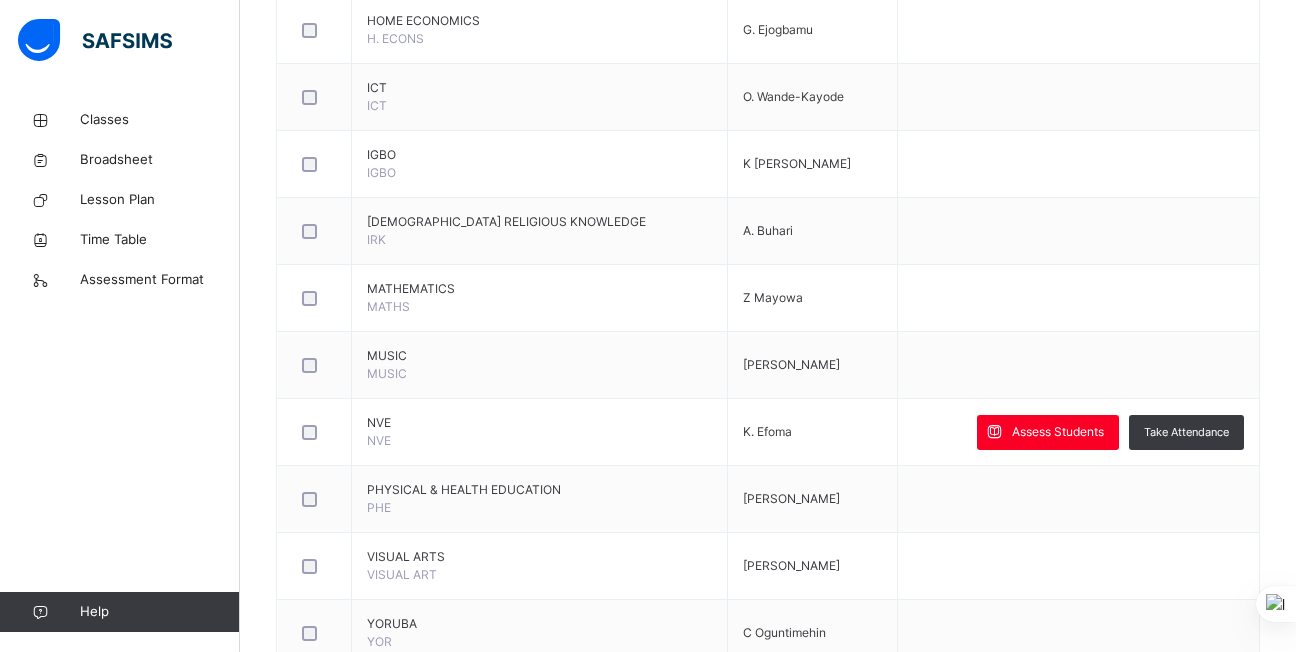 scroll, scrollTop: 1311, scrollLeft: 0, axis: vertical 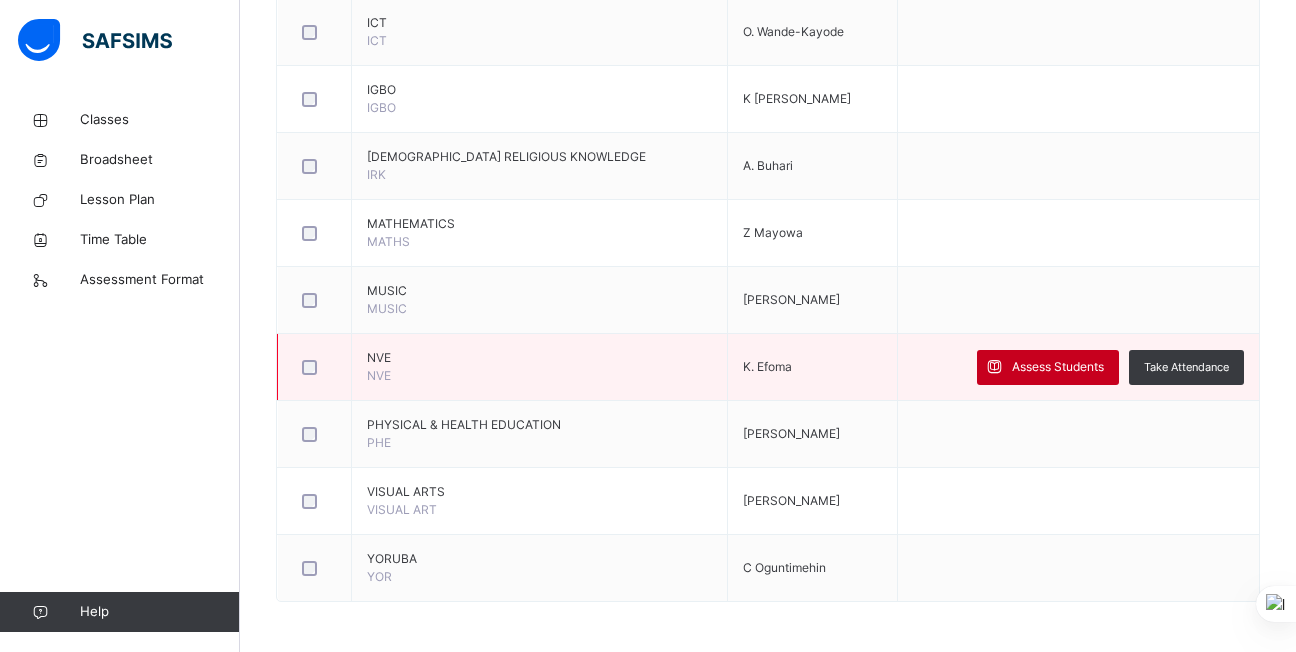 click at bounding box center [994, 367] 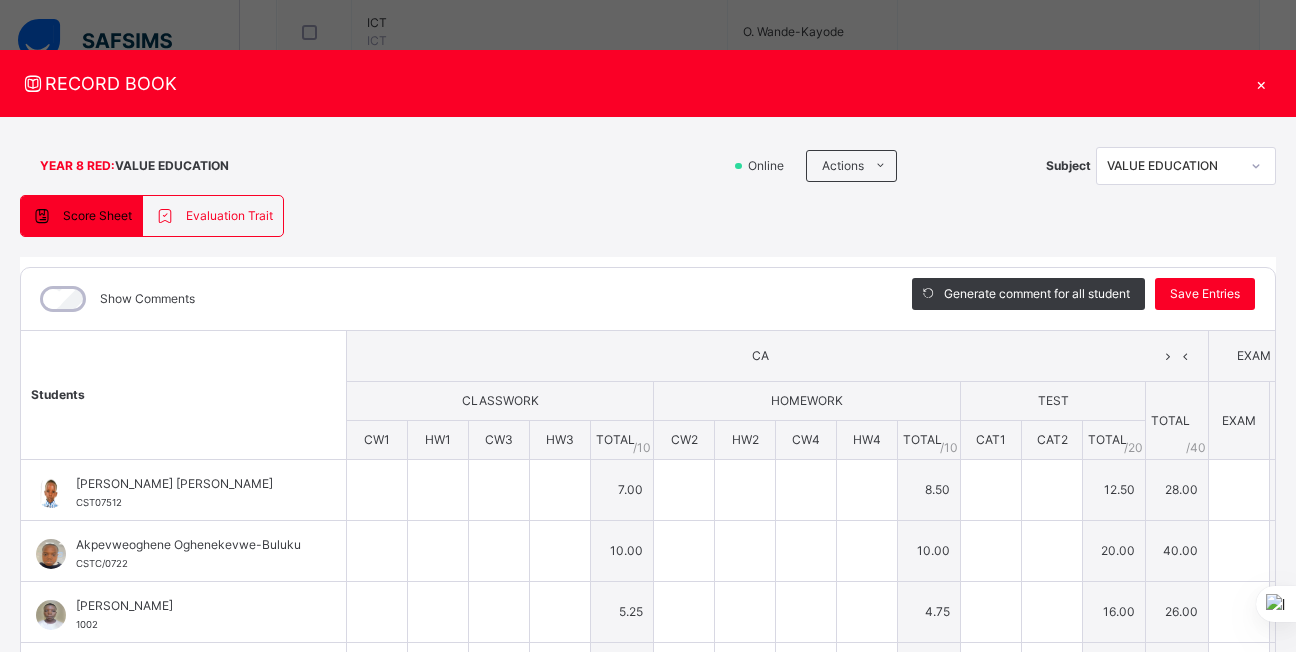 type on "*" 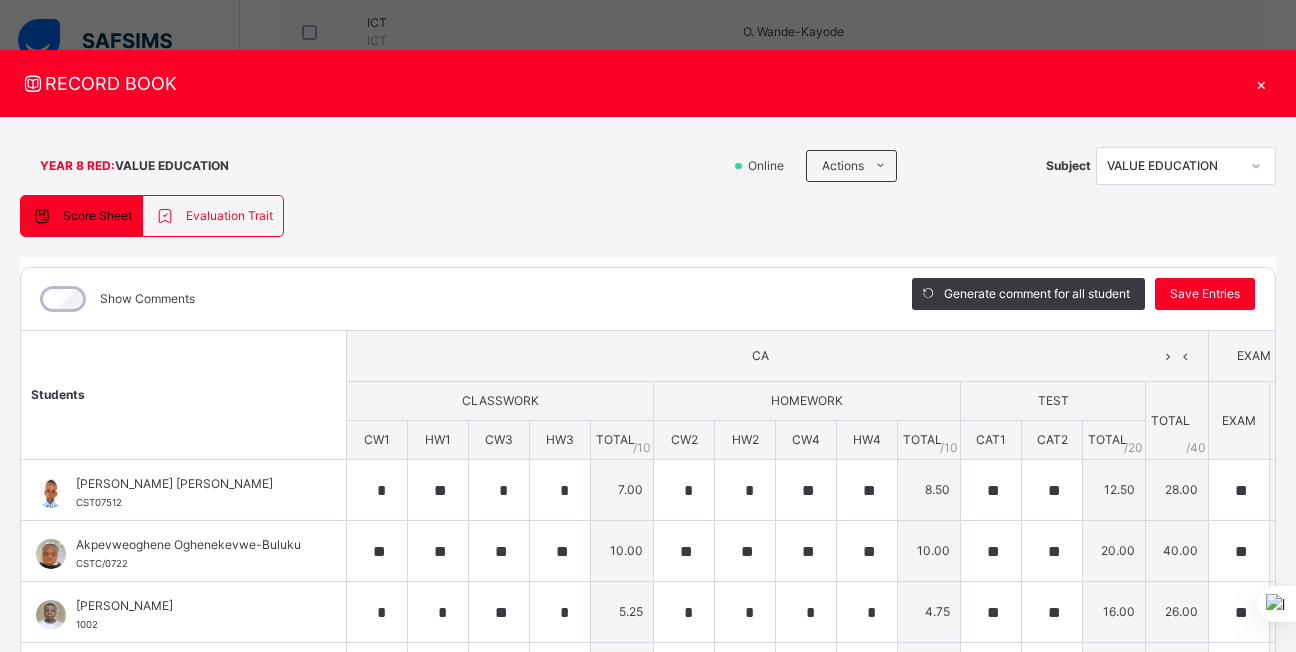 type on "*" 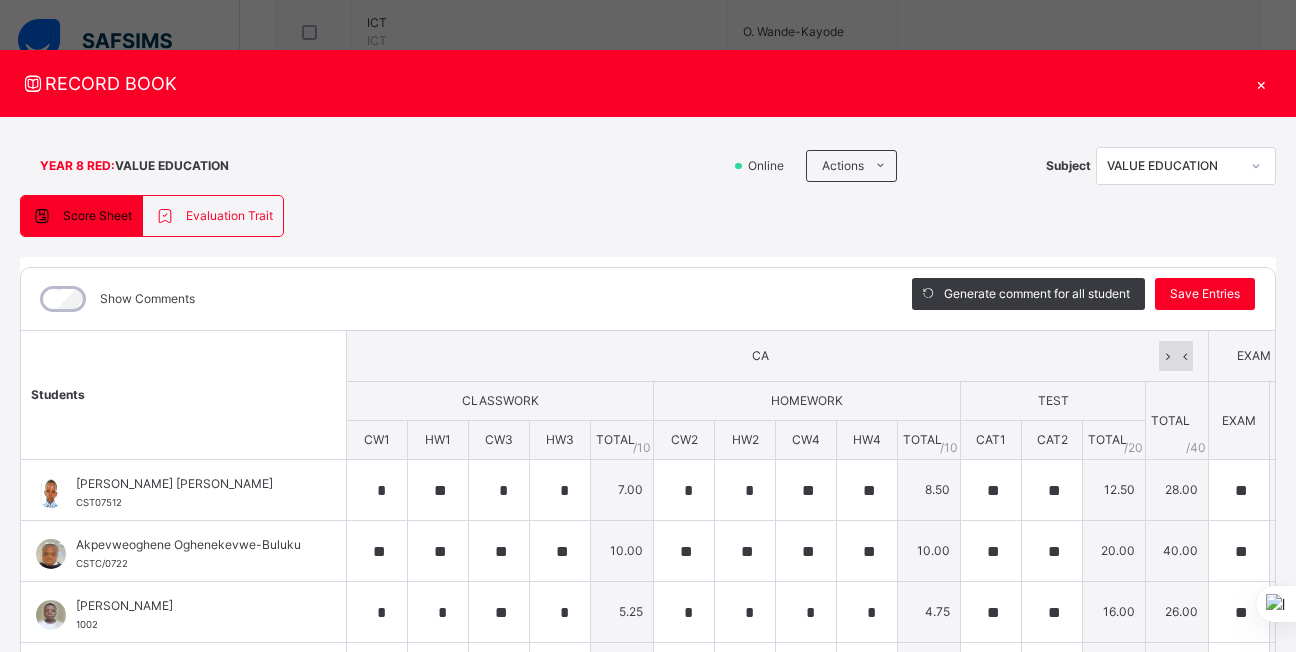 click at bounding box center (1184, 356) 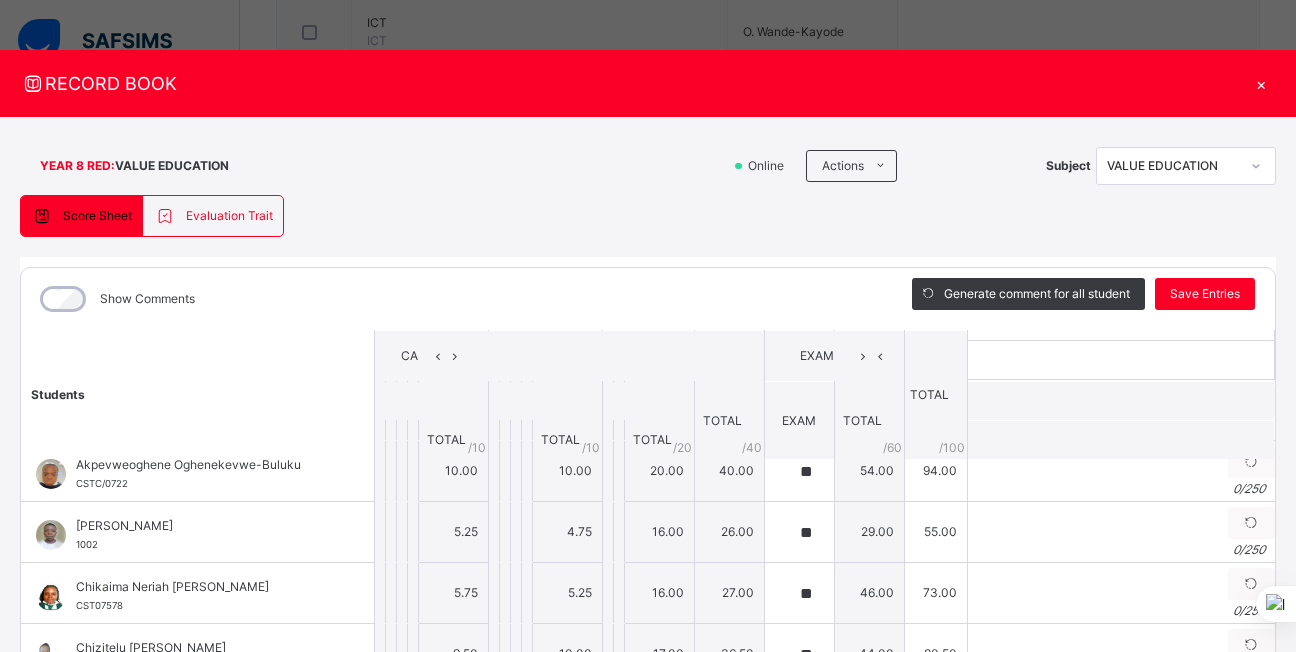 scroll, scrollTop: 0, scrollLeft: 0, axis: both 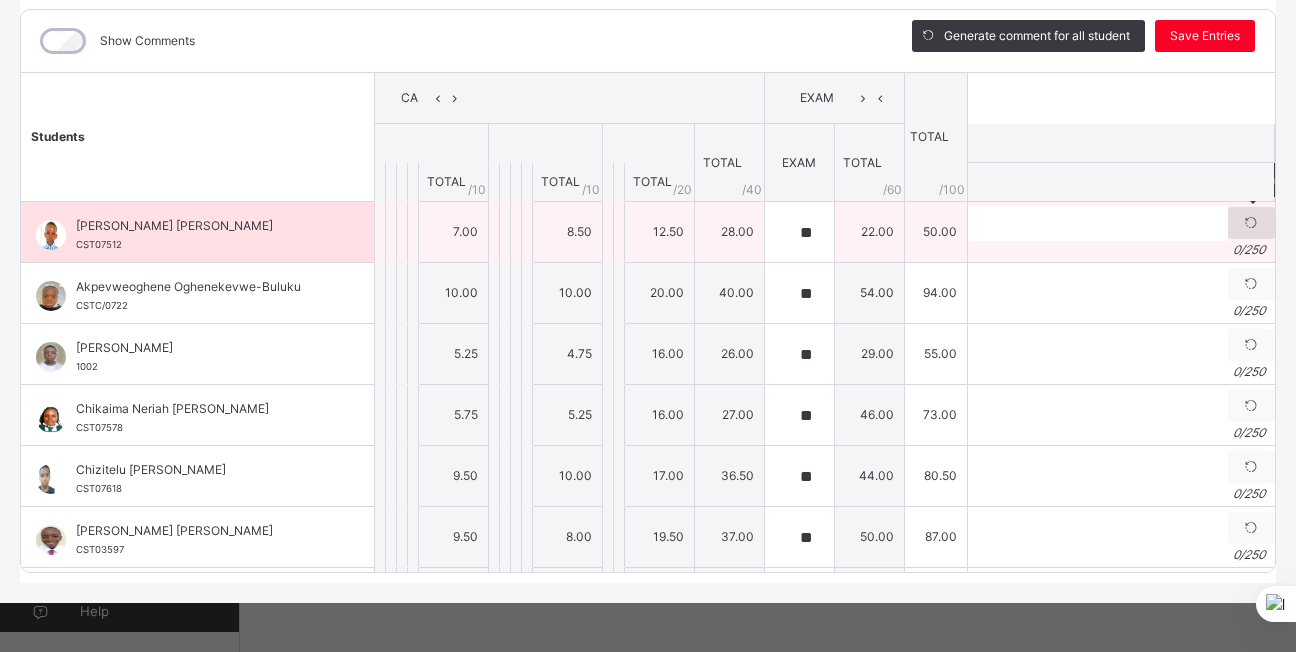 click at bounding box center (1251, 223) 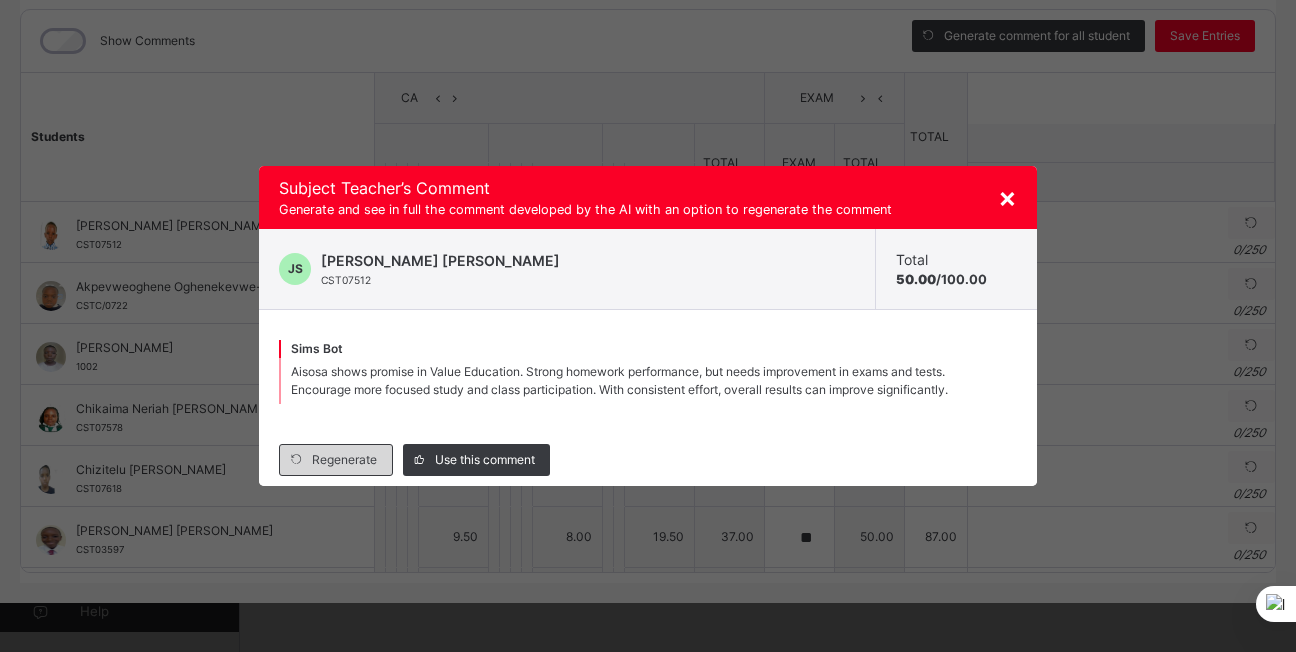 click on "Regenerate" at bounding box center [336, 460] 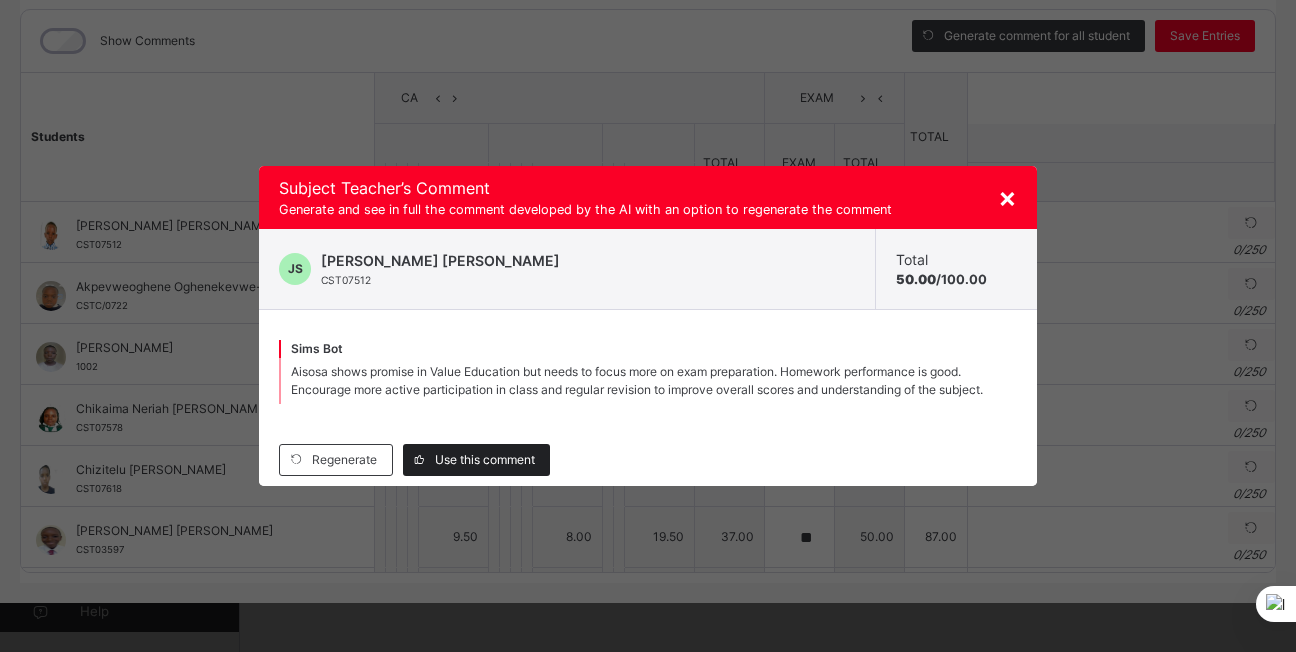 click on "Use this comment" at bounding box center [485, 460] 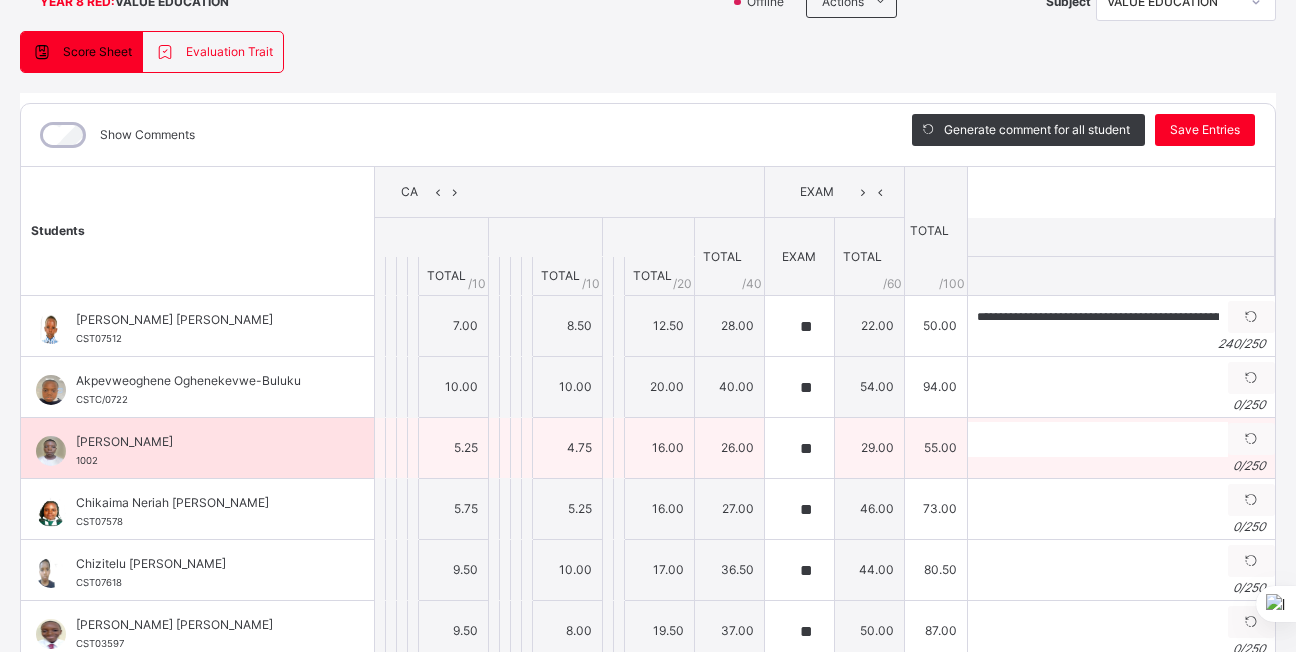 scroll, scrollTop: 156, scrollLeft: 0, axis: vertical 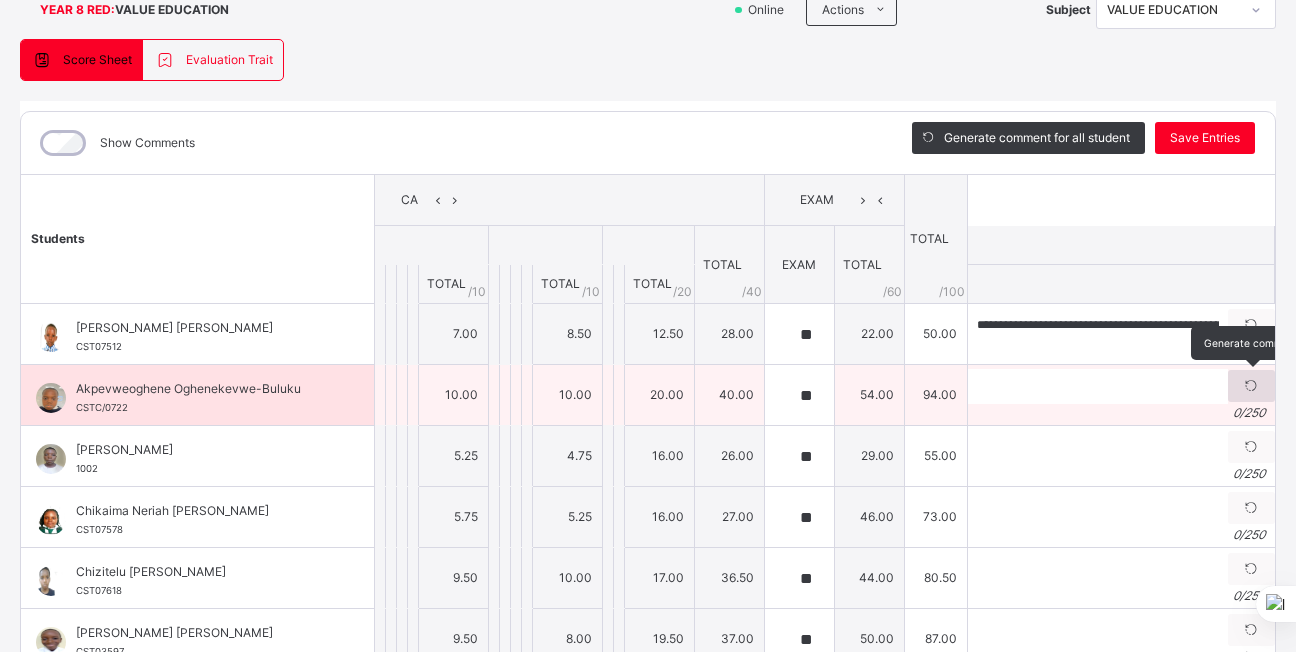 click at bounding box center [1251, 386] 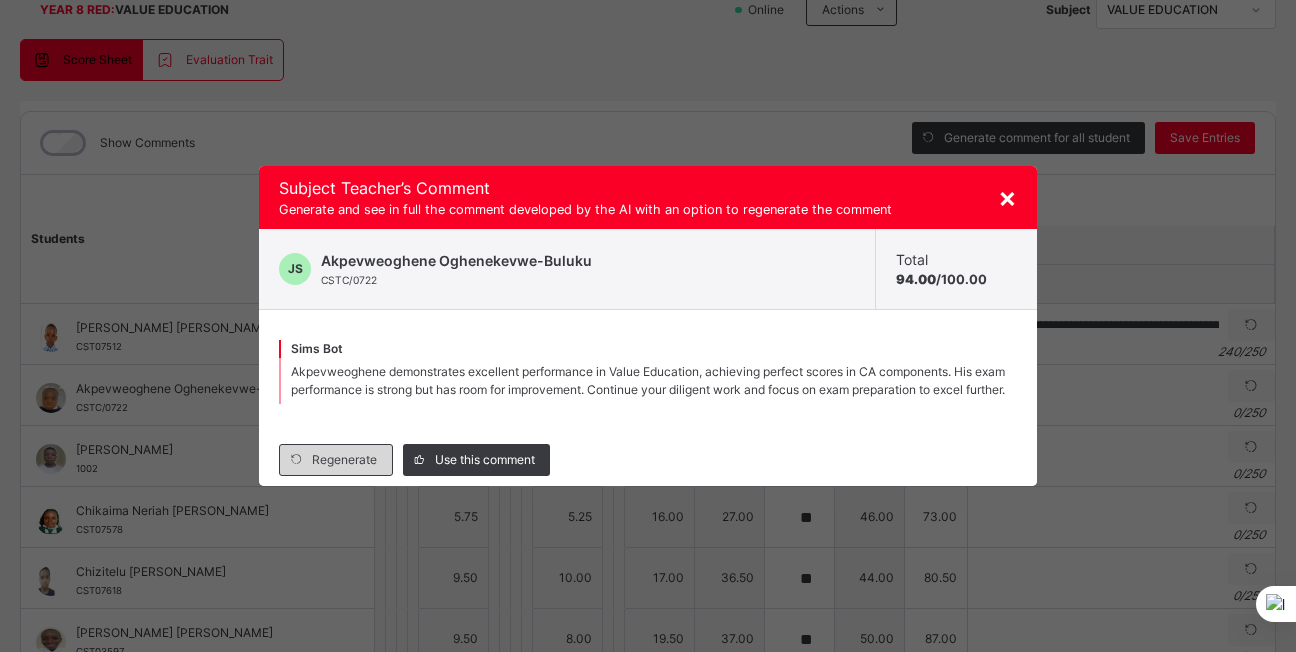 click on "Regenerate" at bounding box center (344, 460) 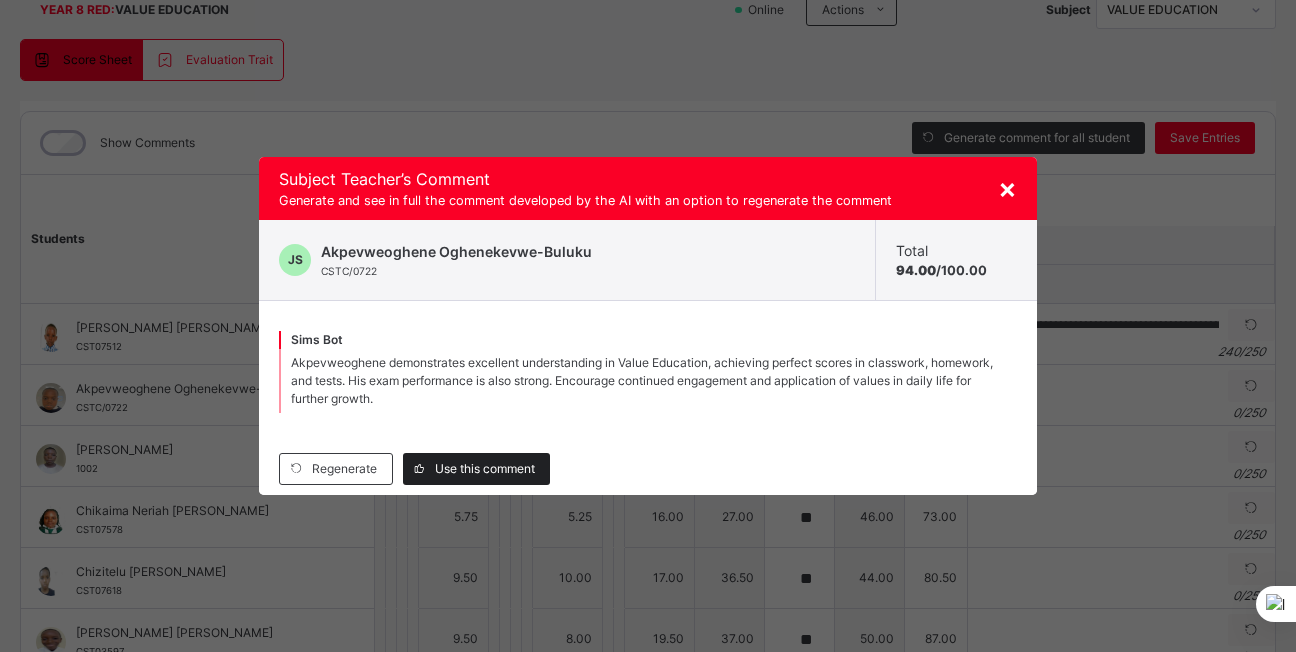 click on "Use this comment" at bounding box center (485, 469) 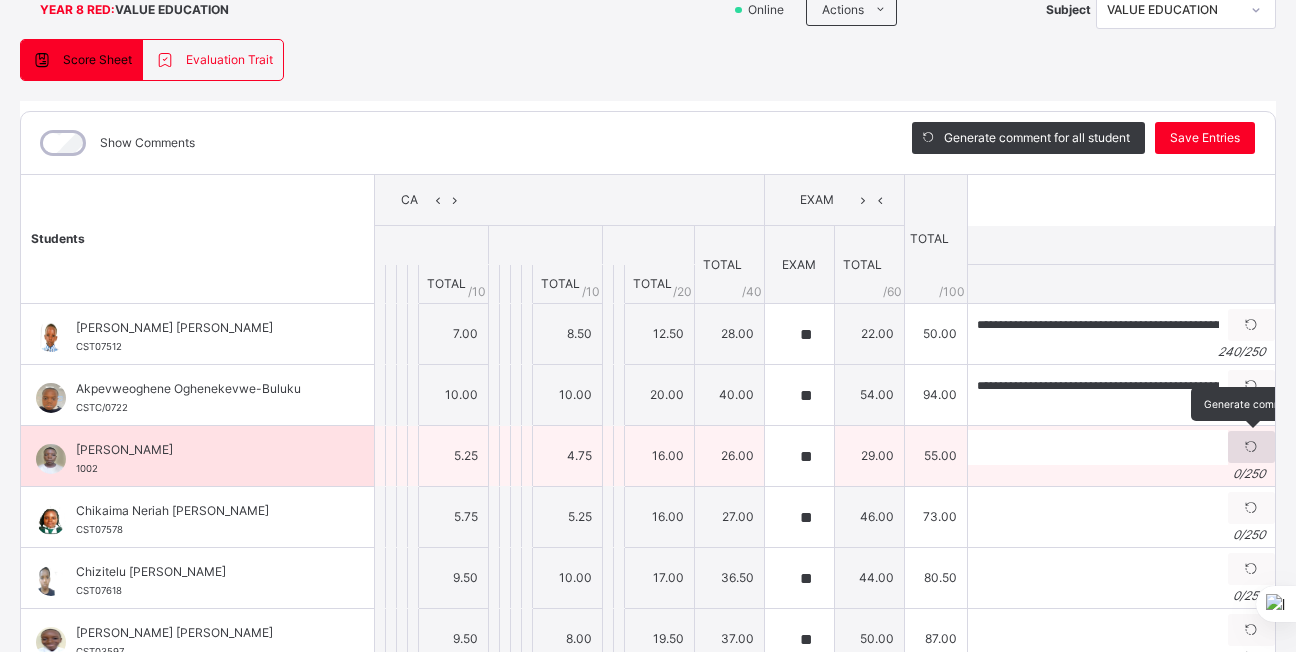 click at bounding box center [1251, 447] 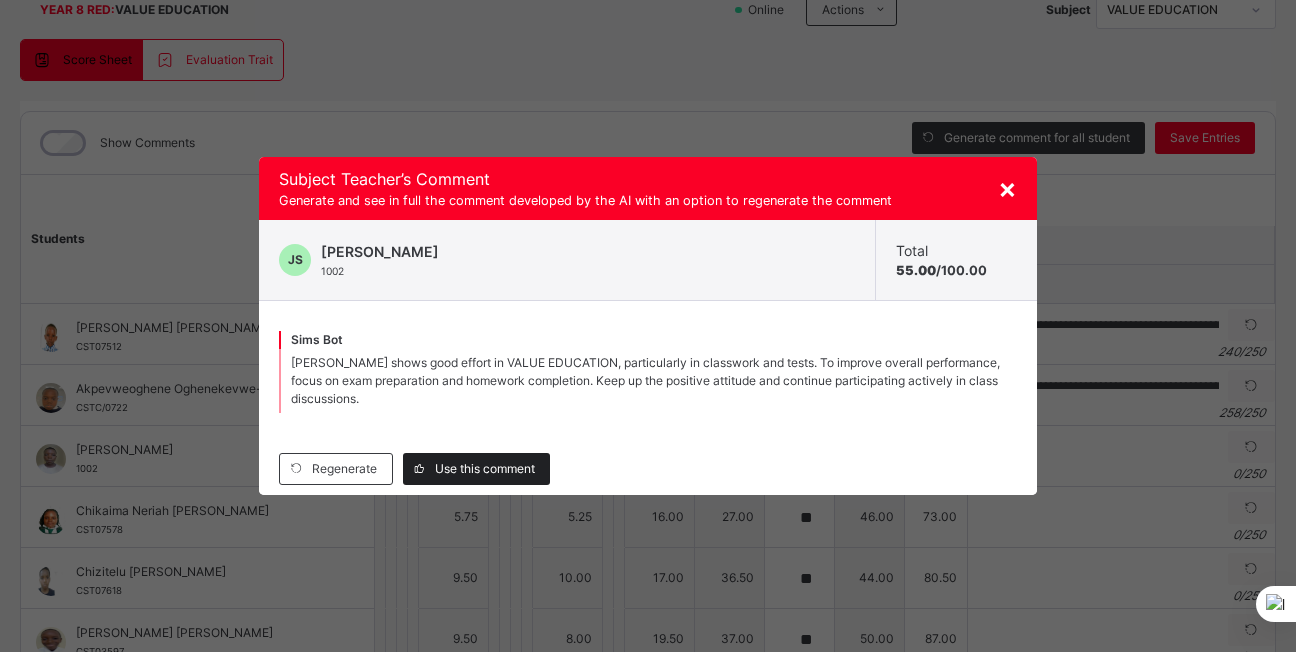 click on "Use this comment" at bounding box center (485, 469) 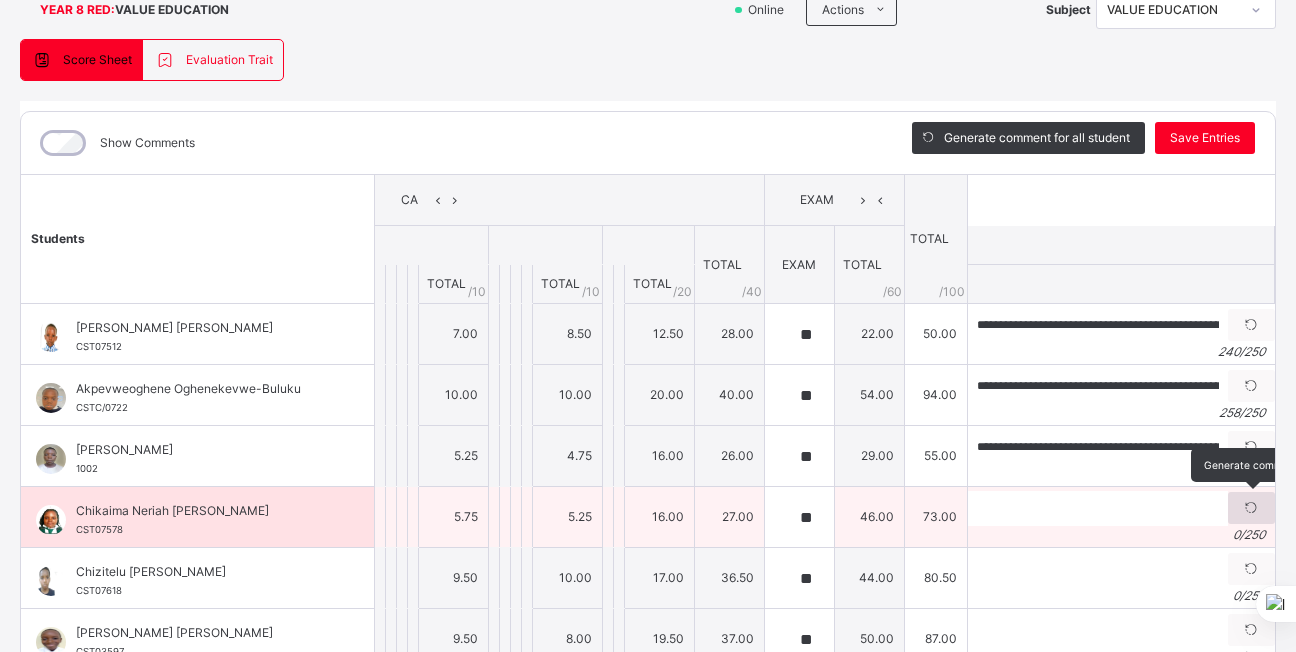 click at bounding box center (1251, 508) 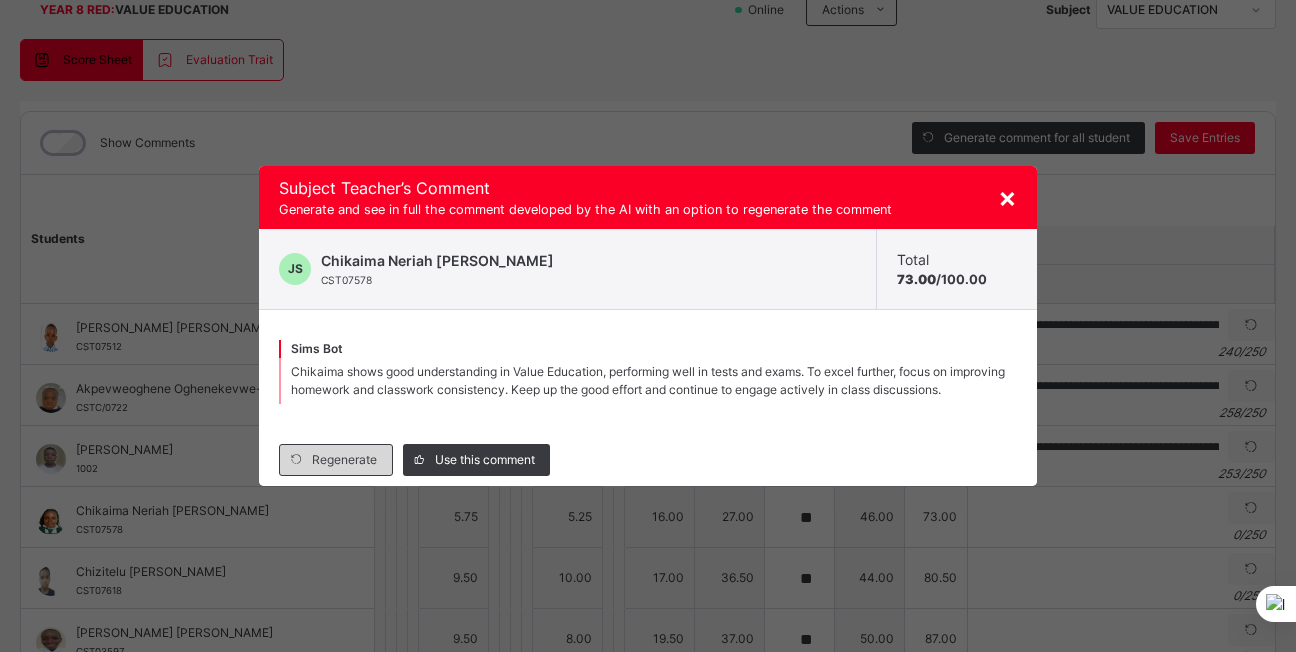 click on "Regenerate" at bounding box center (344, 460) 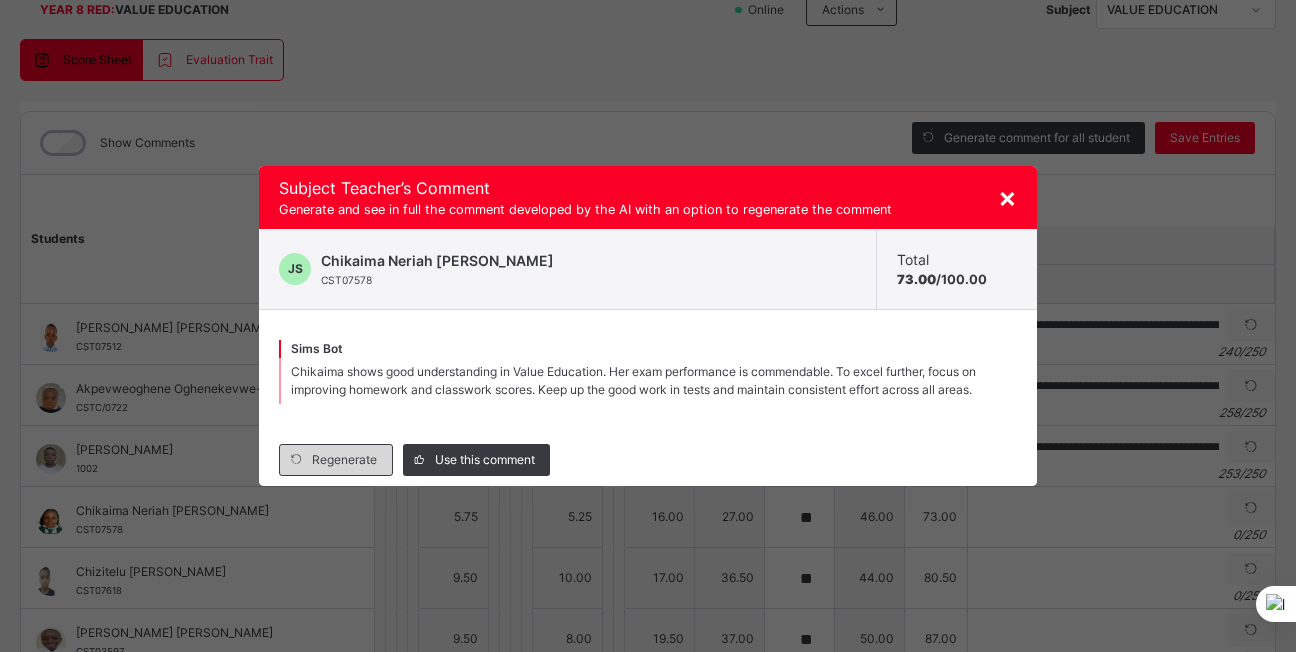 click on "Regenerate" at bounding box center [344, 460] 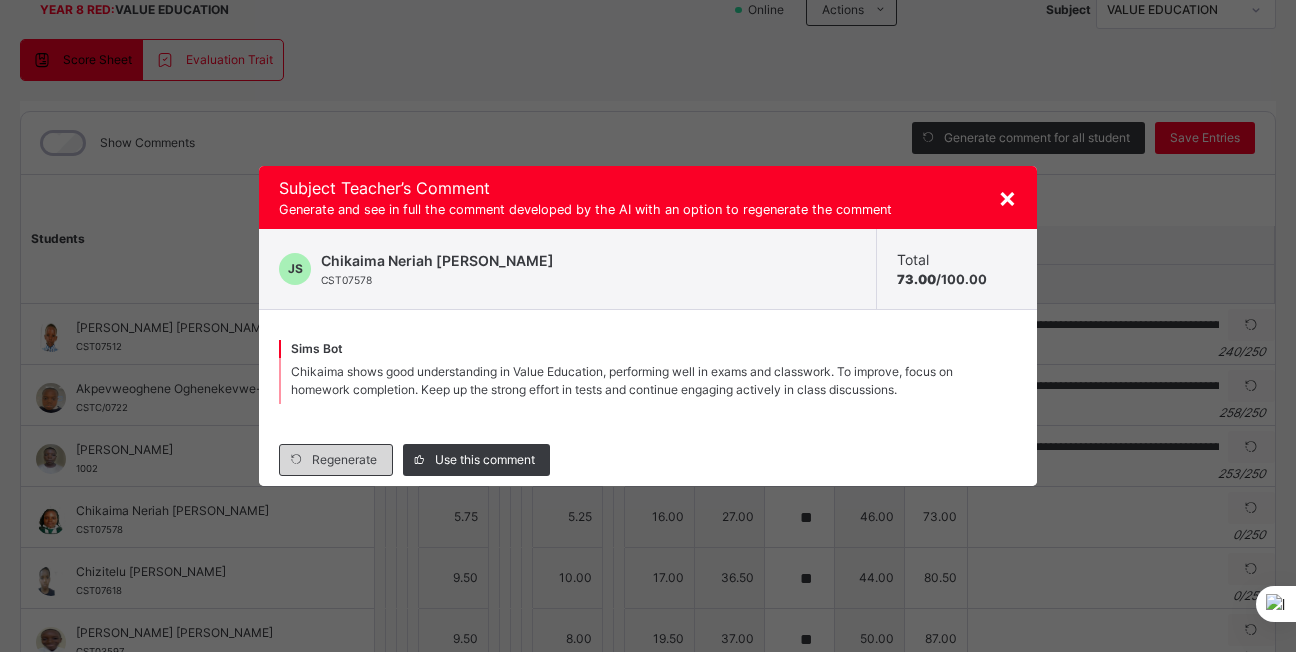 click on "Regenerate" at bounding box center [336, 460] 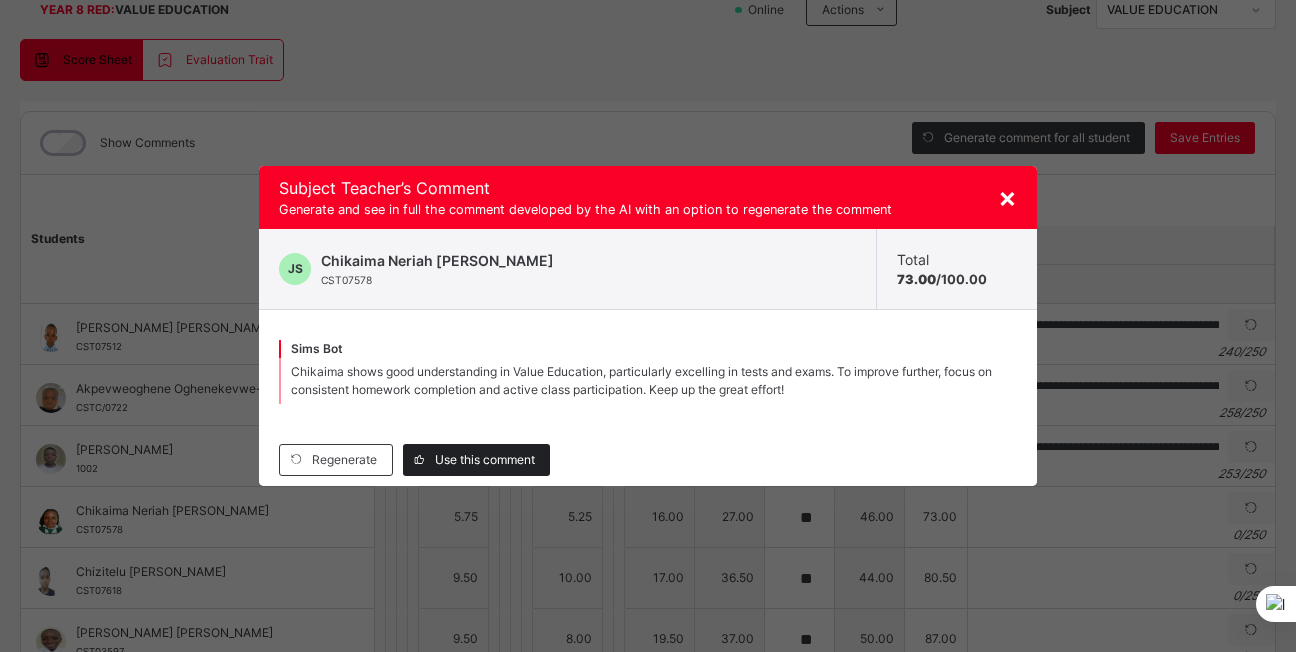 click on "Use this comment" at bounding box center [485, 460] 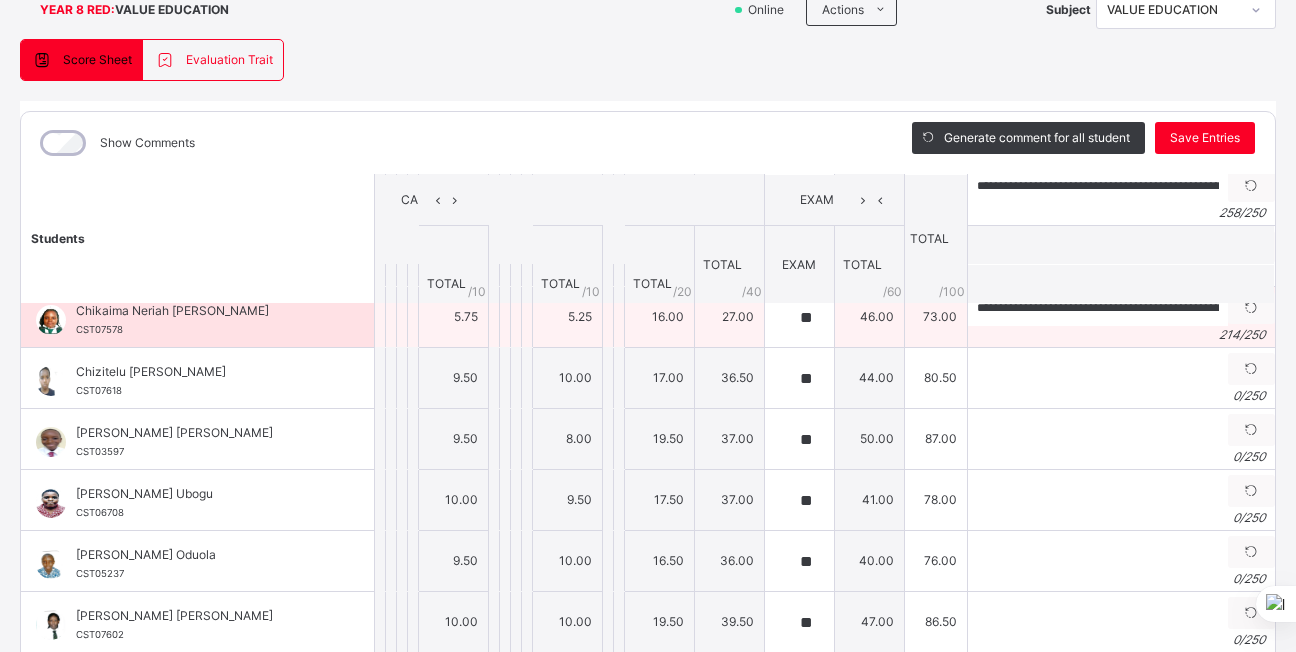 scroll, scrollTop: 200, scrollLeft: 0, axis: vertical 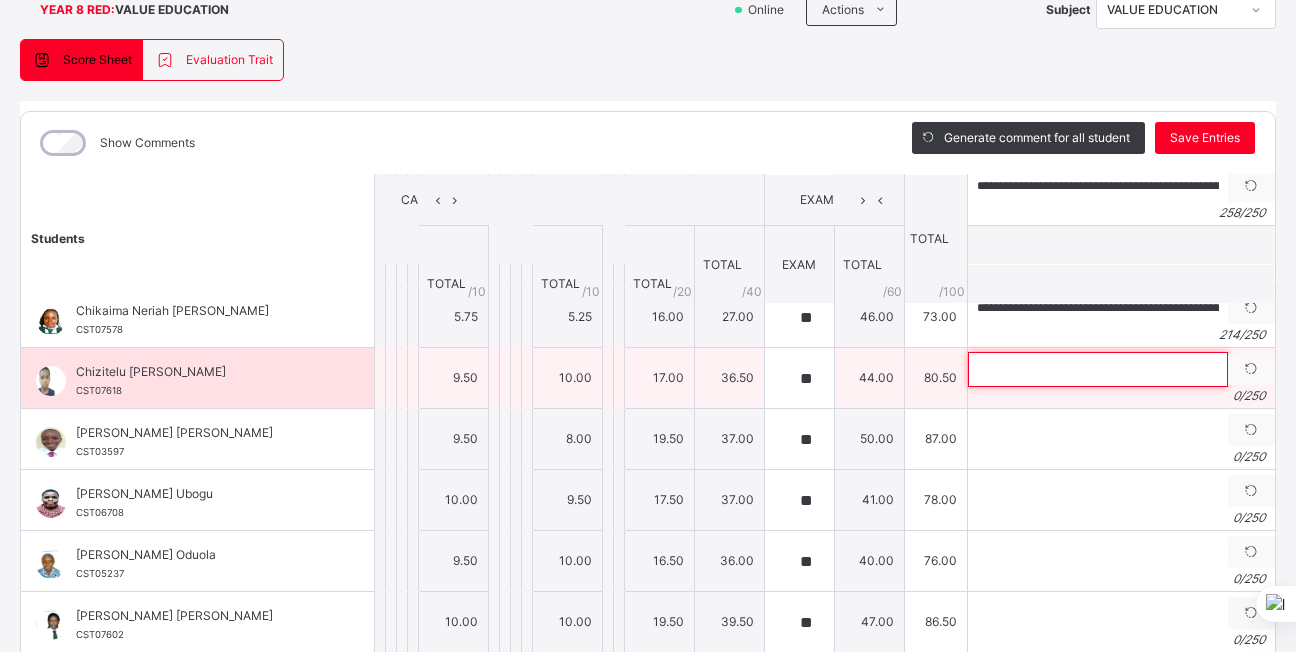 click at bounding box center (1098, 369) 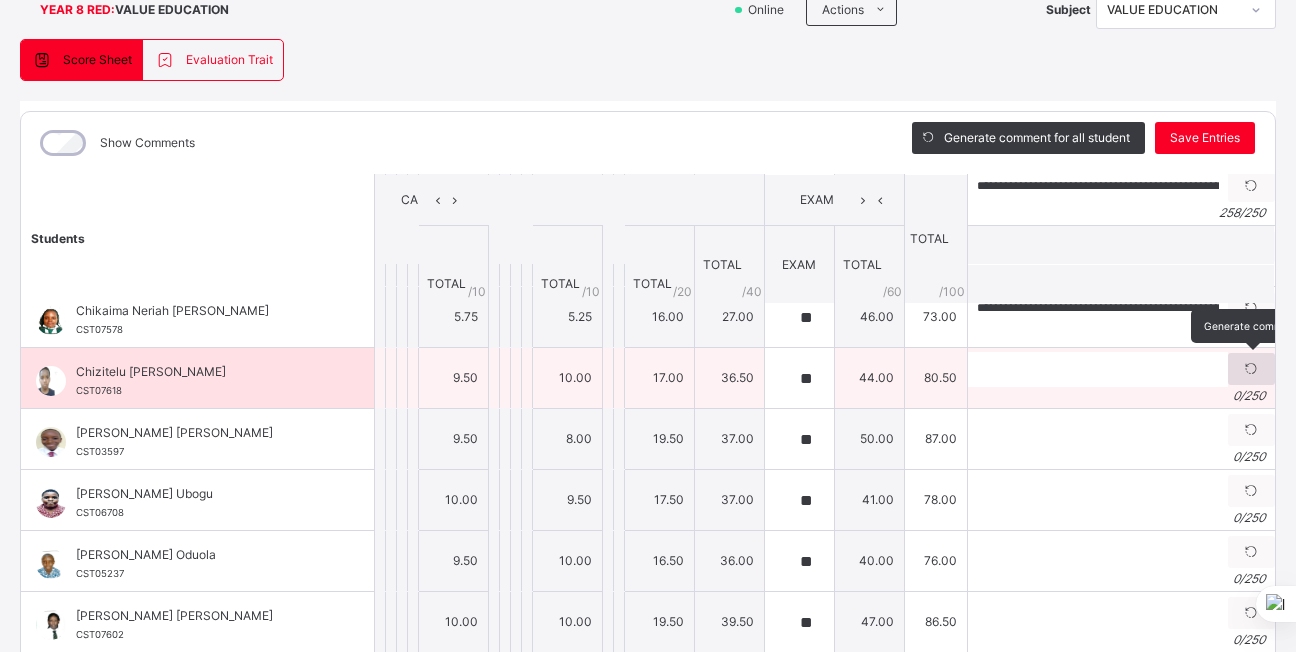 click at bounding box center [1251, 369] 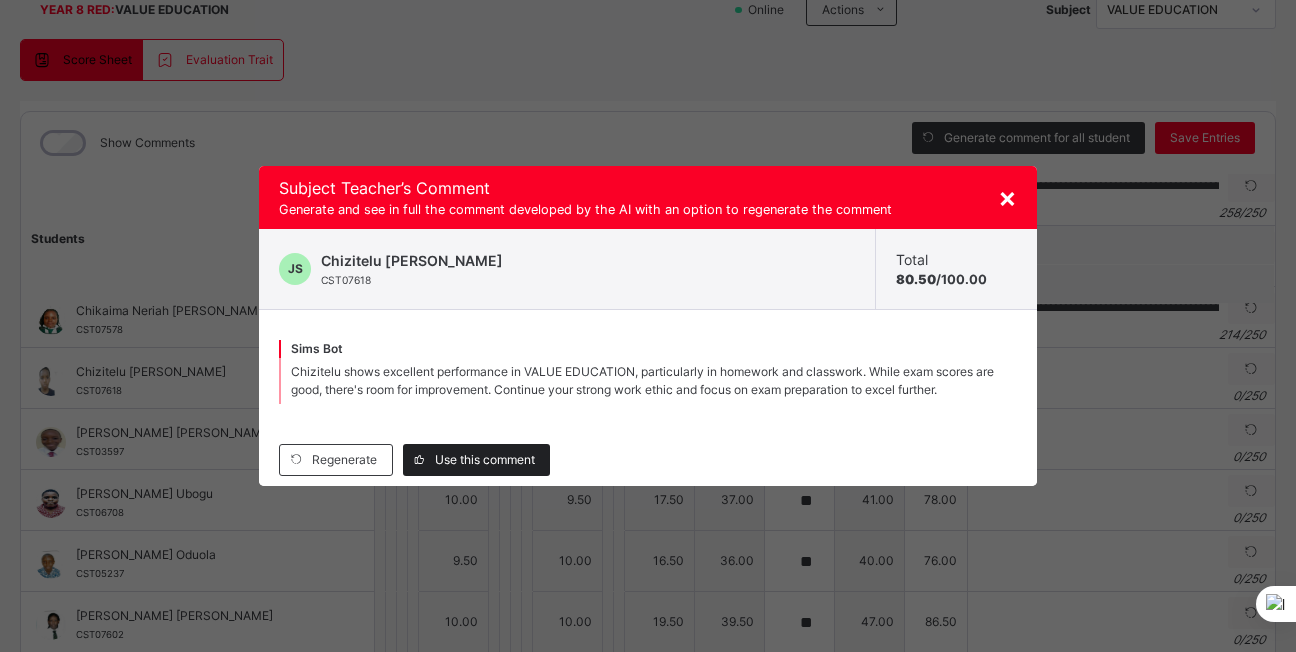 click on "Use this comment" at bounding box center [476, 460] 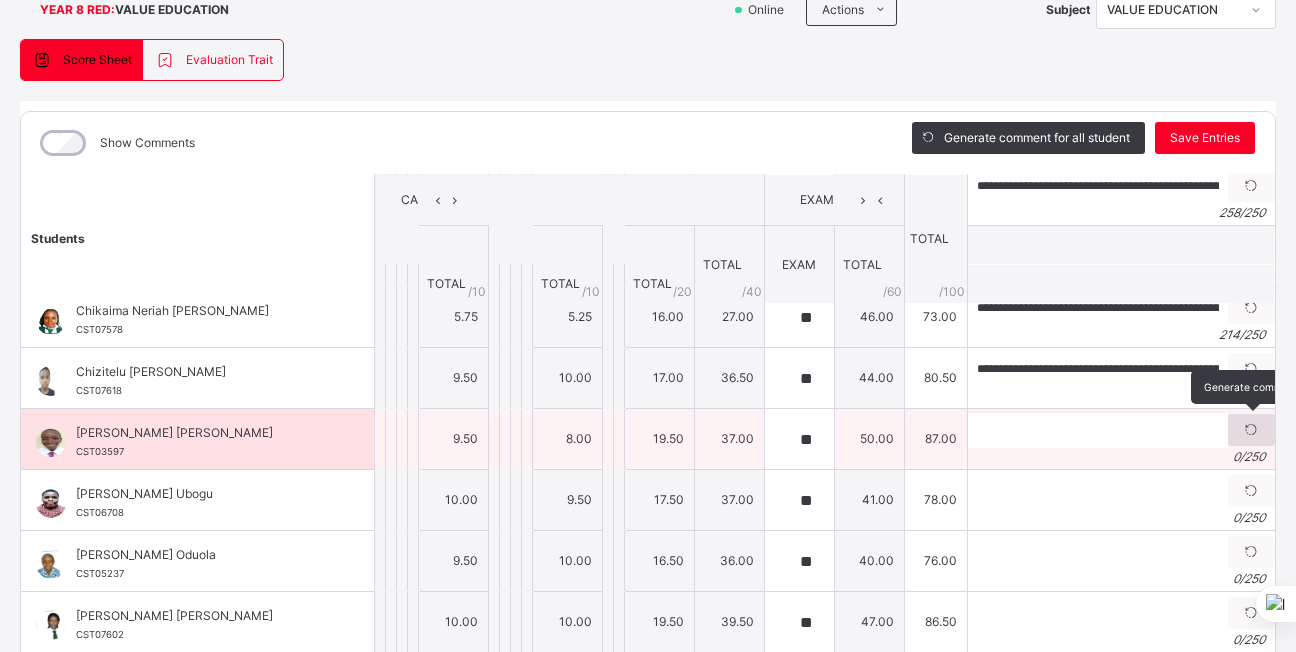 click at bounding box center [1251, 430] 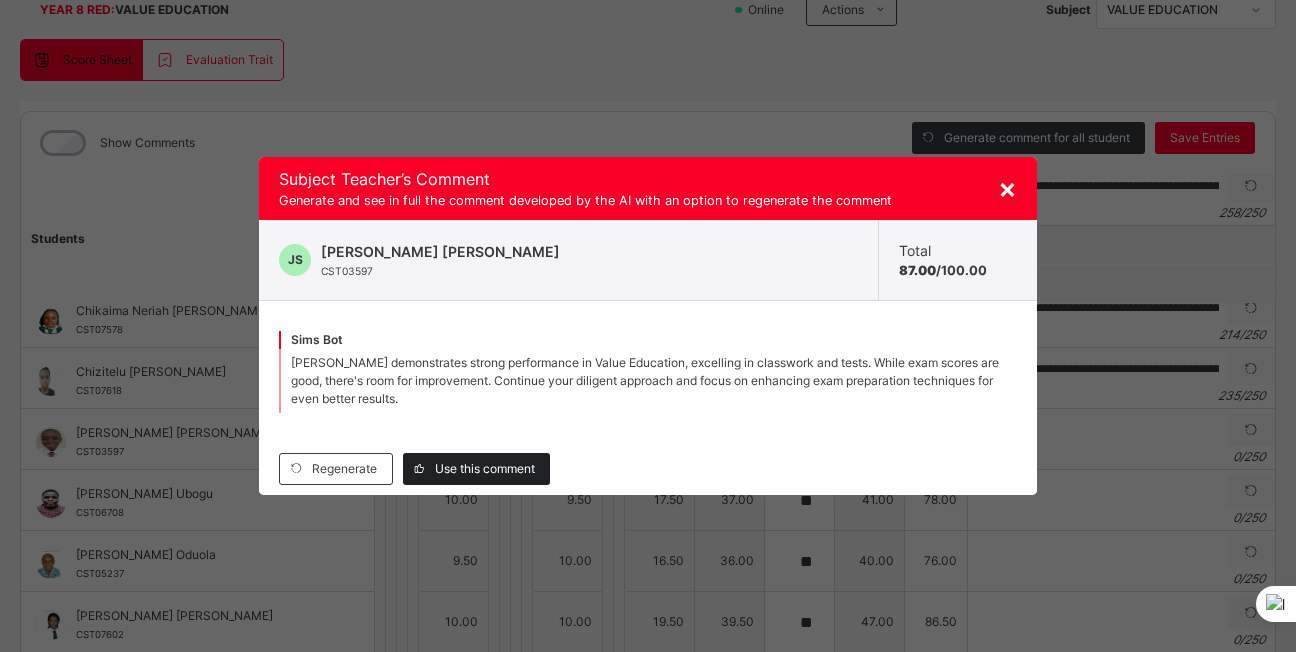 click on "Use this comment" at bounding box center [485, 469] 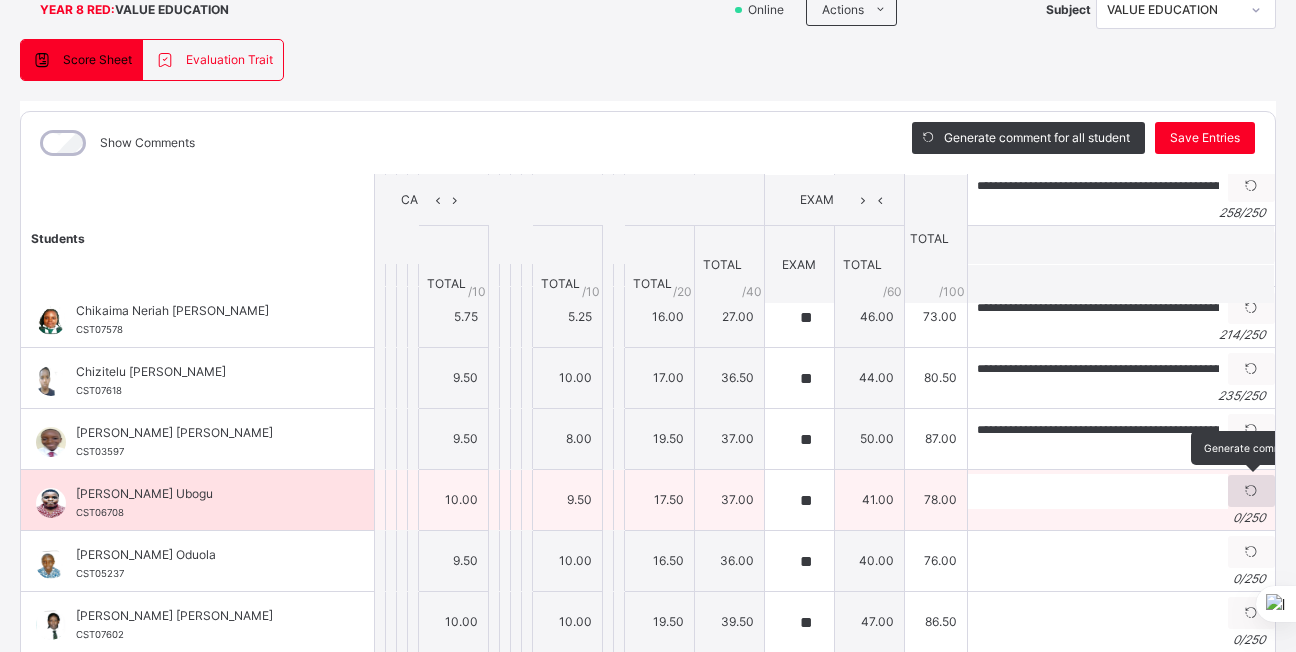 click at bounding box center [1251, 491] 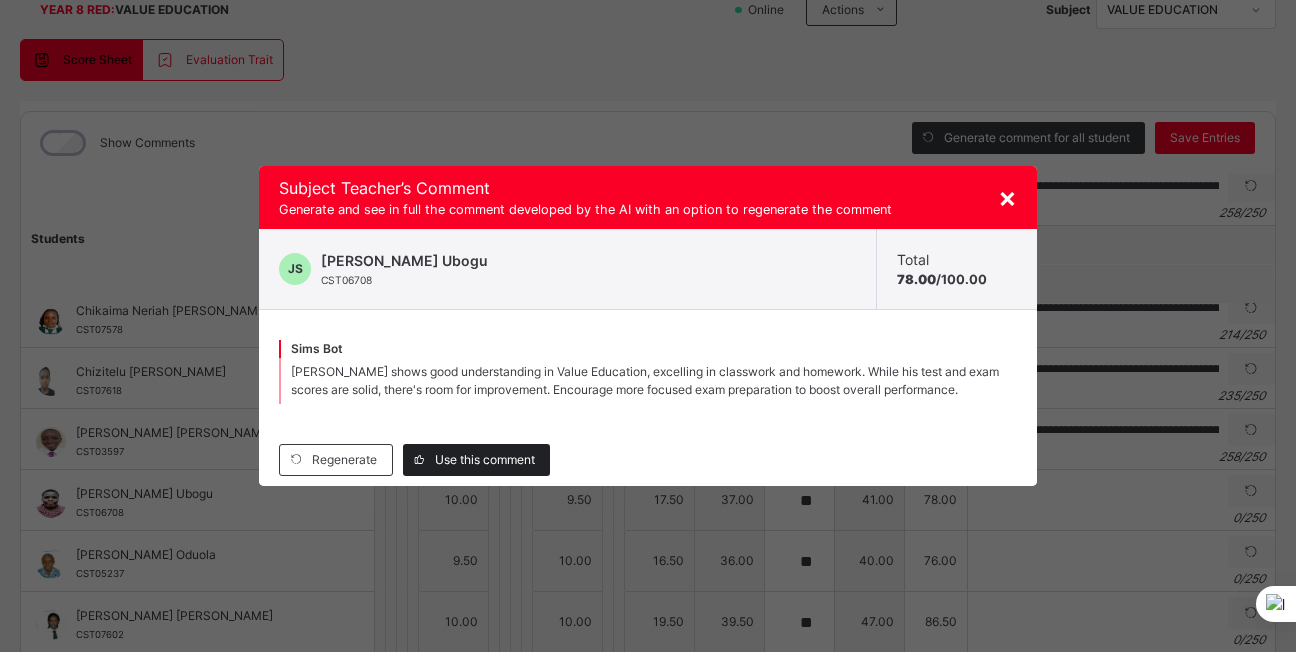 click on "Use this comment" at bounding box center [485, 460] 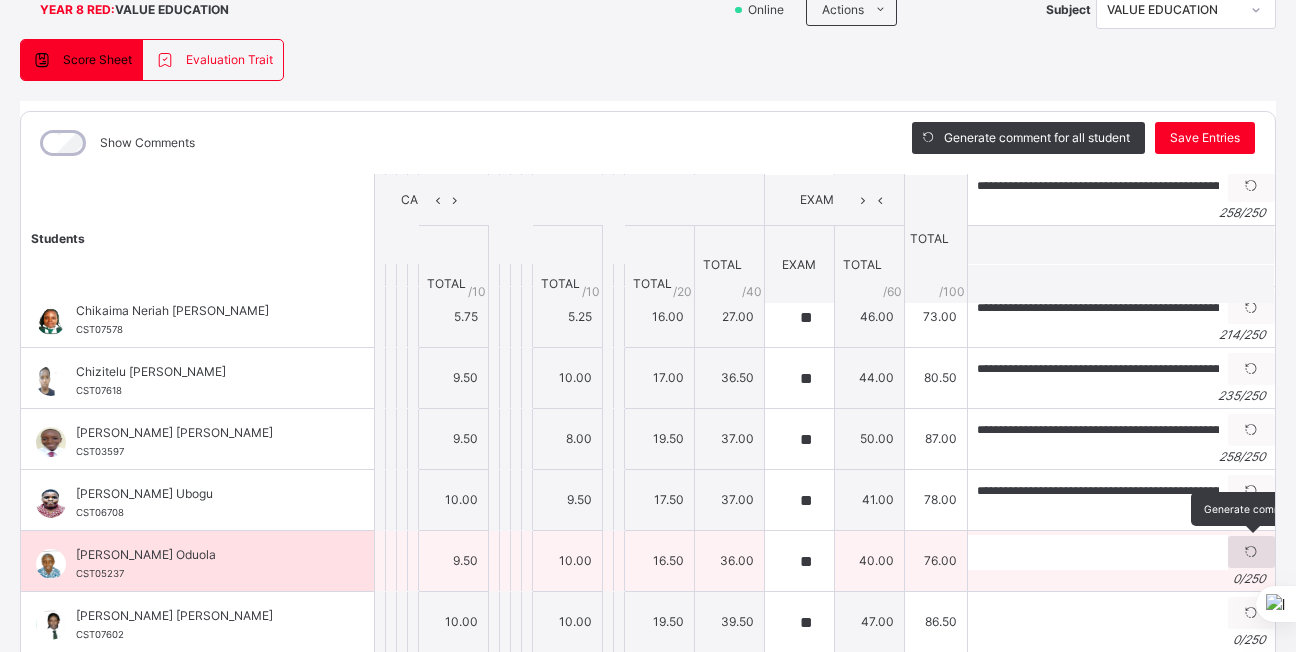 click at bounding box center [1251, 552] 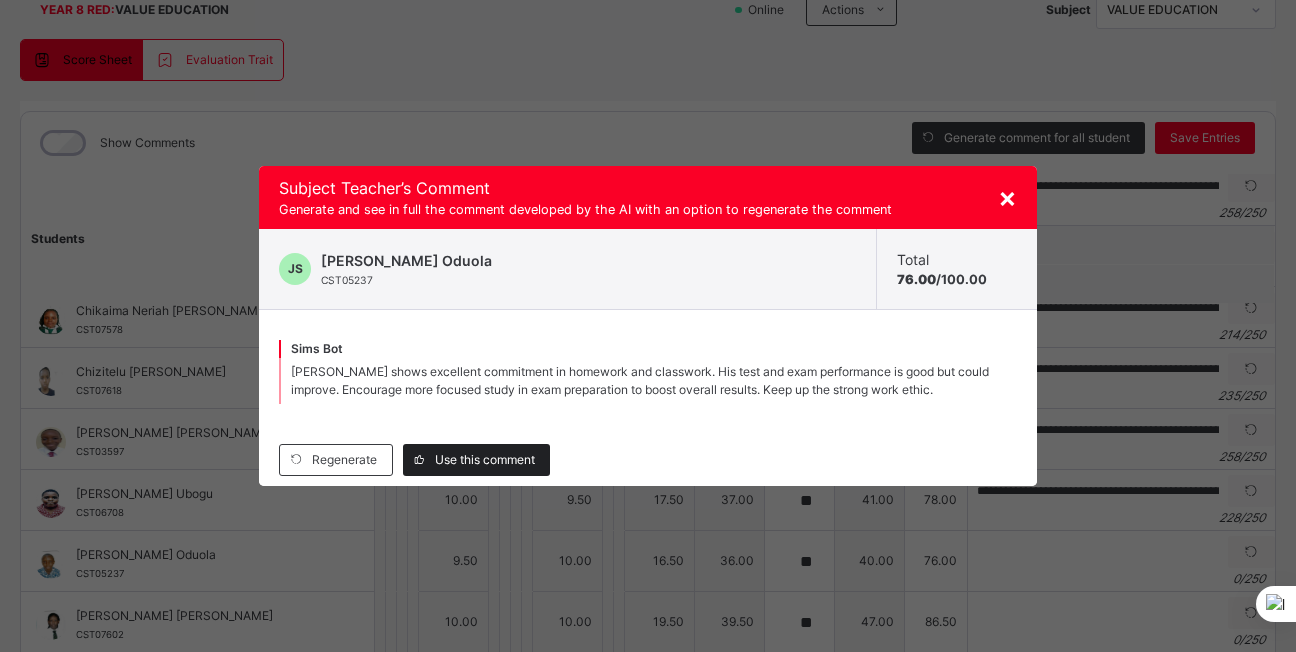 click on "Use this comment" at bounding box center [485, 460] 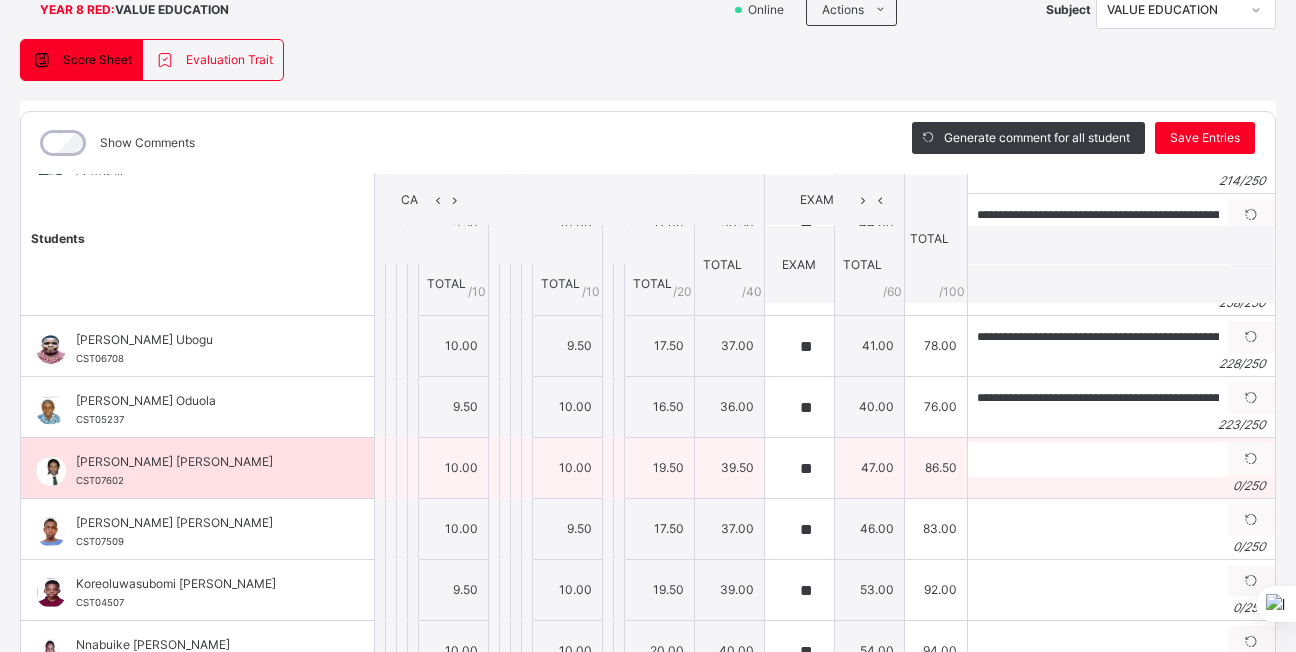 scroll, scrollTop: 360, scrollLeft: 0, axis: vertical 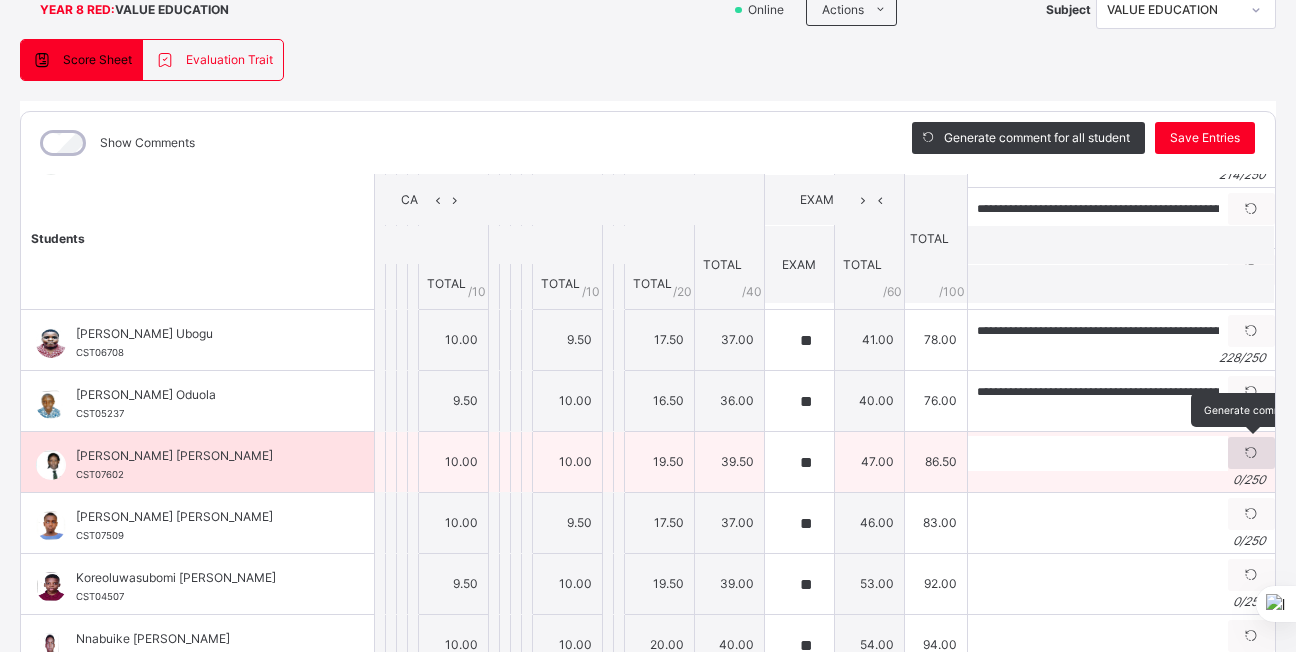 click at bounding box center [1251, 453] 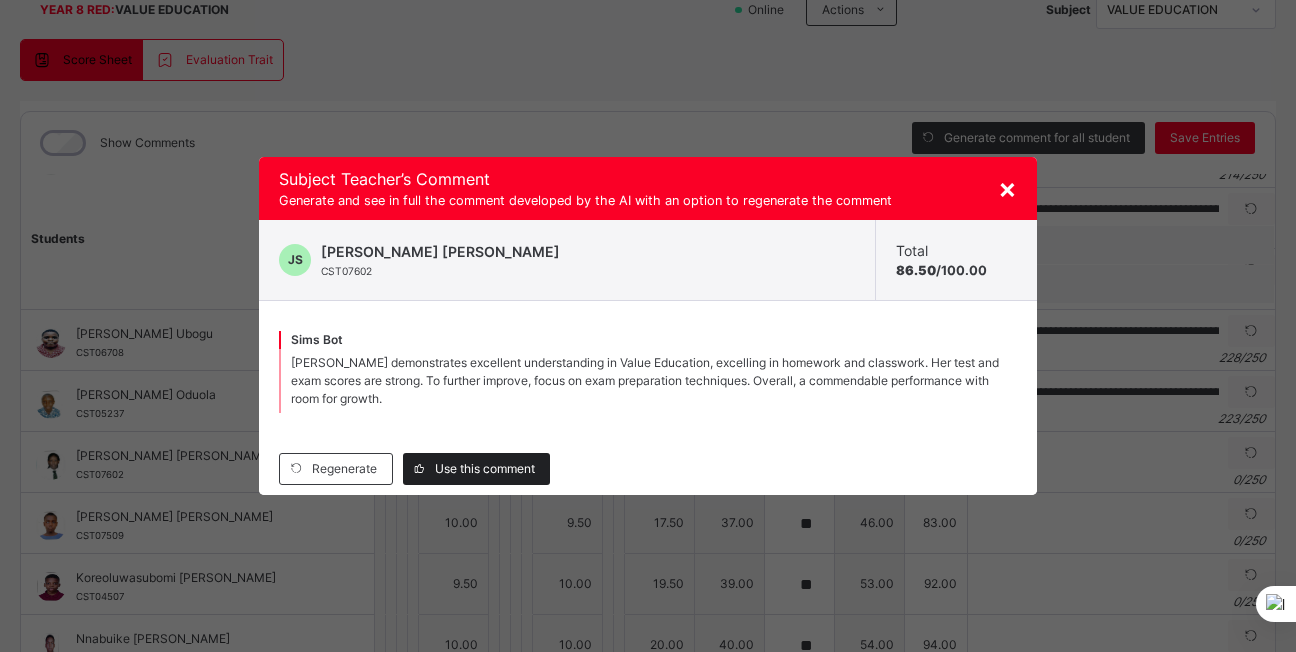 click on "Use this comment" at bounding box center (485, 469) 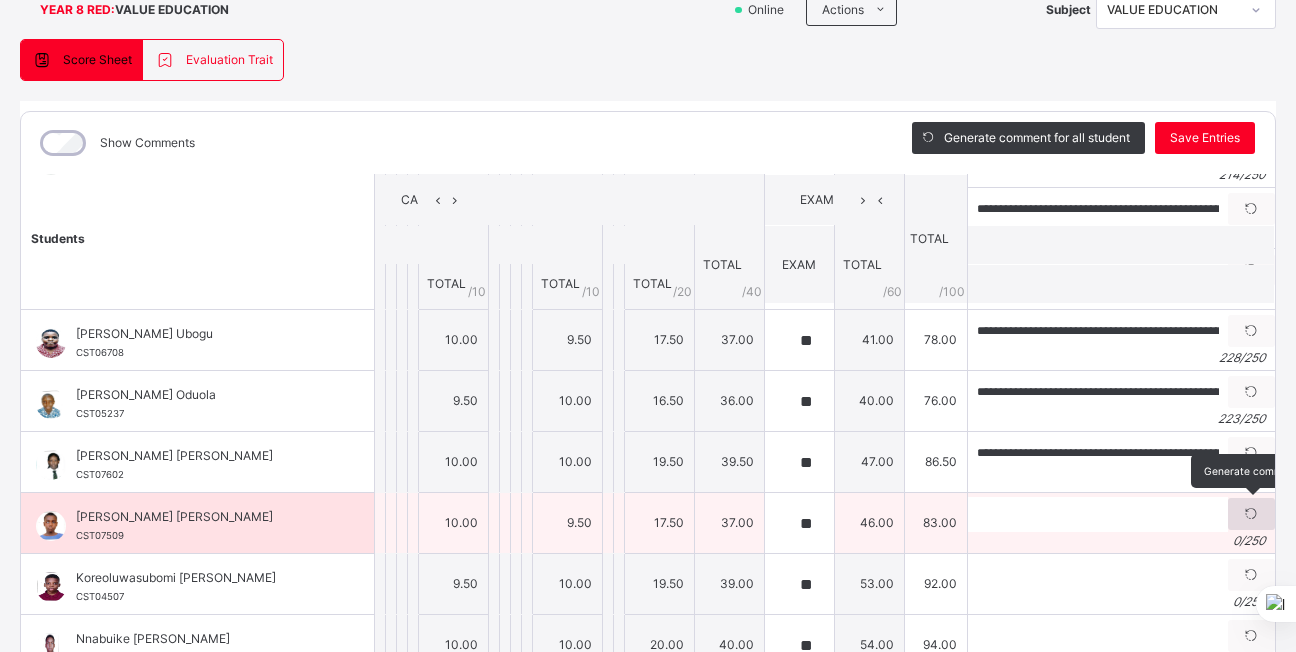 click at bounding box center (1251, 514) 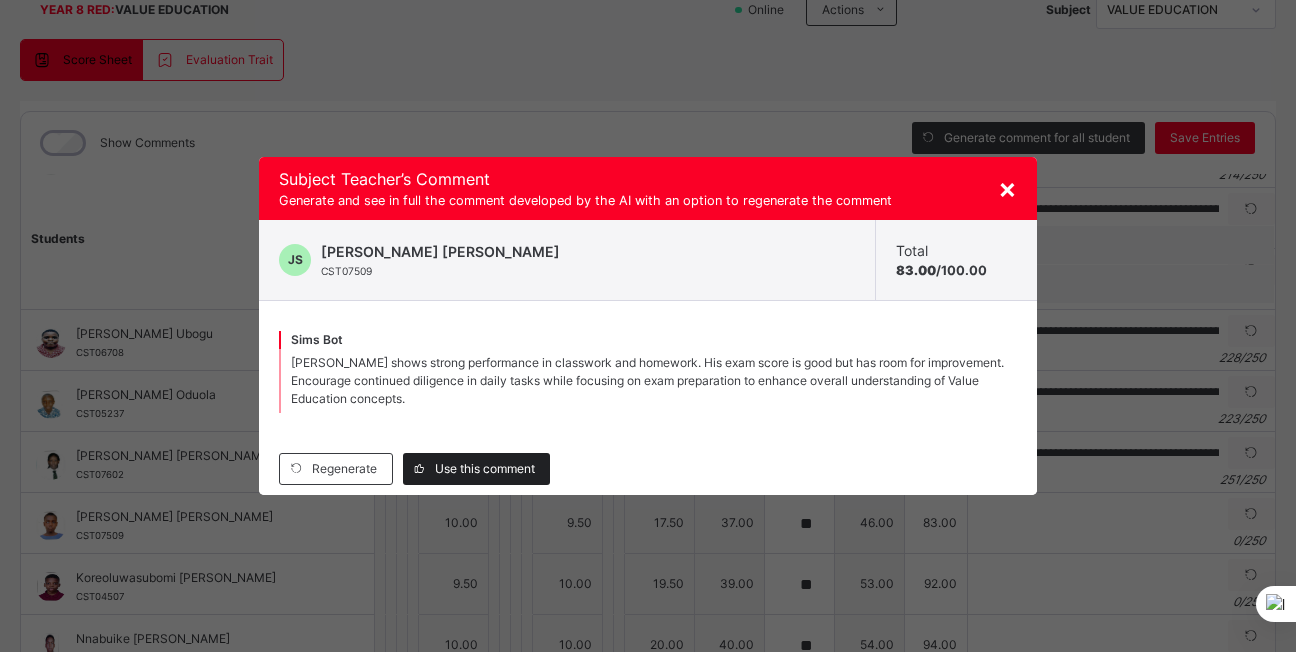click at bounding box center [419, 469] 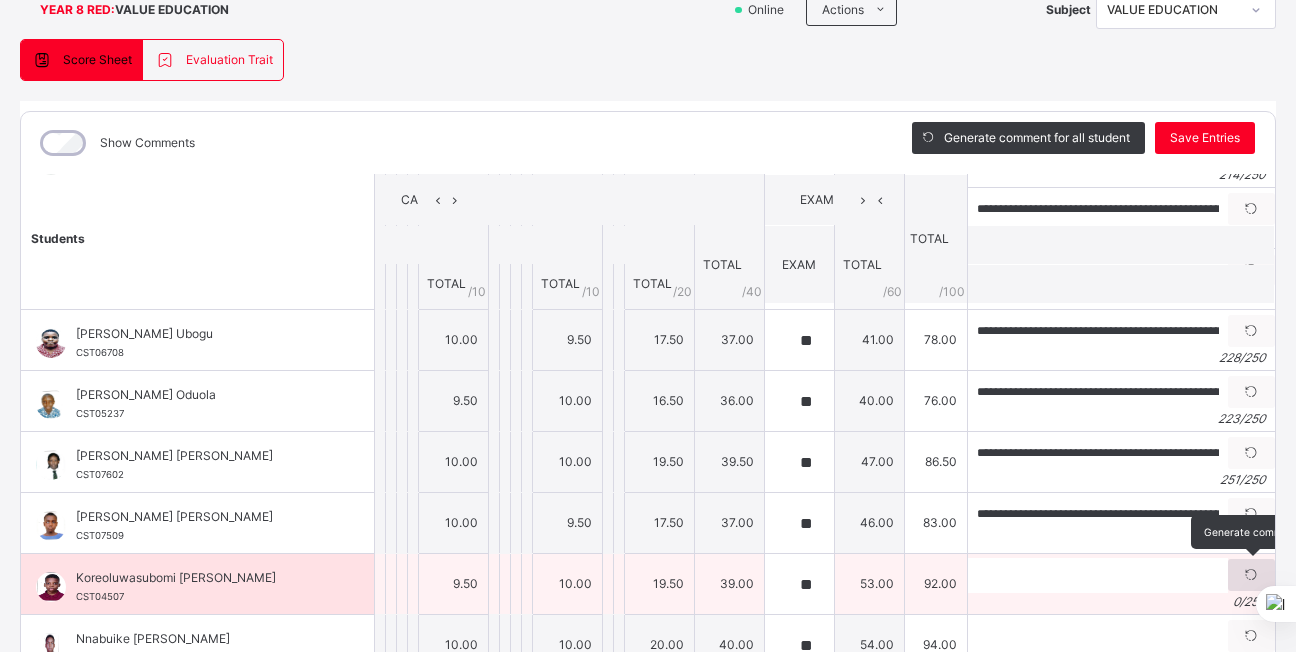 click at bounding box center [1251, 575] 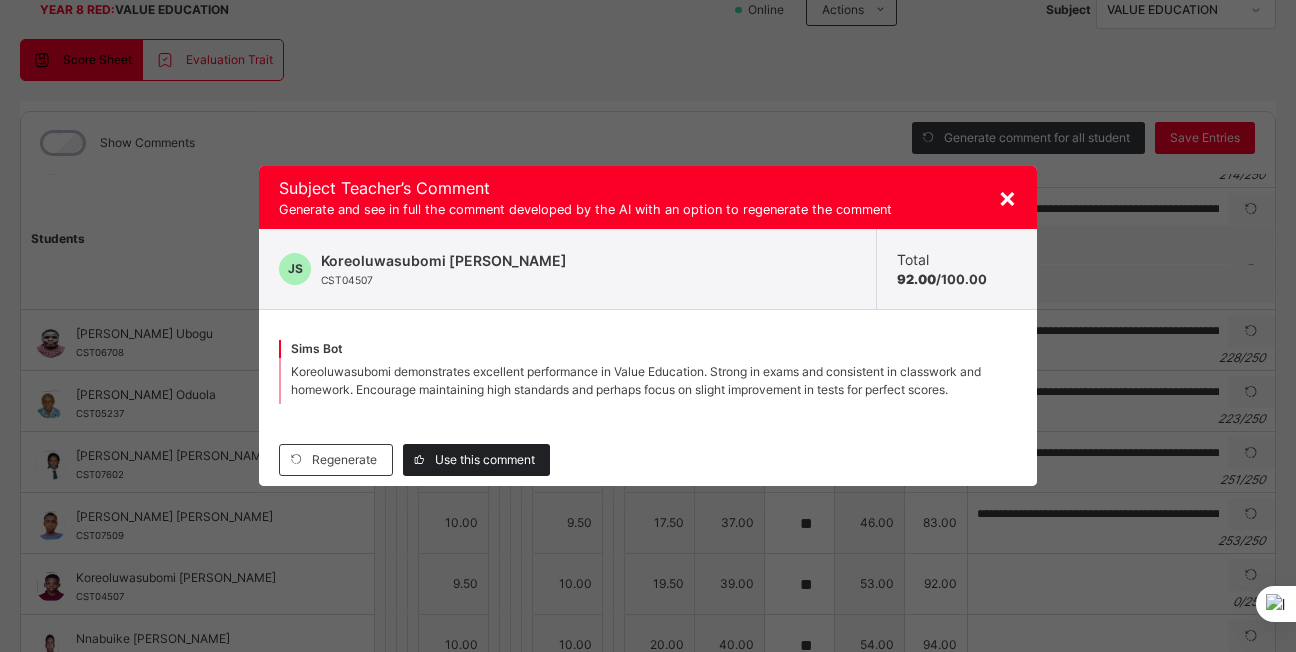 click on "Use this comment" at bounding box center [485, 460] 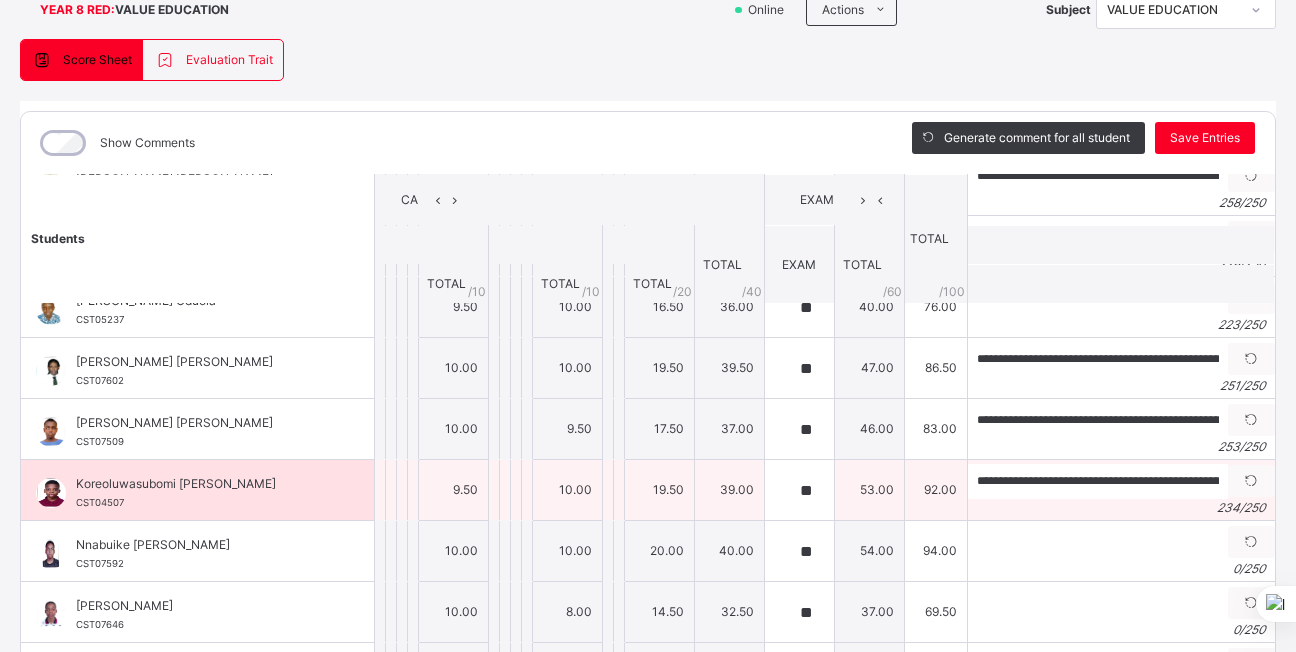 scroll, scrollTop: 562, scrollLeft: 0, axis: vertical 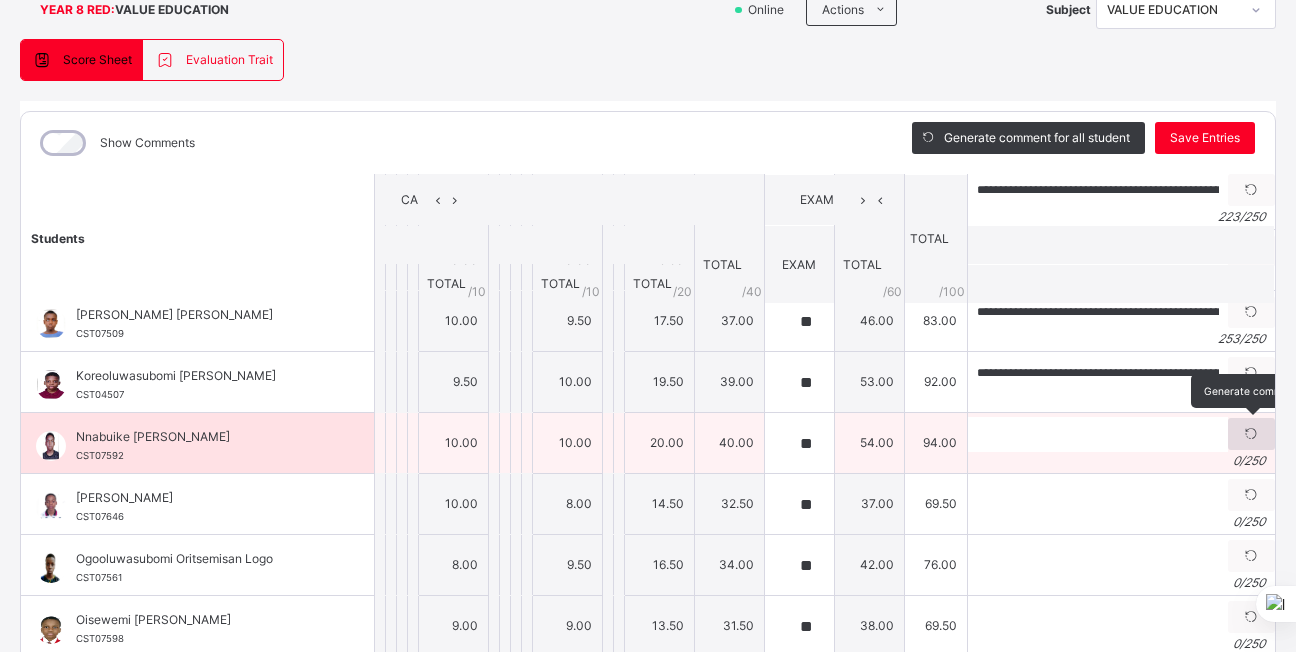 click at bounding box center [1251, 434] 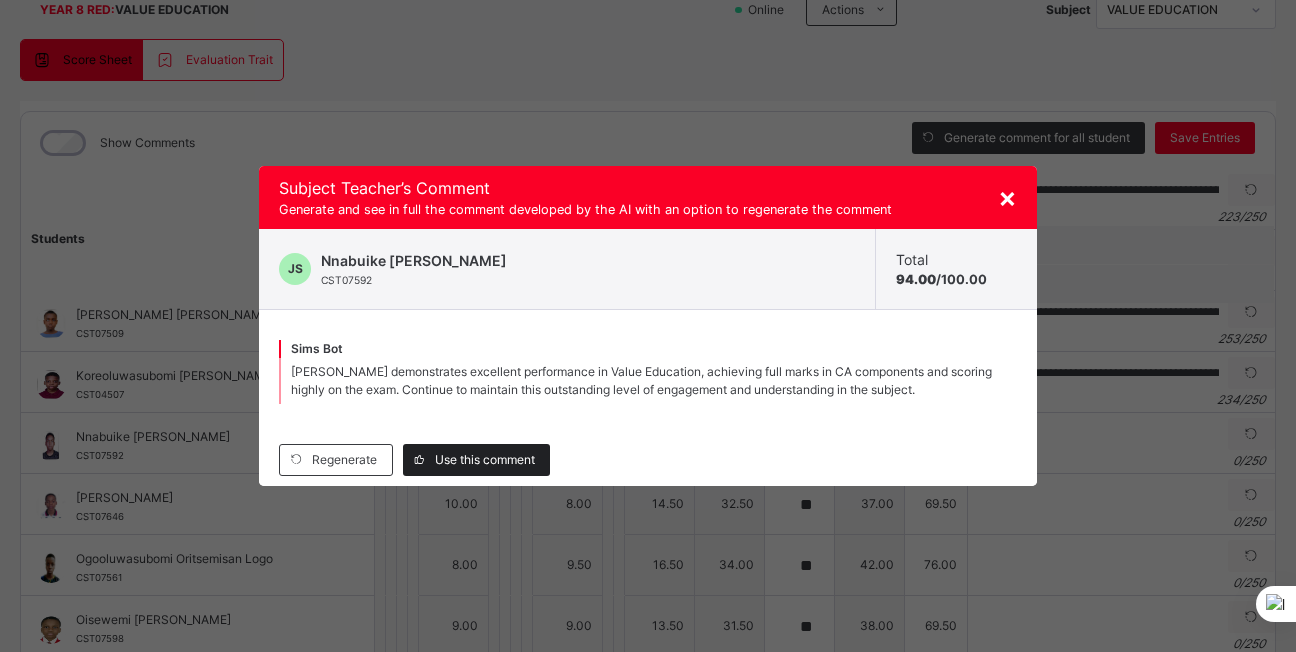 click on "Use this comment" at bounding box center [485, 460] 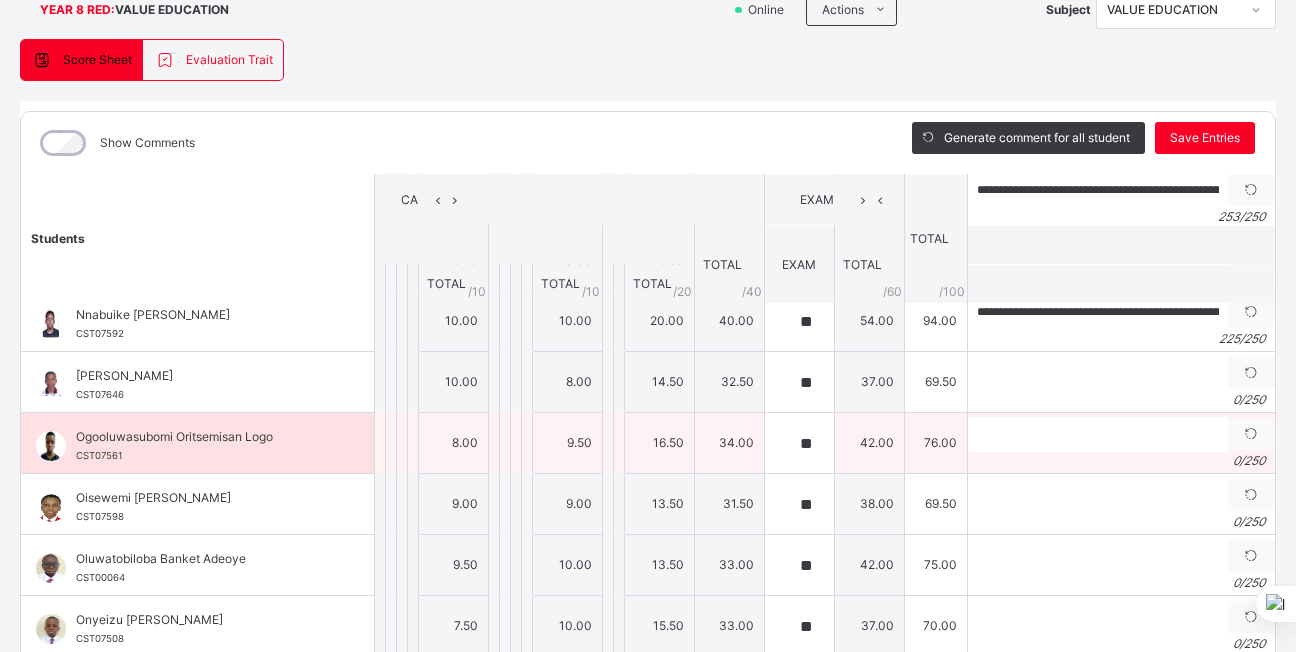scroll, scrollTop: 684, scrollLeft: 0, axis: vertical 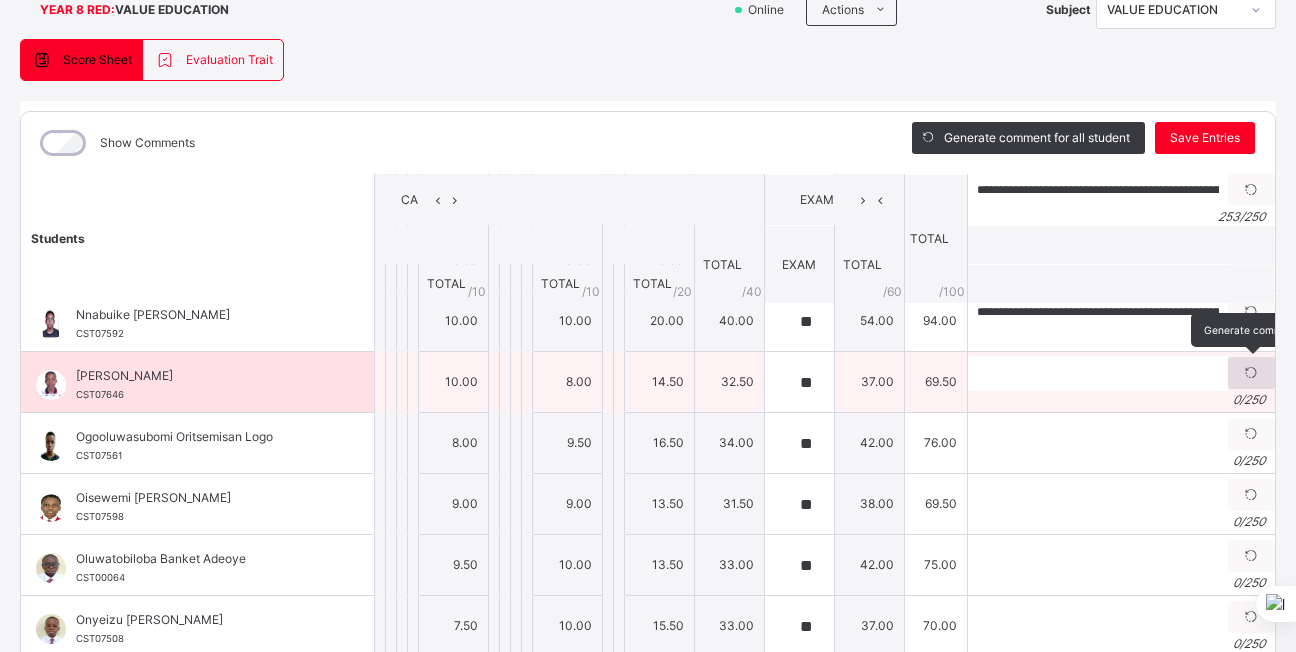 click at bounding box center (1251, 373) 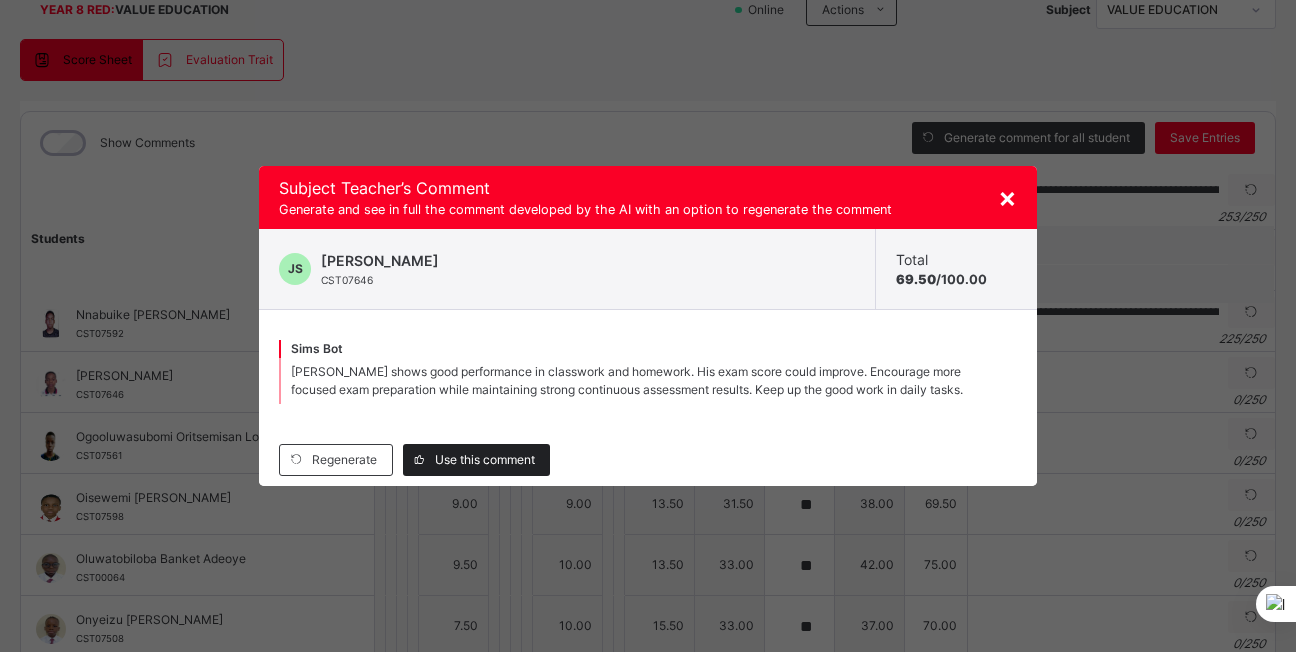 click on "Use this comment" at bounding box center (476, 460) 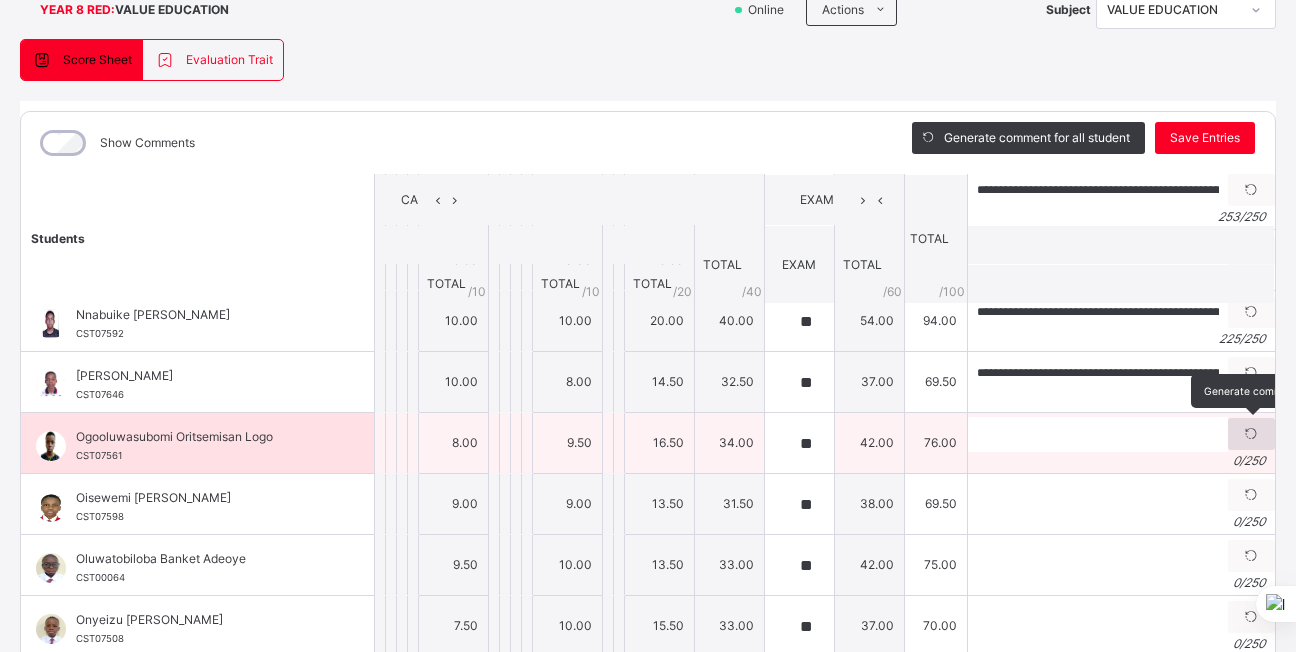click at bounding box center (1251, 434) 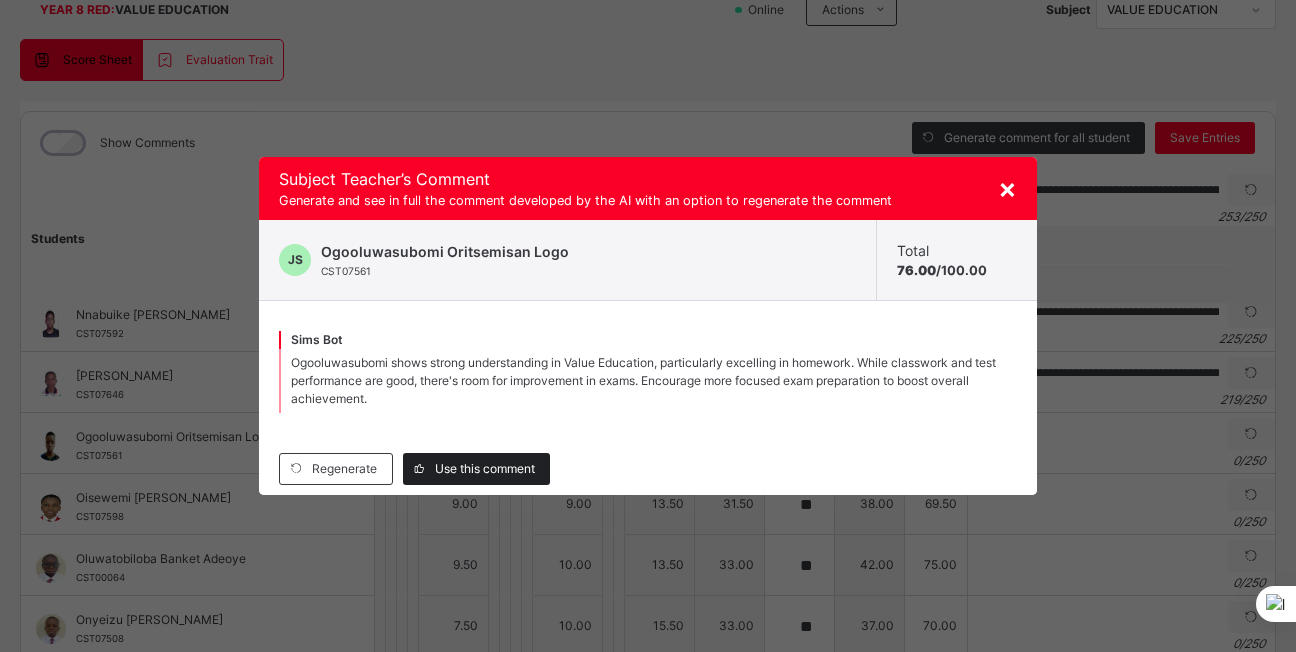 click on "Use this comment" at bounding box center (485, 469) 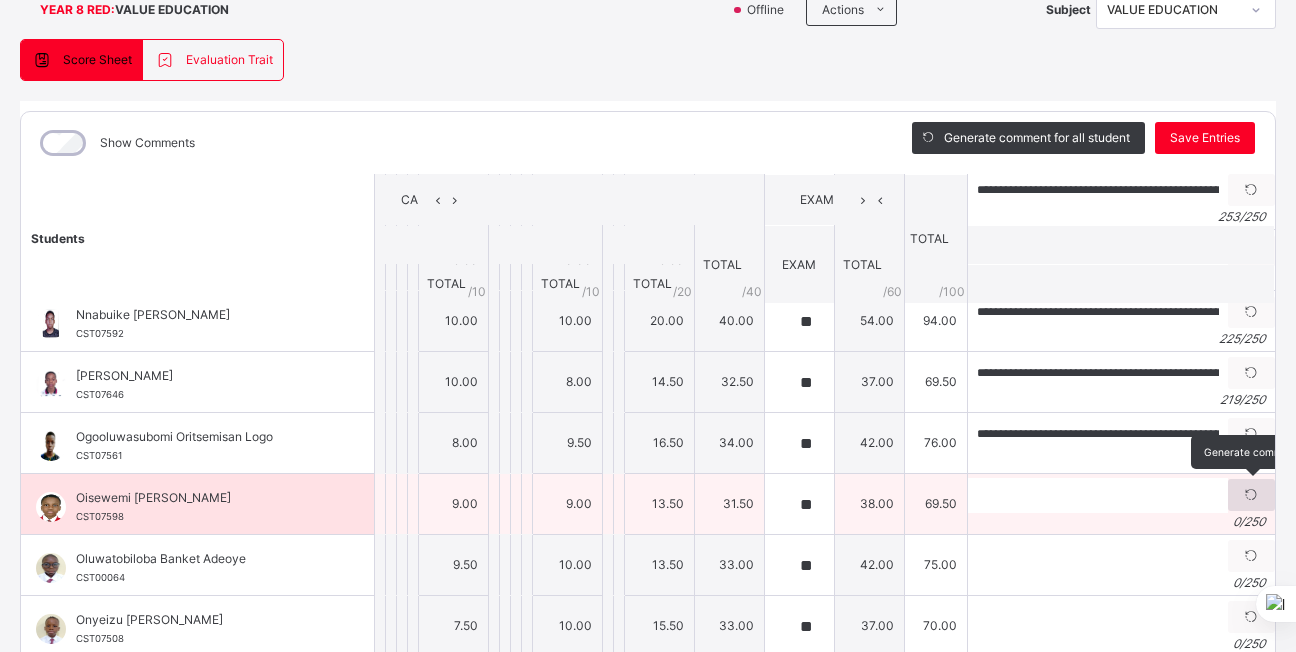 click at bounding box center (1251, 495) 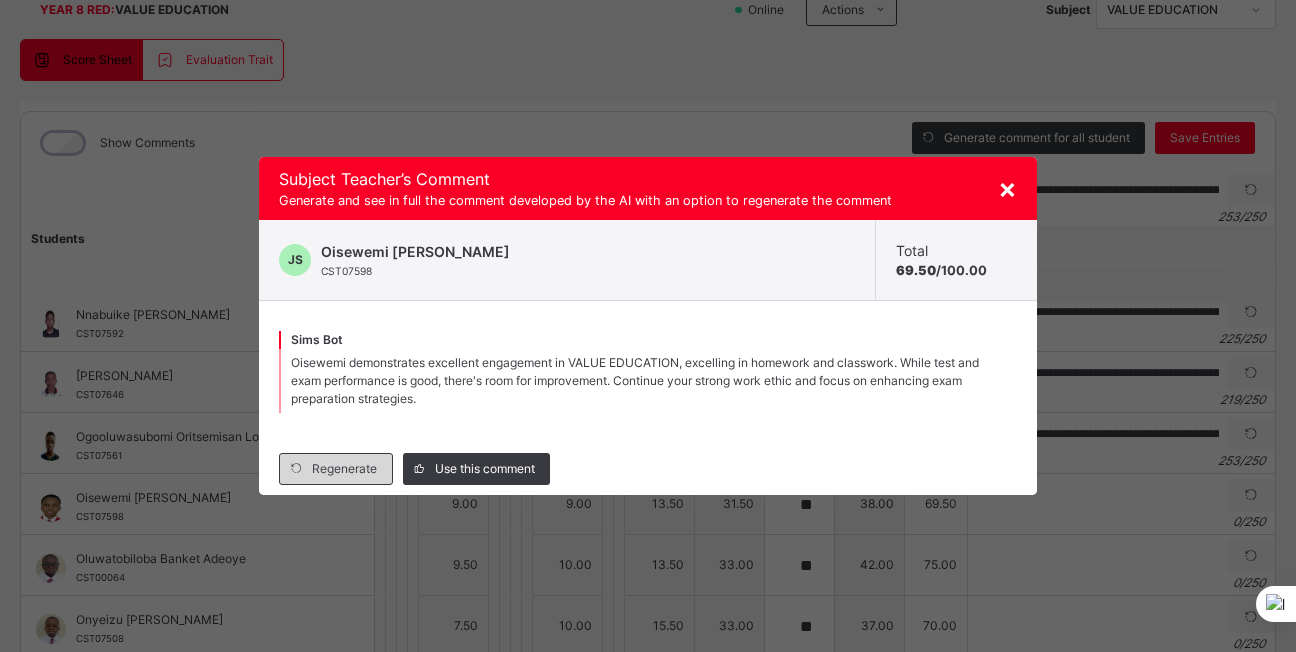 click on "Regenerate" at bounding box center (344, 469) 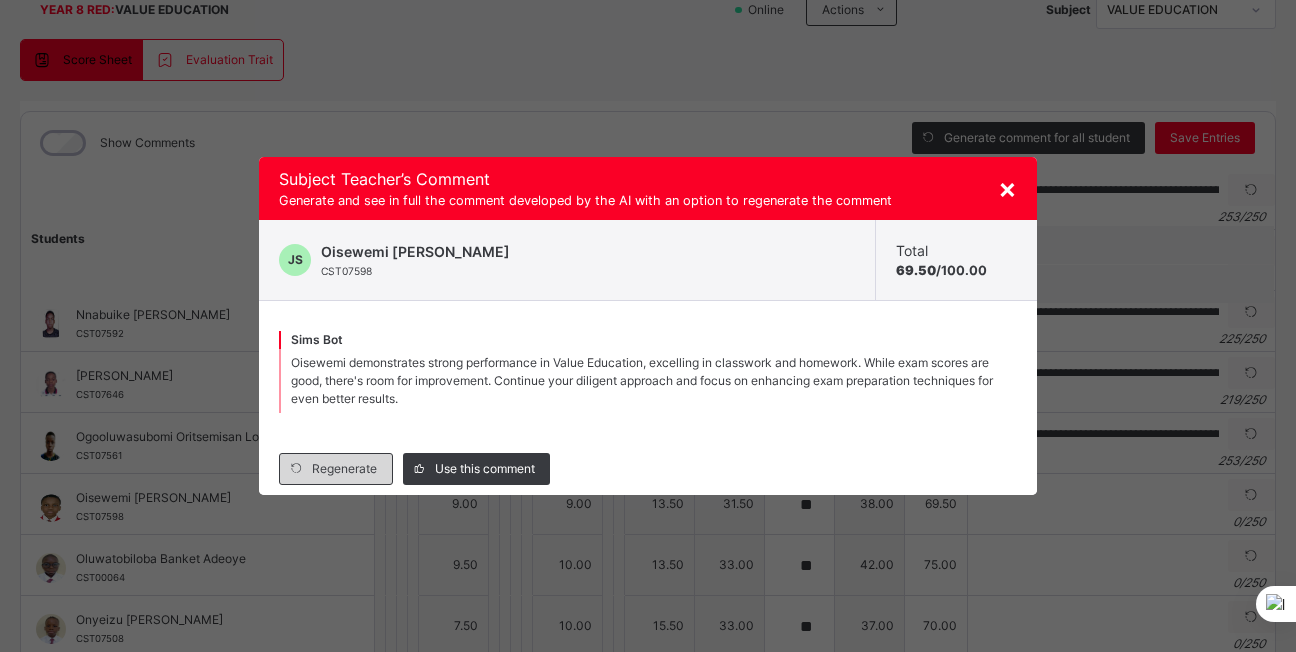 click on "Regenerate" at bounding box center (344, 469) 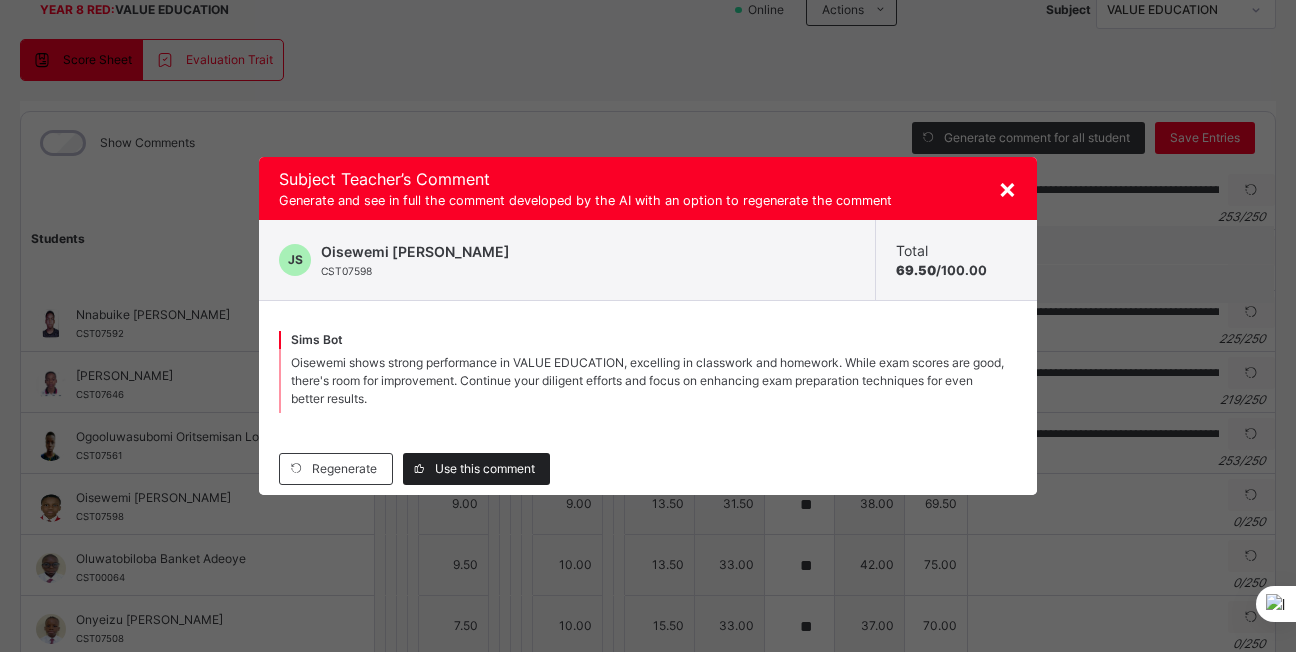 click on "Use this comment" at bounding box center [485, 469] 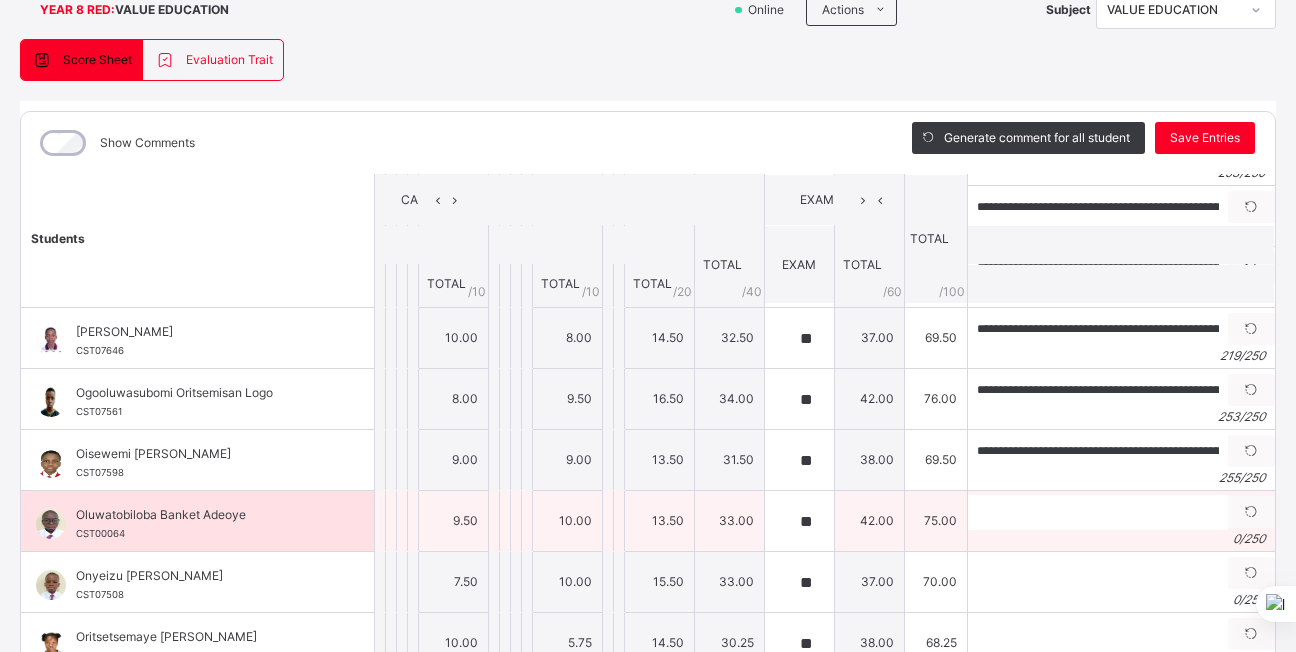 scroll, scrollTop: 743, scrollLeft: 0, axis: vertical 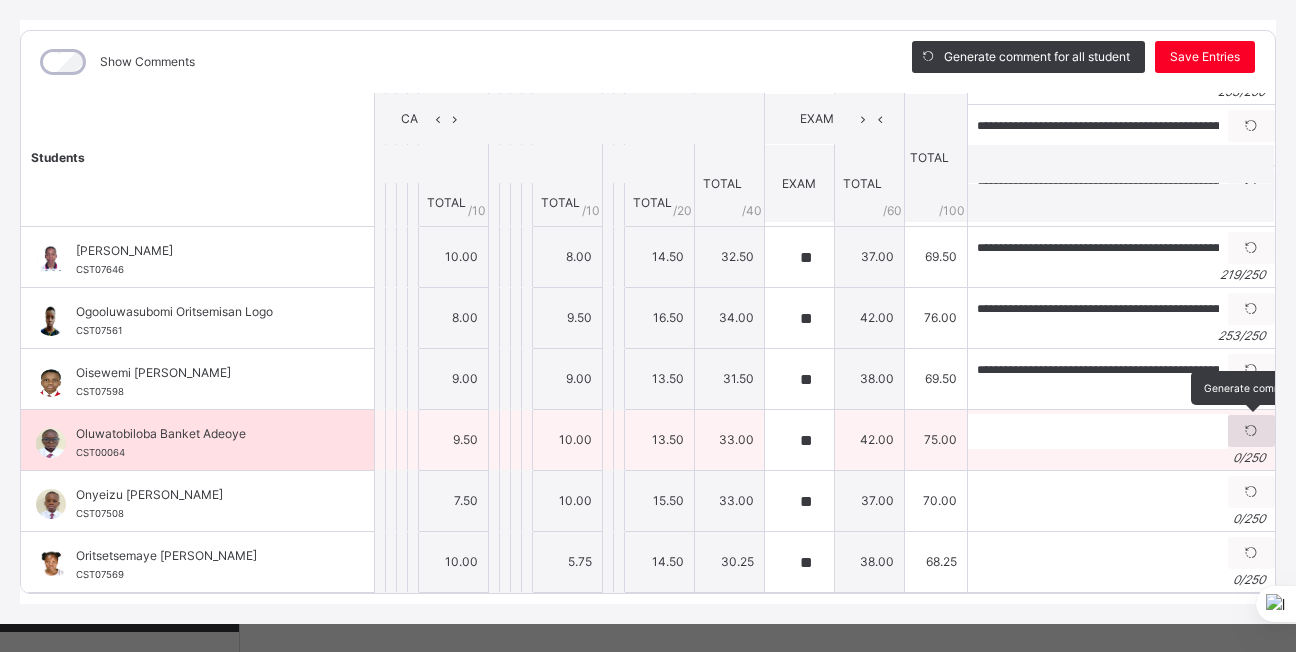 click at bounding box center (1251, 431) 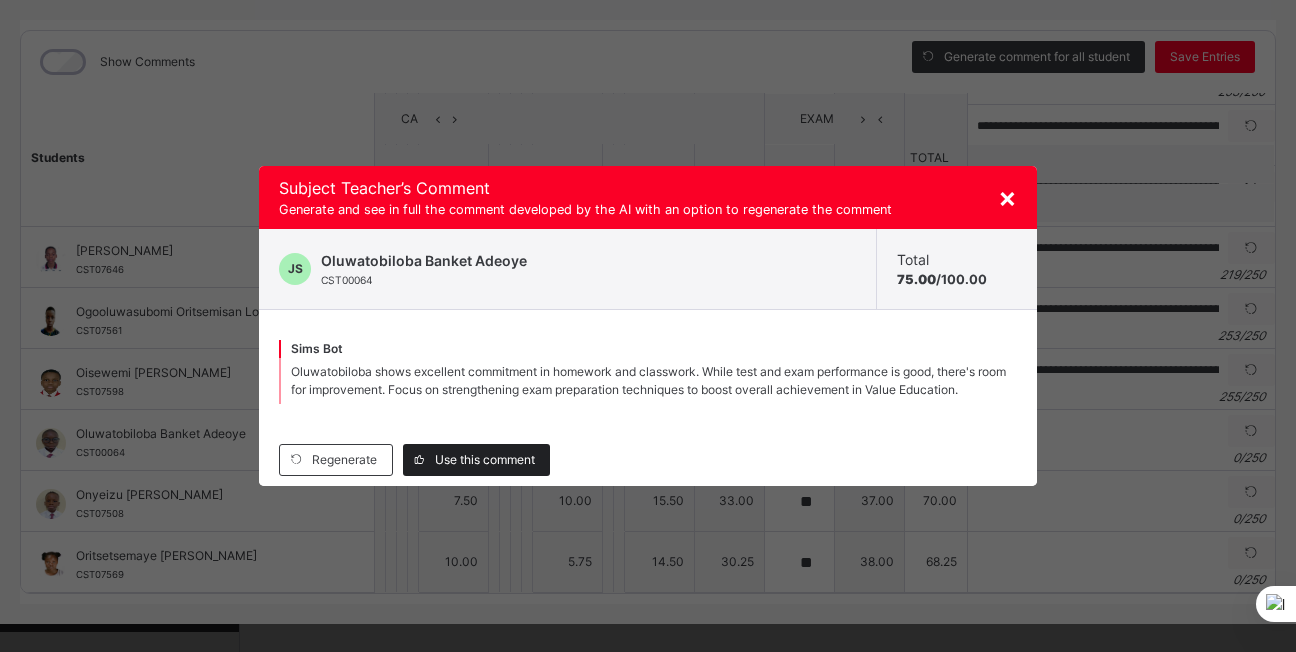 click on "Use this comment" at bounding box center (485, 460) 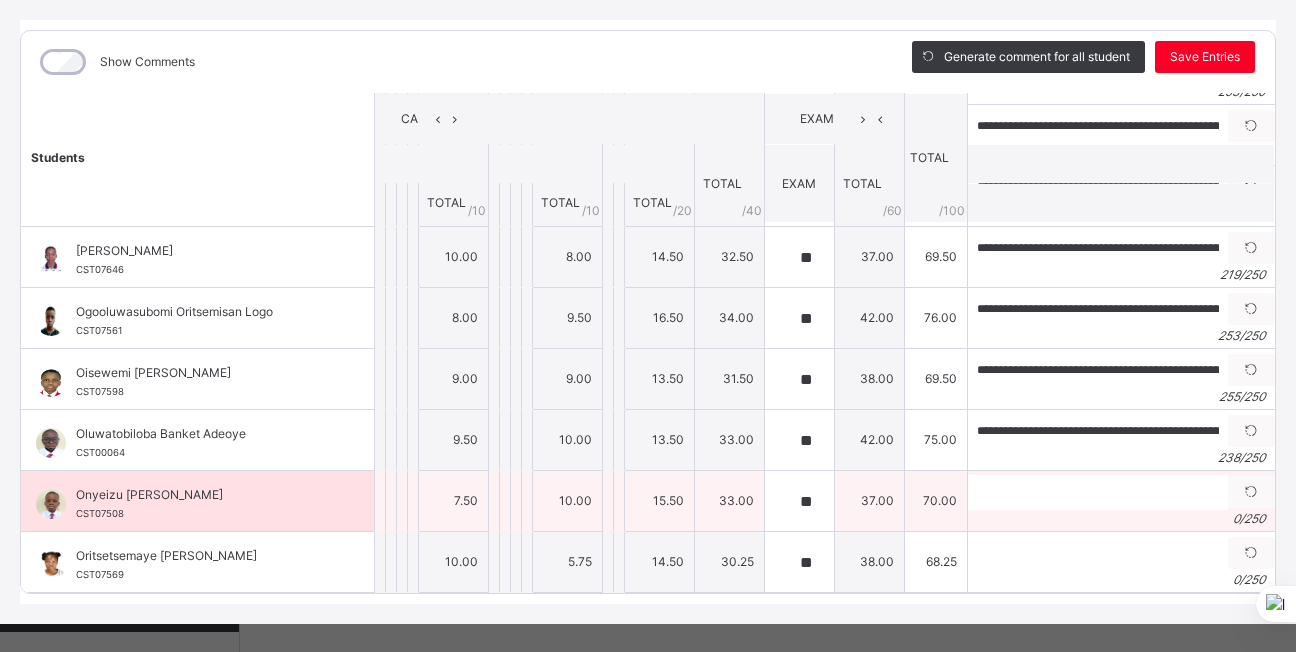 scroll, scrollTop: 259, scrollLeft: 0, axis: vertical 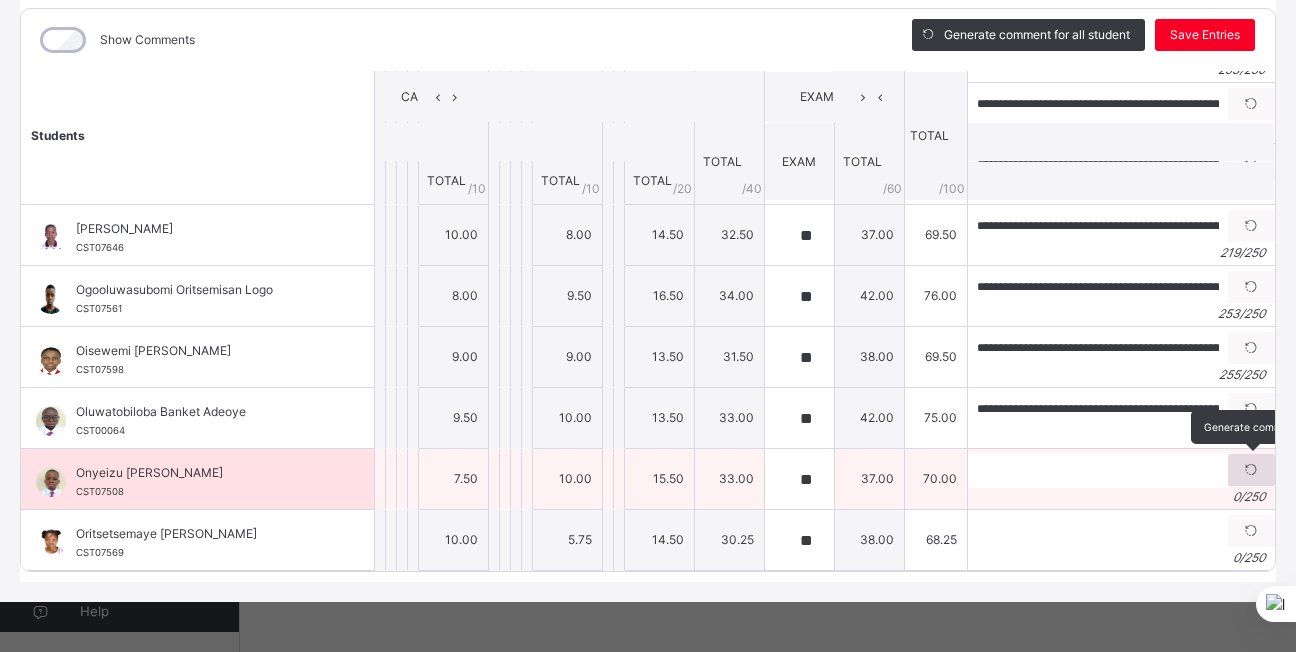 click at bounding box center [1251, 470] 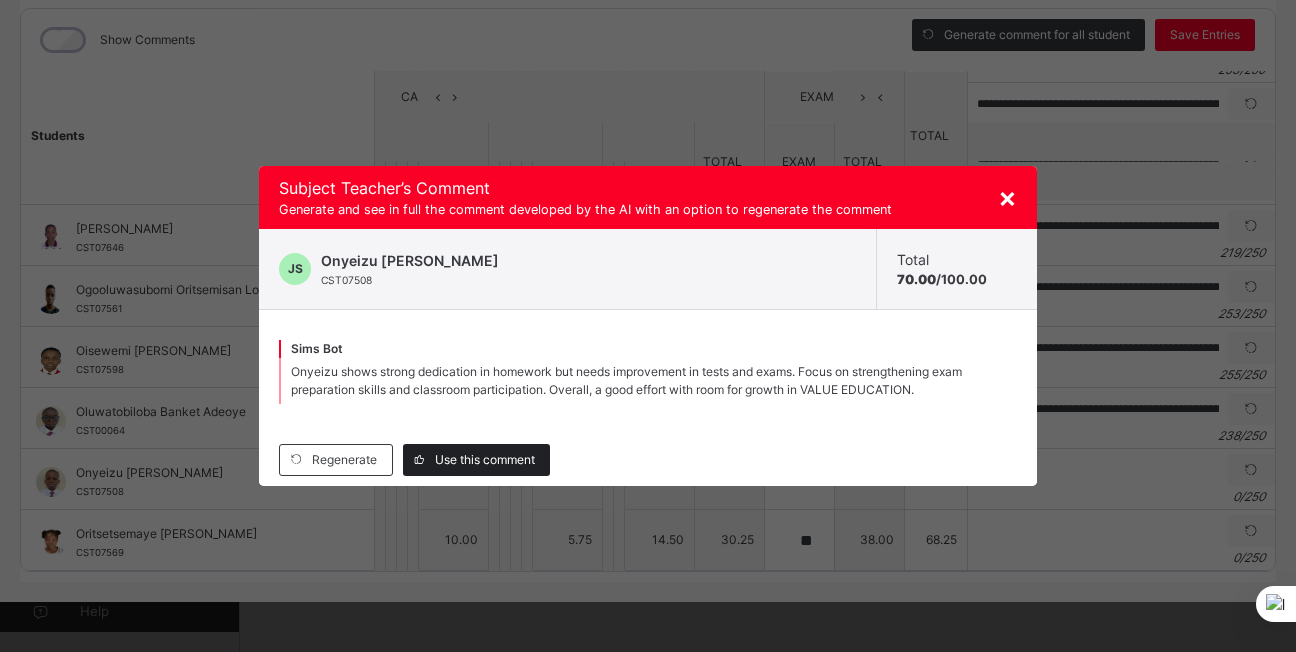click on "Use this comment" at bounding box center [485, 460] 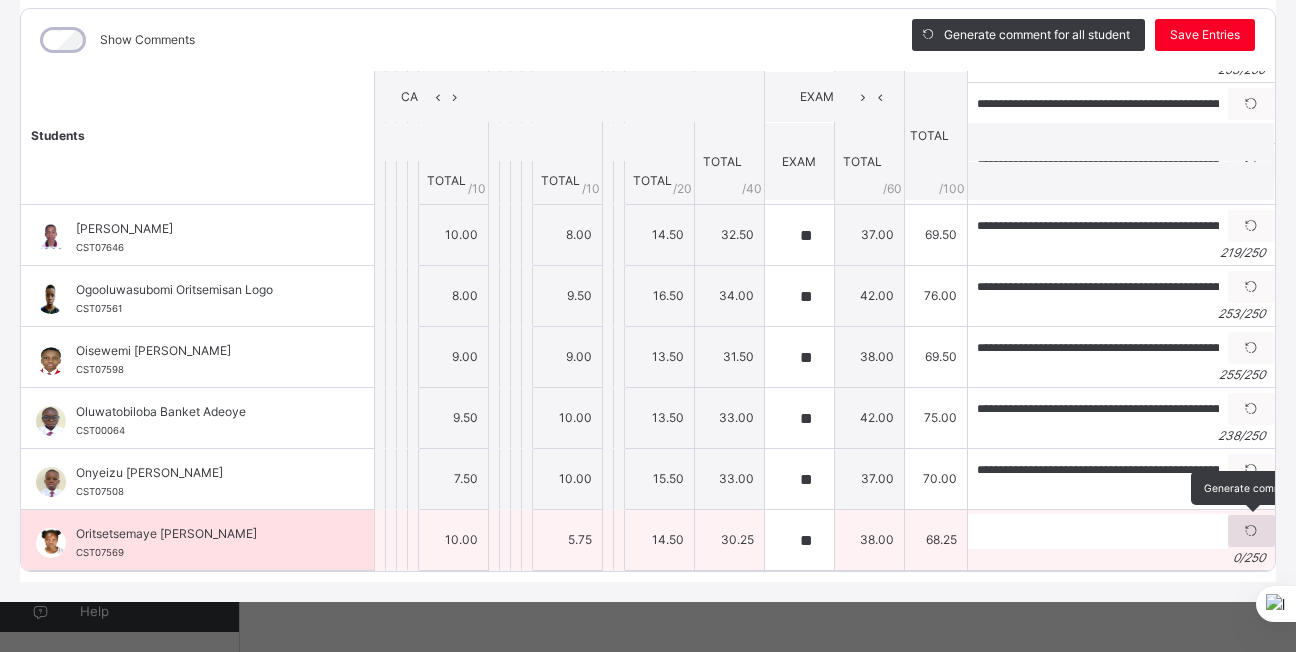 click at bounding box center [1251, 531] 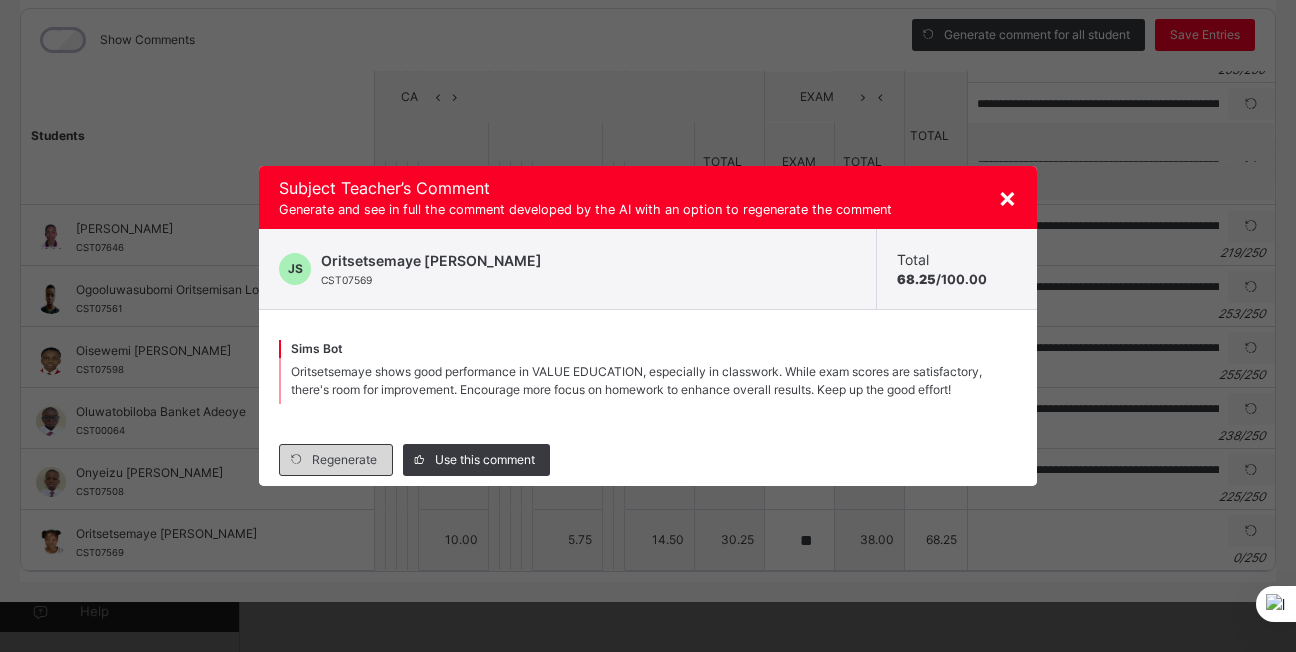 click on "Regenerate" at bounding box center [336, 460] 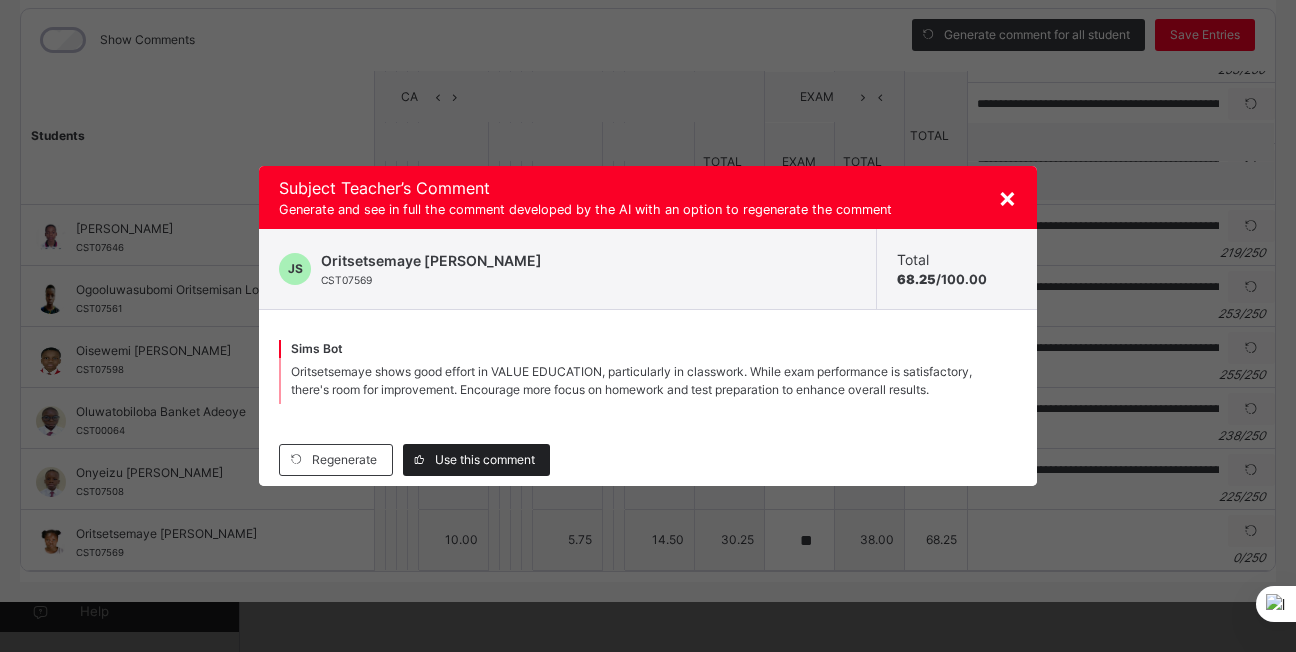 click on "Use this comment" at bounding box center (485, 460) 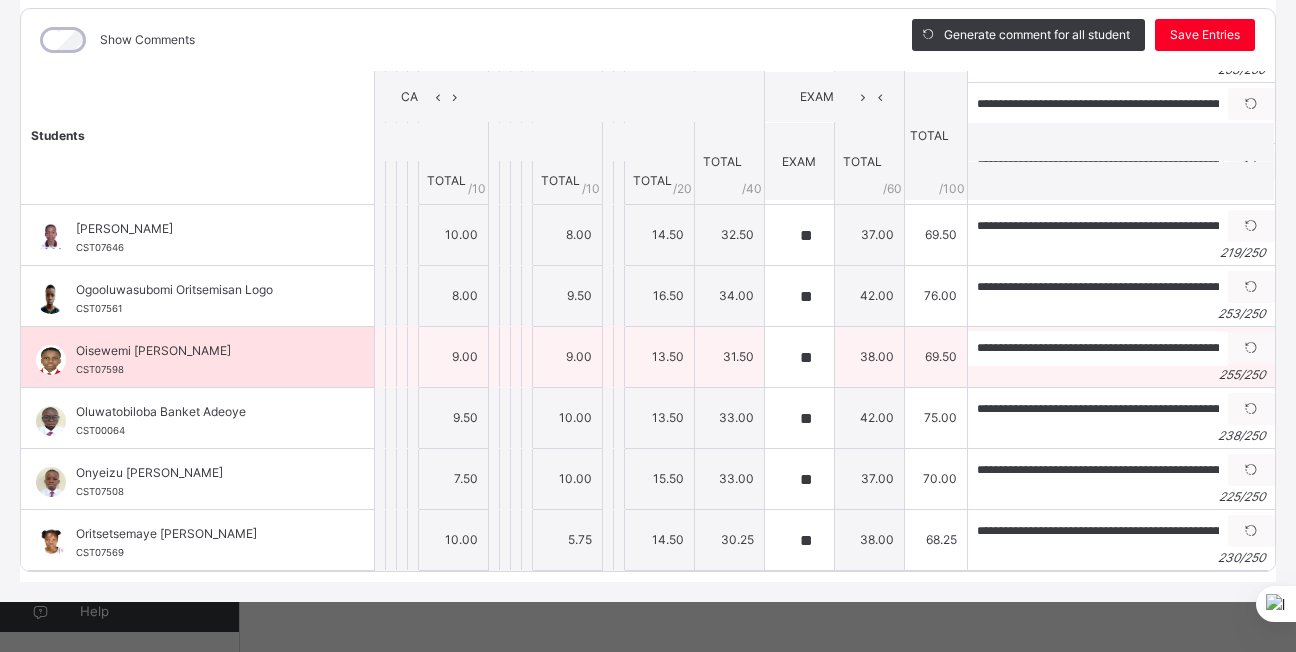 scroll, scrollTop: 0, scrollLeft: 0, axis: both 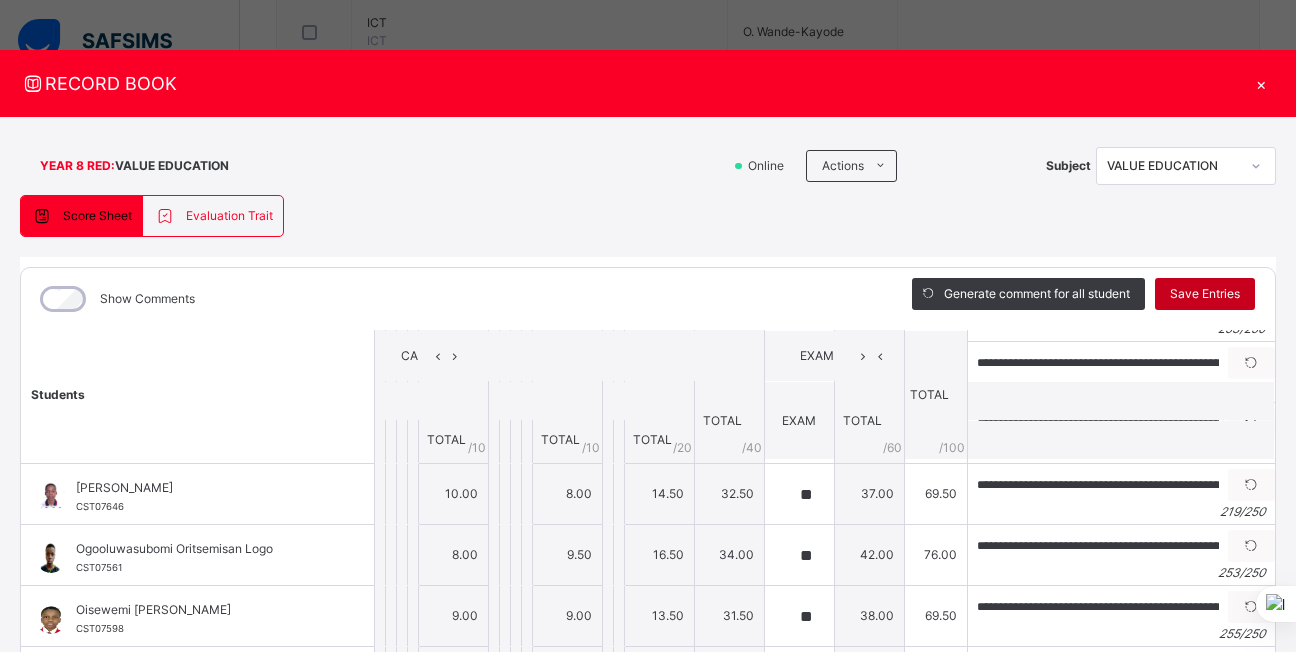 click on "Save Entries" at bounding box center [1205, 294] 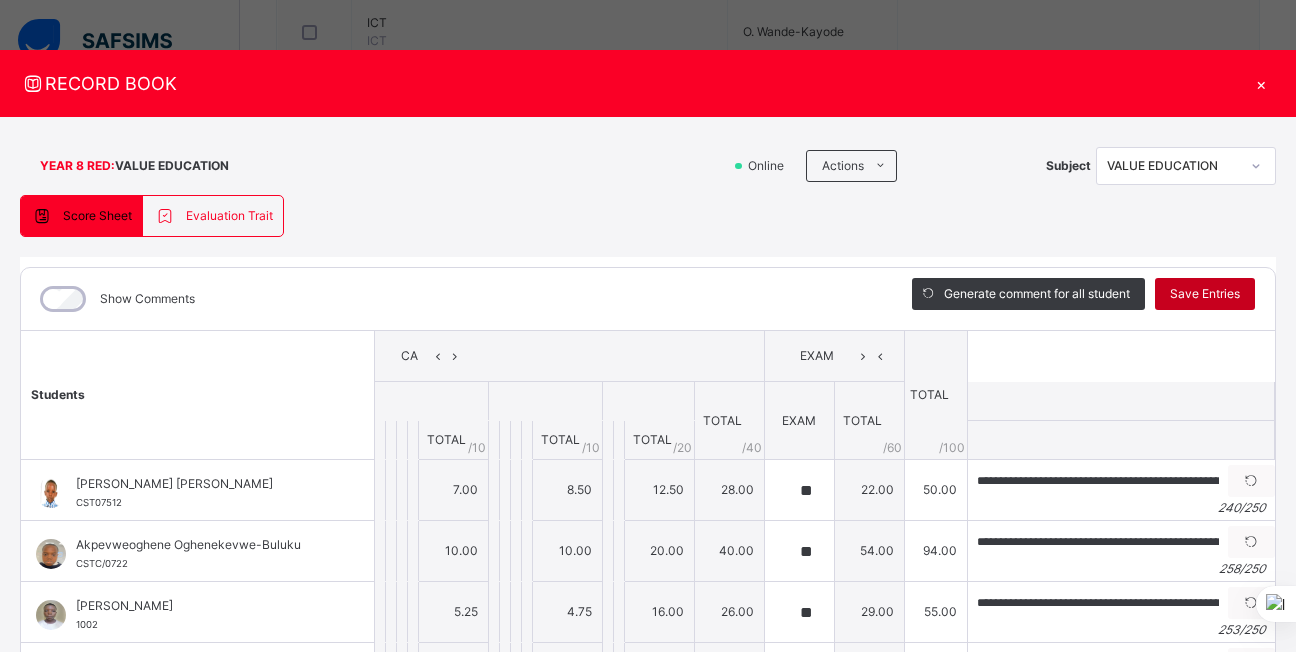 click on "Save Entries" at bounding box center [1205, 294] 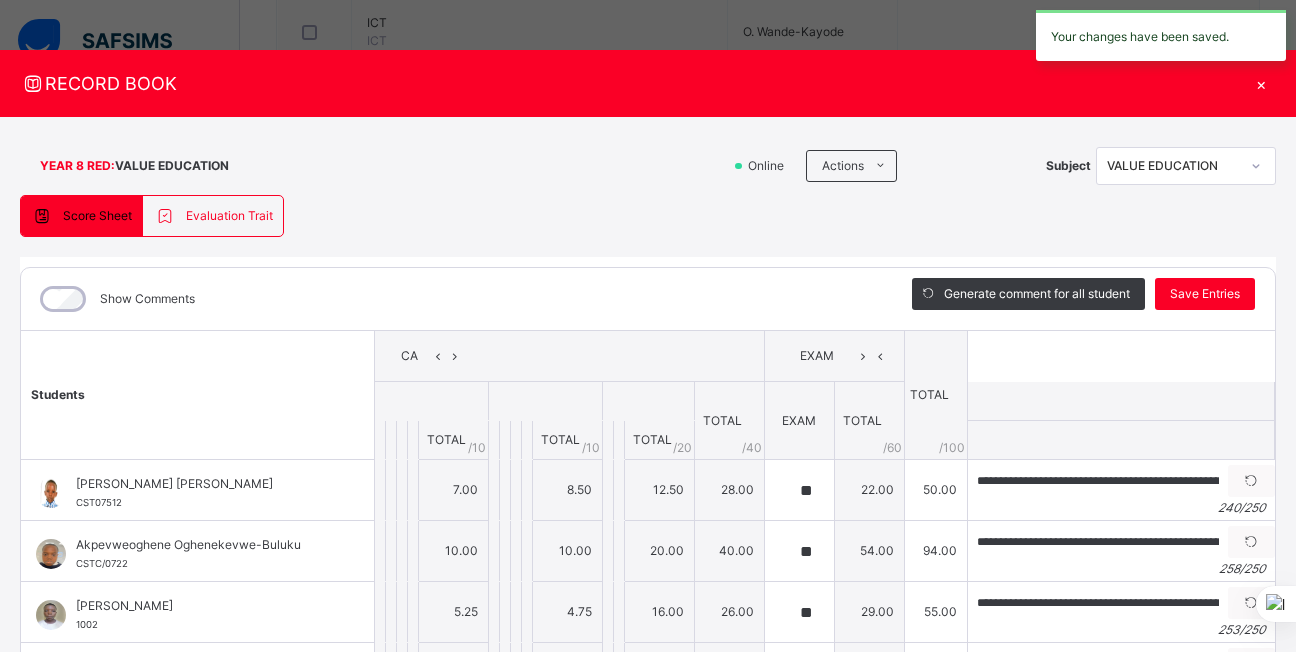 click on "**********" at bounding box center (648, 326) 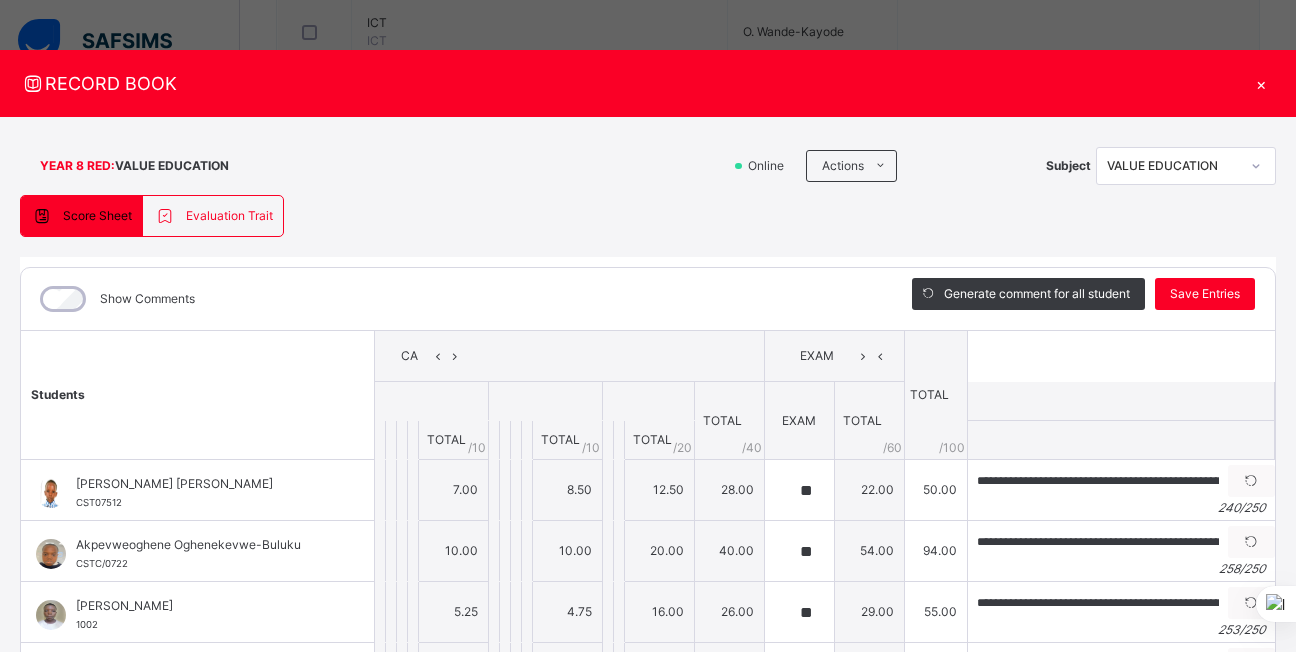click on "×" at bounding box center [1261, 83] 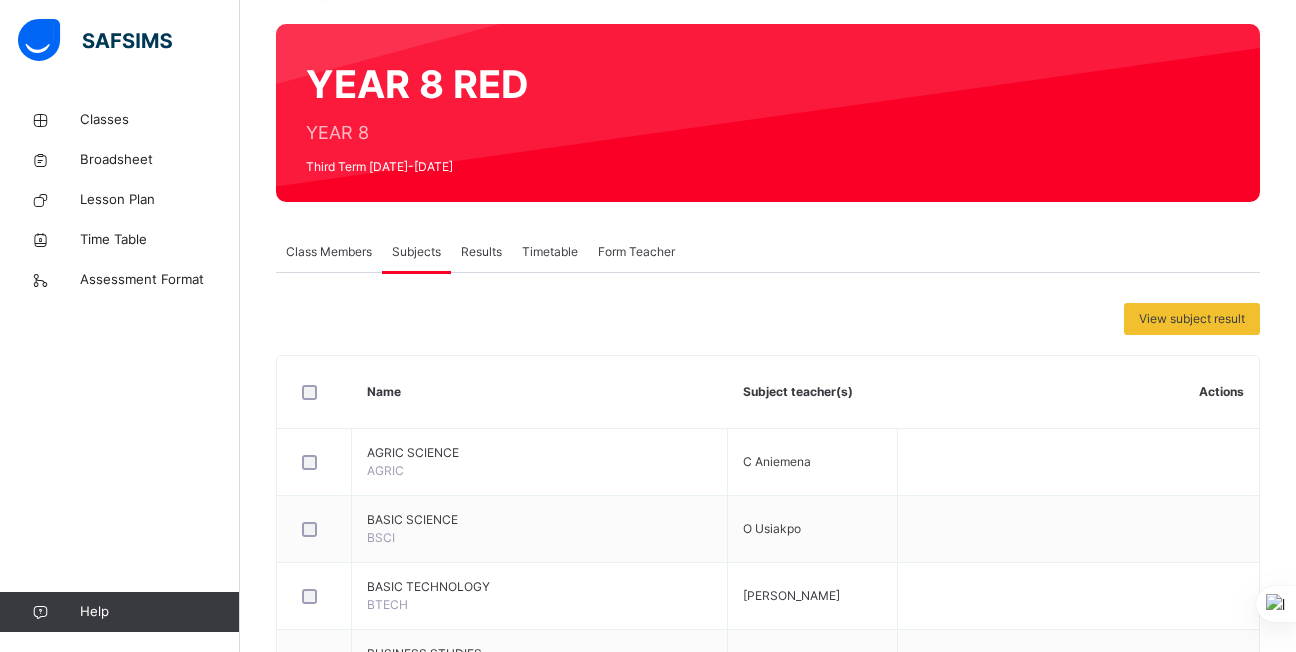 scroll, scrollTop: 0, scrollLeft: 0, axis: both 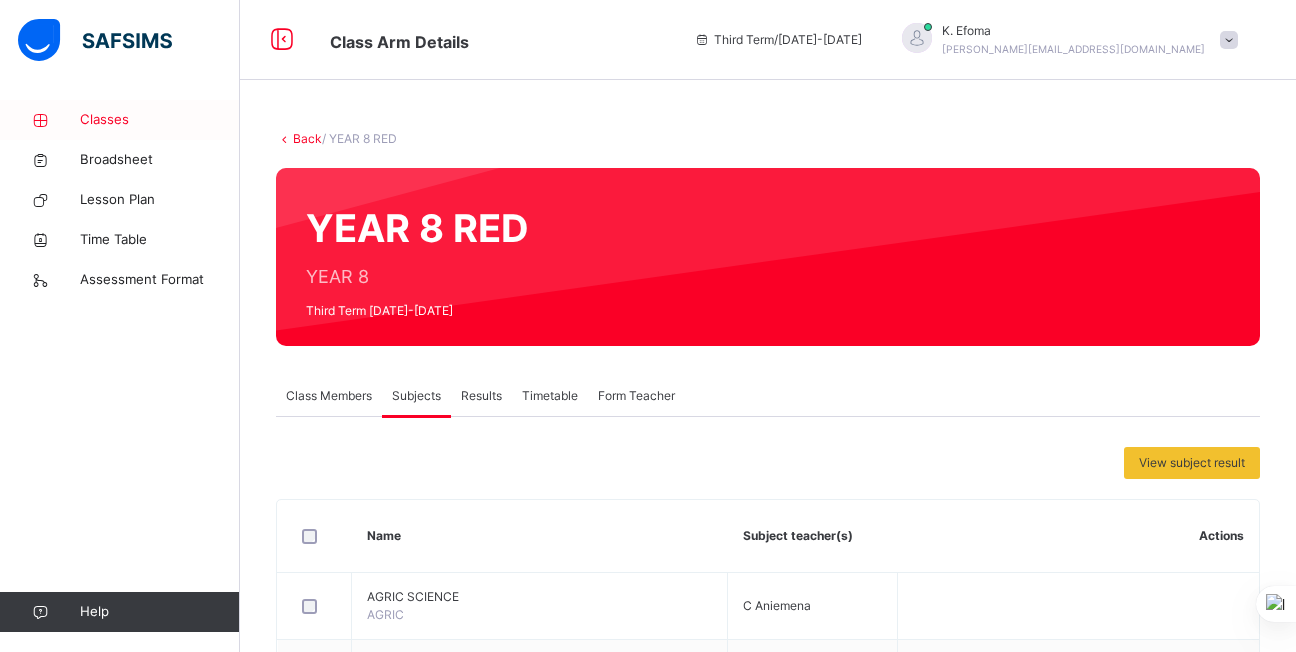 click on "Classes" at bounding box center [160, 120] 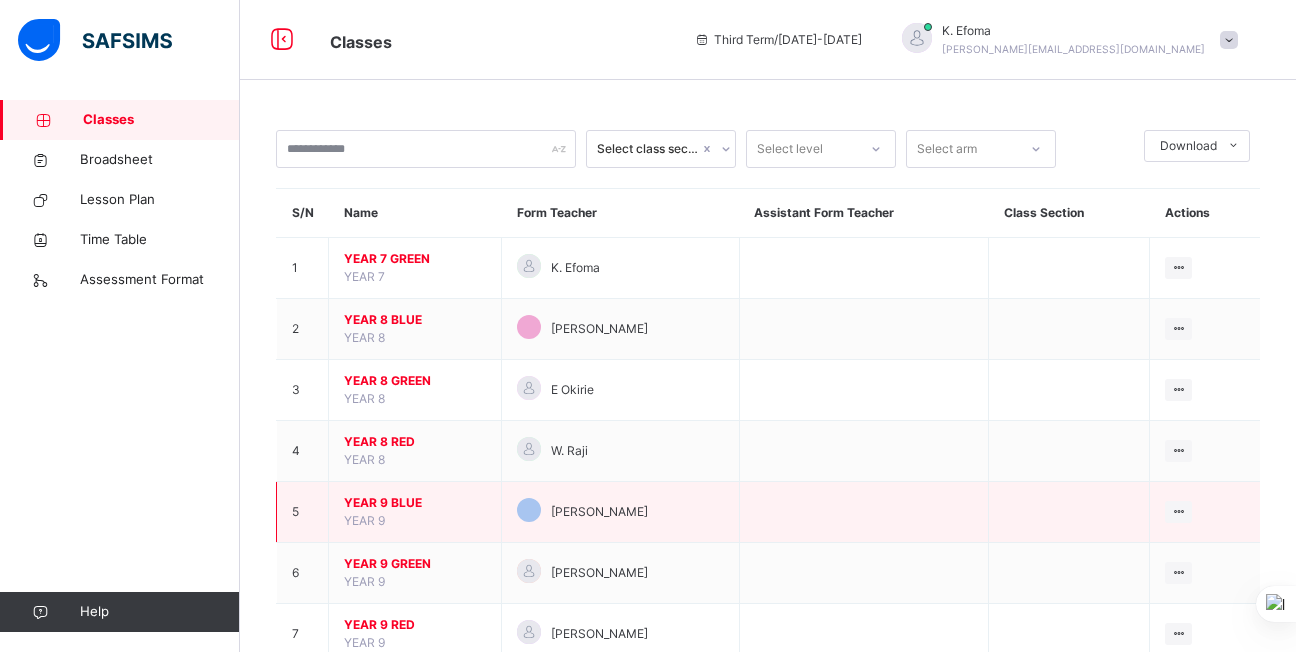 scroll, scrollTop: 63, scrollLeft: 0, axis: vertical 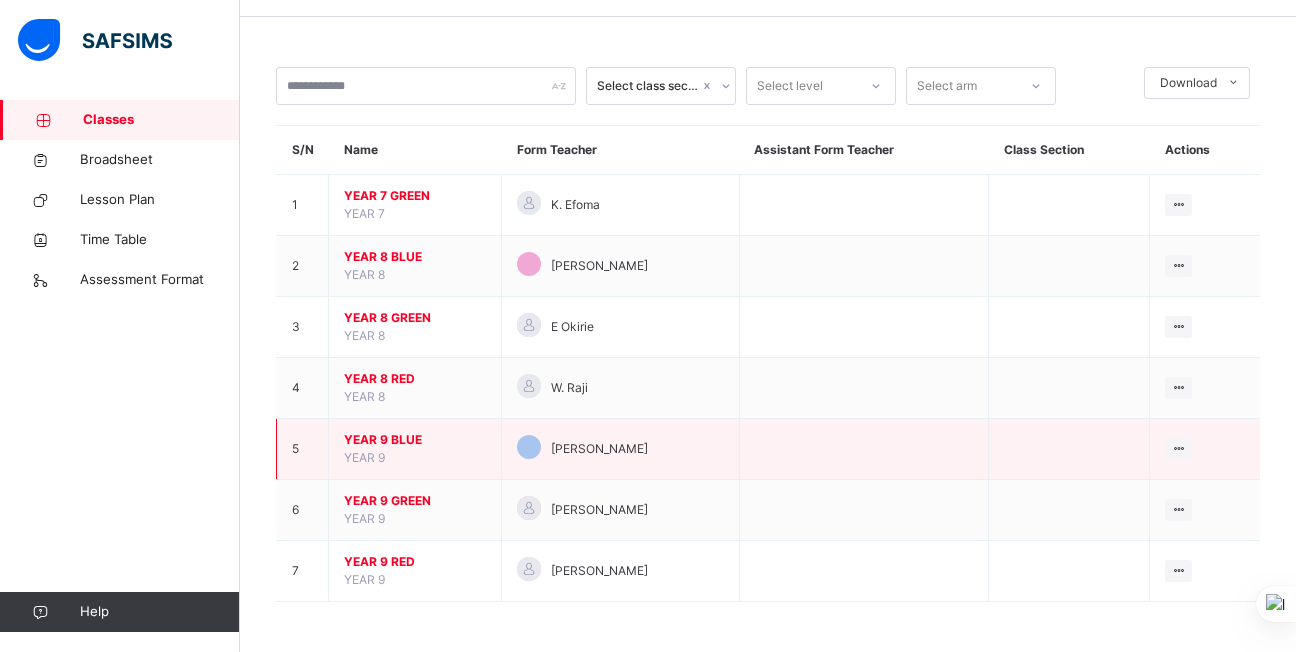 click on "YEAR 9   BLUE" at bounding box center [415, 440] 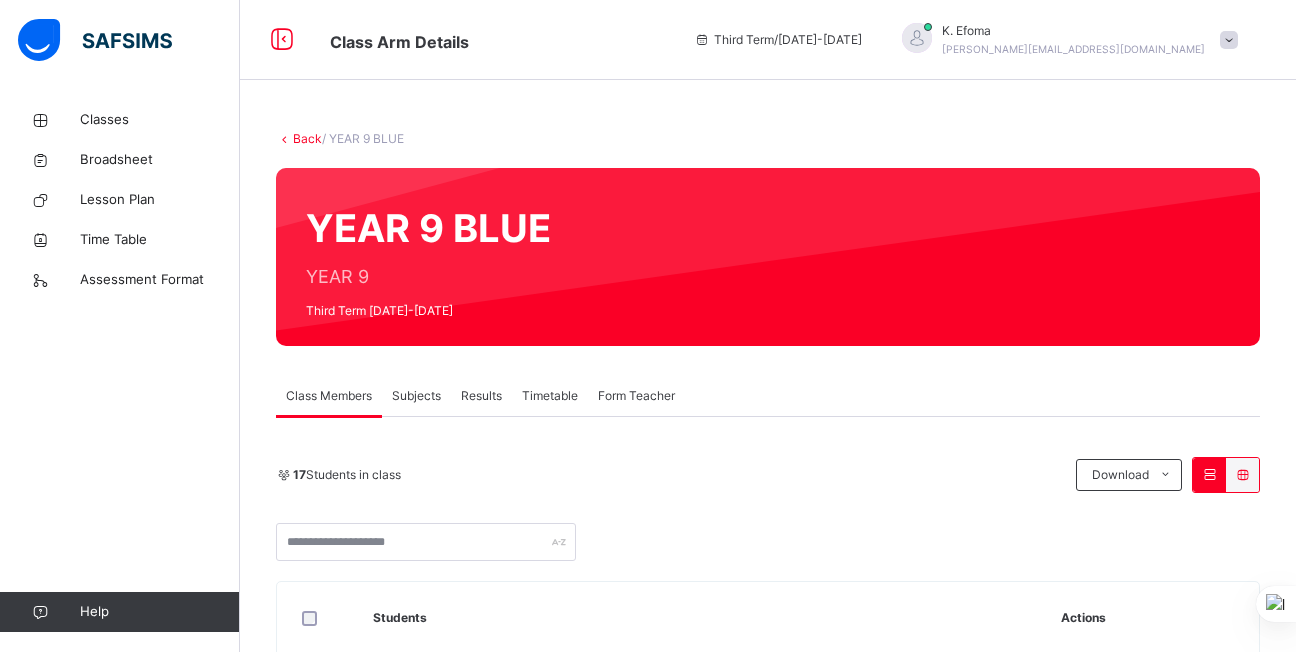 click on "Subjects" at bounding box center (416, 396) 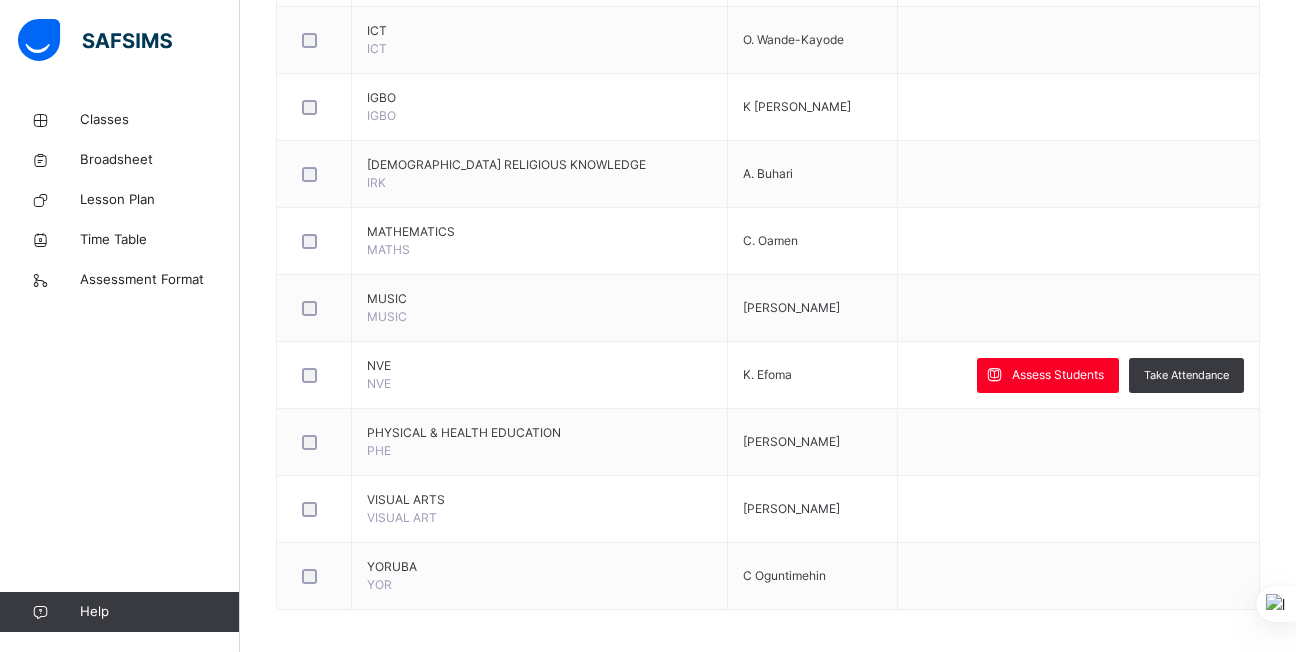 scroll, scrollTop: 1311, scrollLeft: 0, axis: vertical 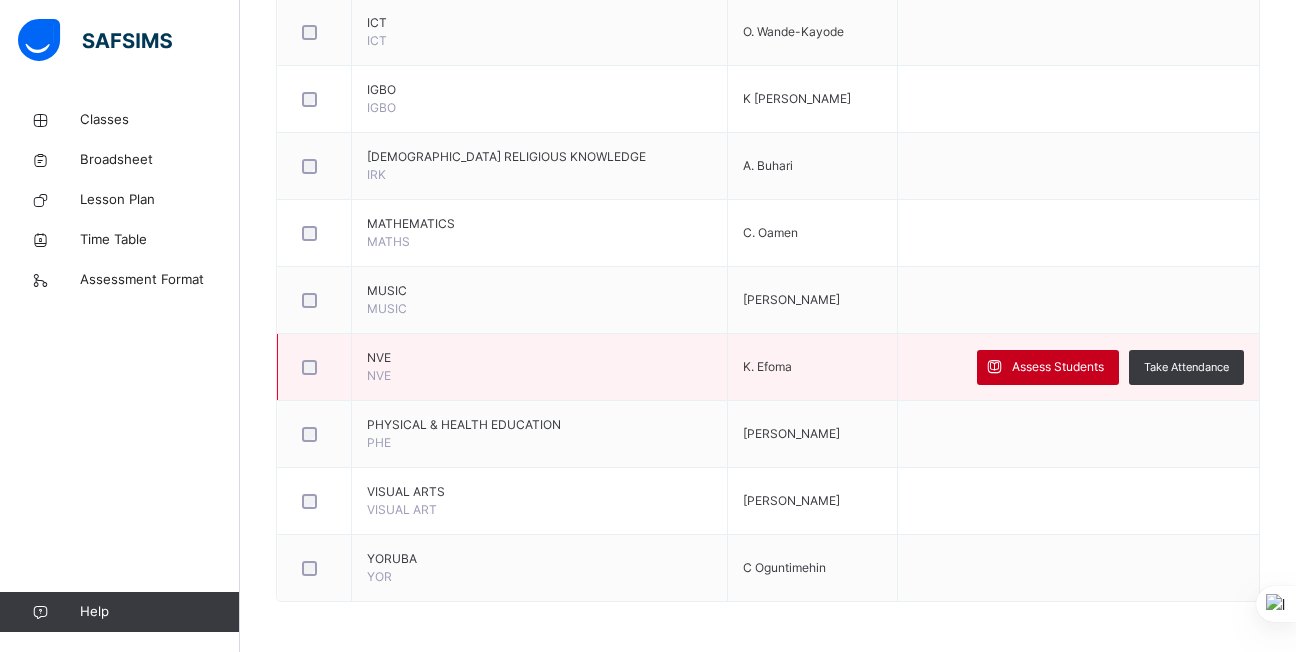 click on "Assess Students" at bounding box center (1058, 367) 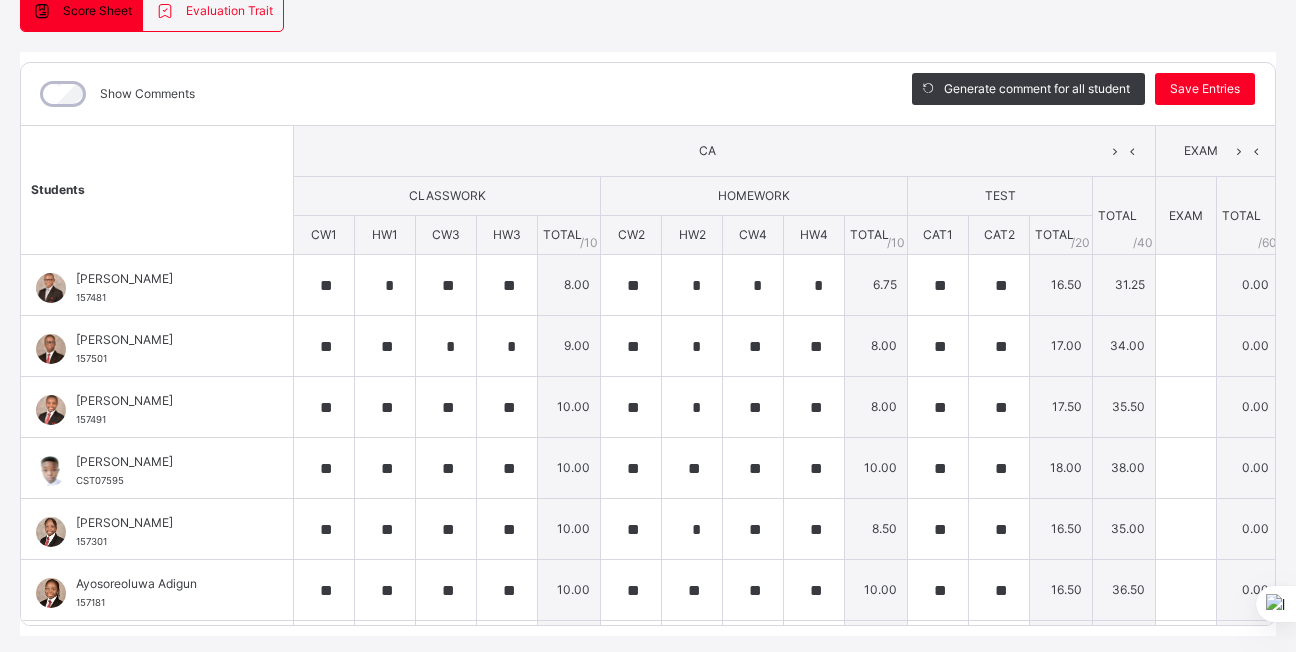 scroll, scrollTop: 206, scrollLeft: 0, axis: vertical 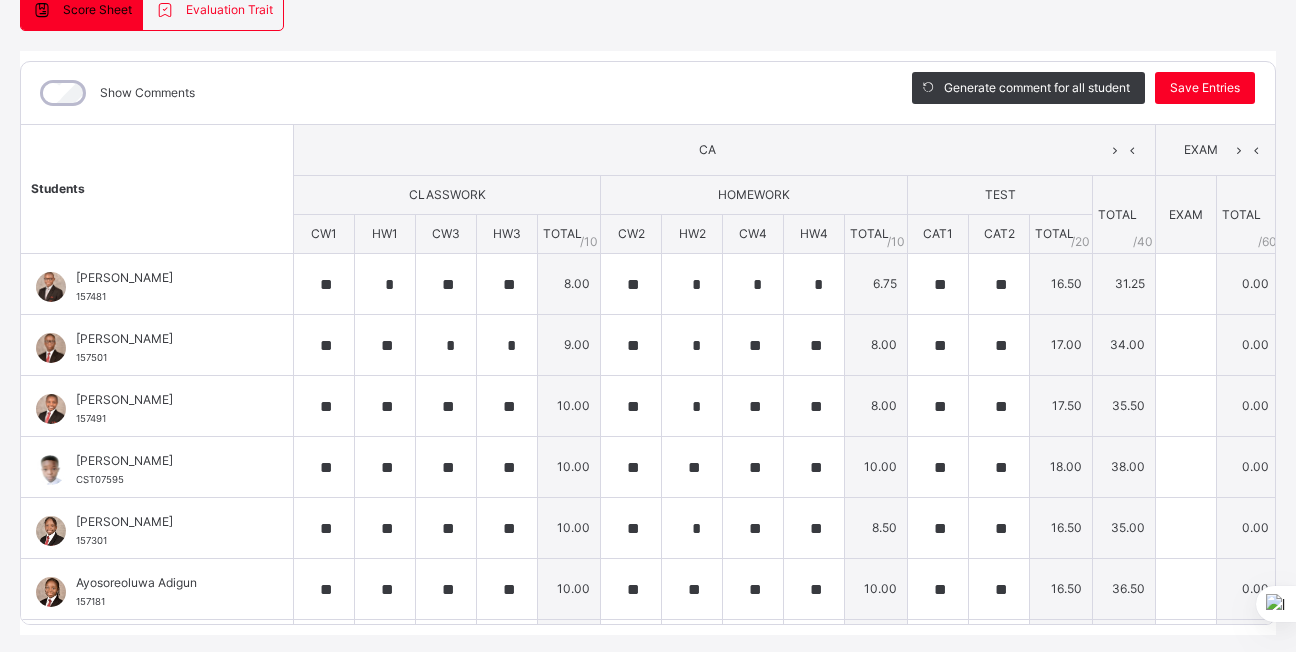 click on "CA" at bounding box center [724, 150] 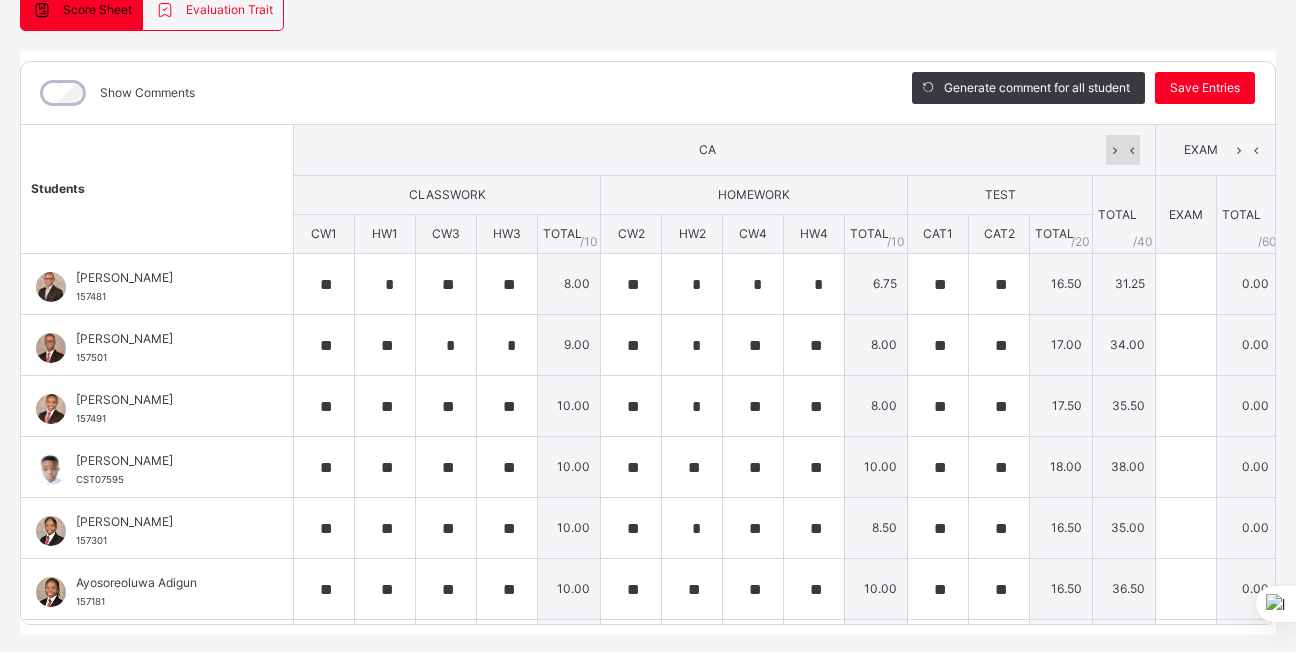 click at bounding box center [1131, 150] 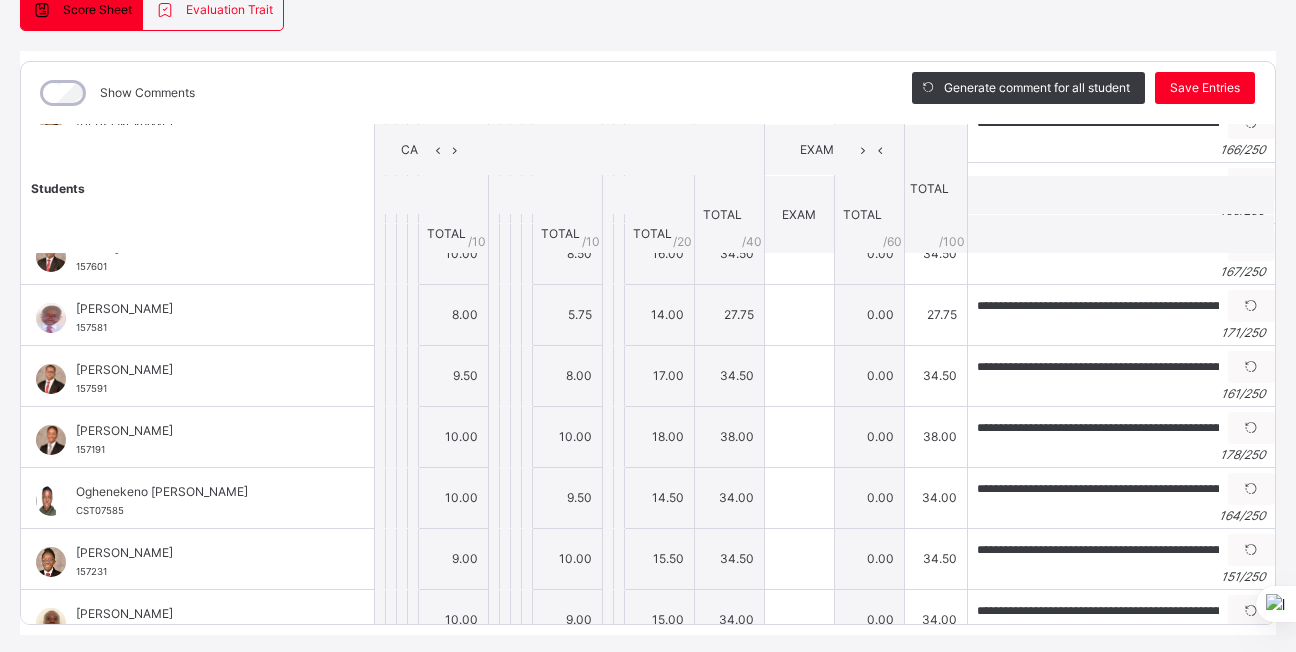 scroll, scrollTop: 682, scrollLeft: 0, axis: vertical 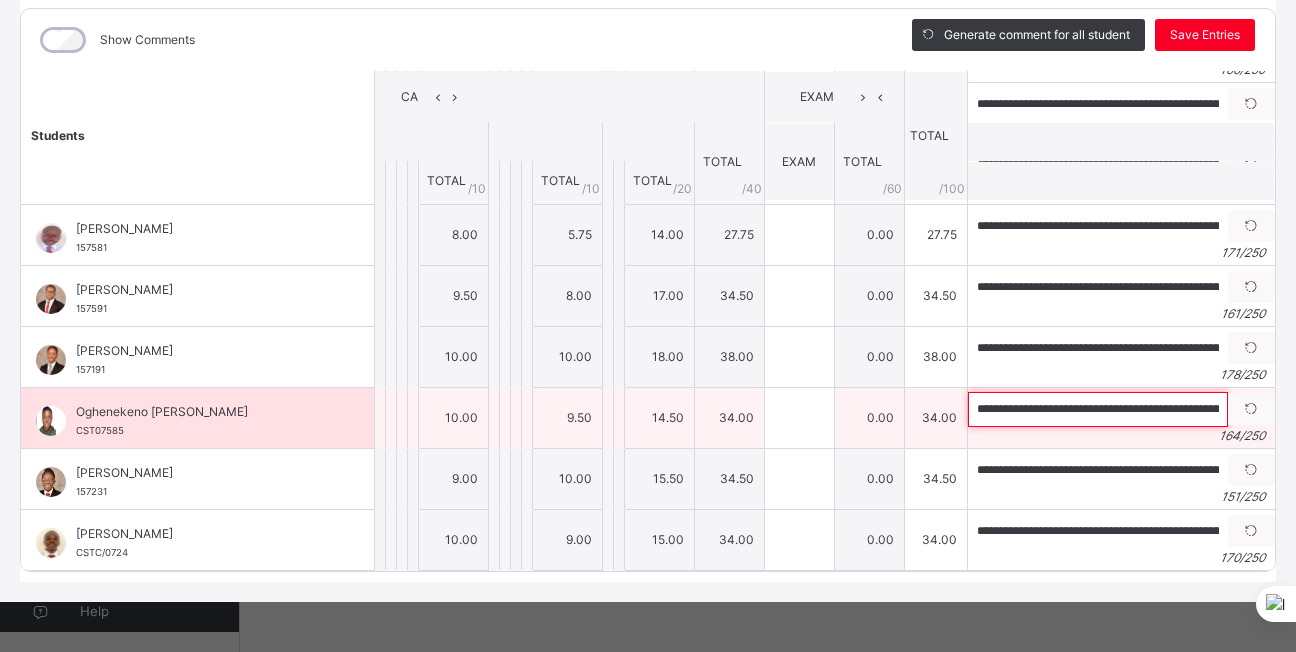 click on "**********" at bounding box center [1098, 409] 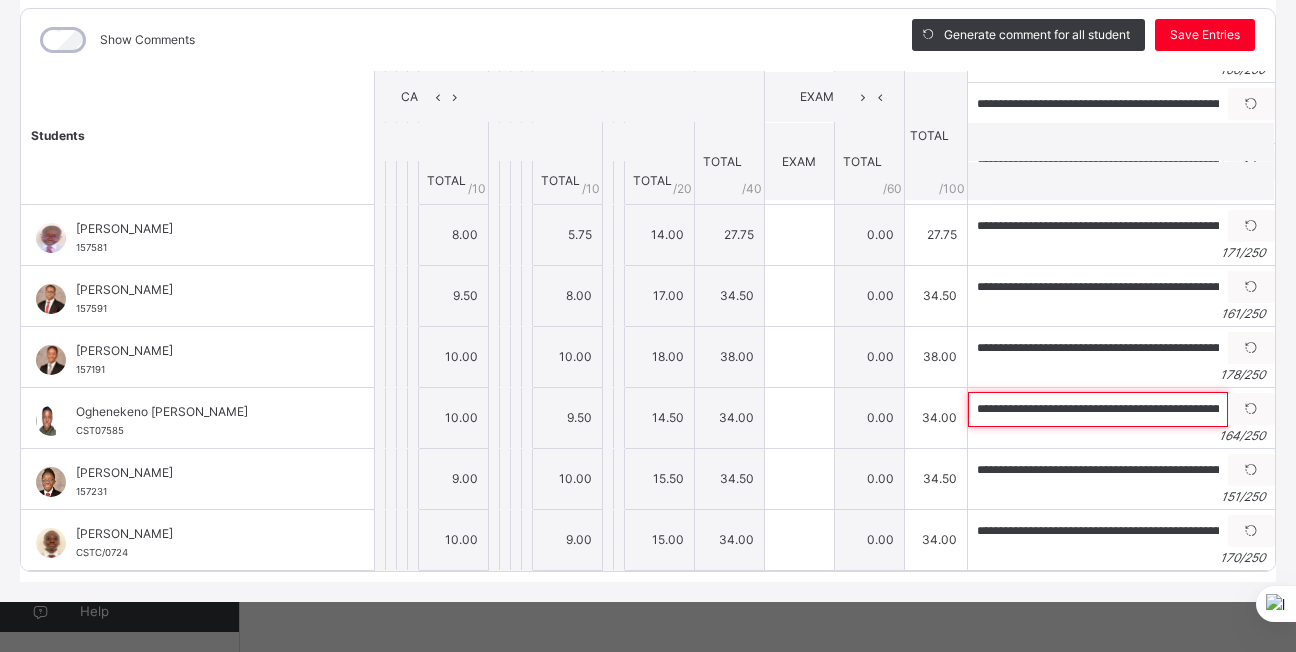 scroll, scrollTop: 0, scrollLeft: 0, axis: both 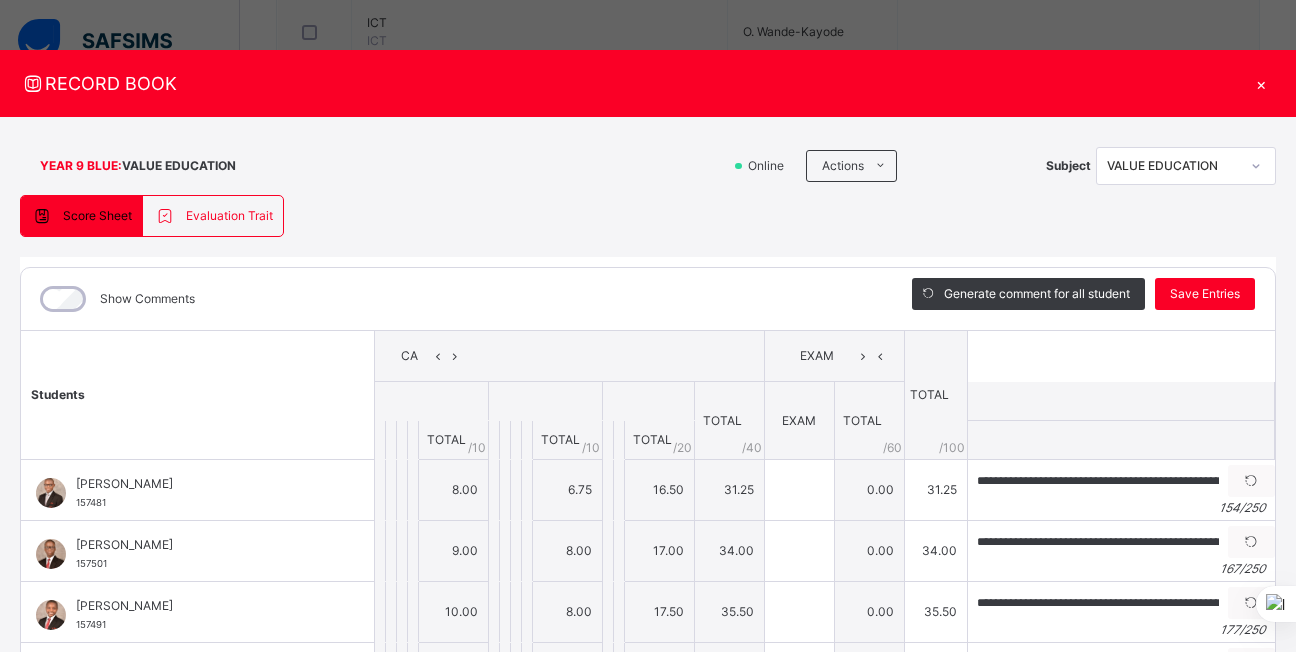 click on "×" at bounding box center (1261, 83) 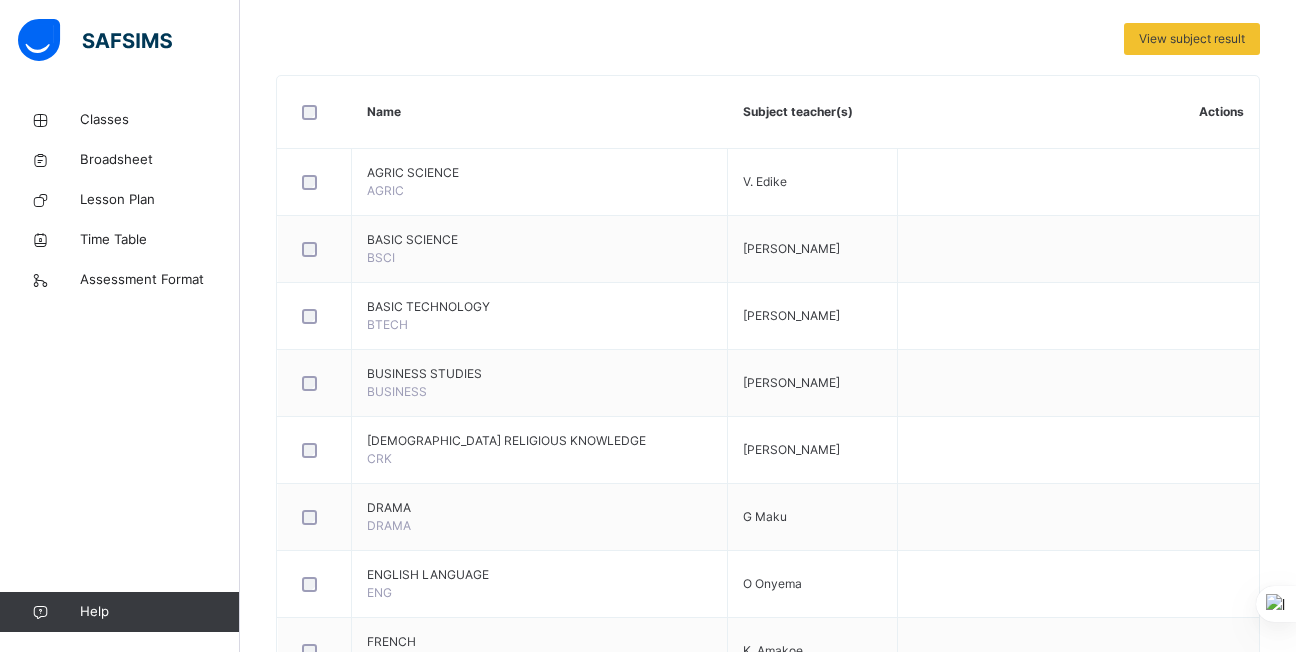 scroll, scrollTop: 0, scrollLeft: 0, axis: both 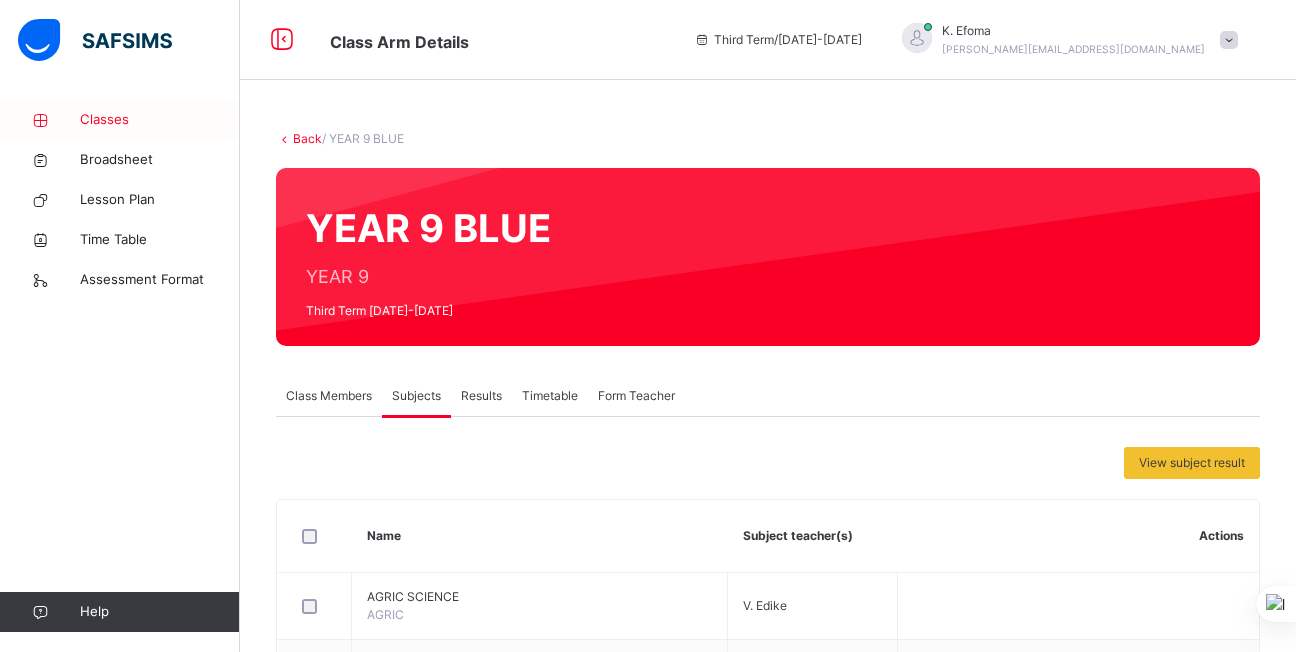 click on "Classes" at bounding box center (160, 120) 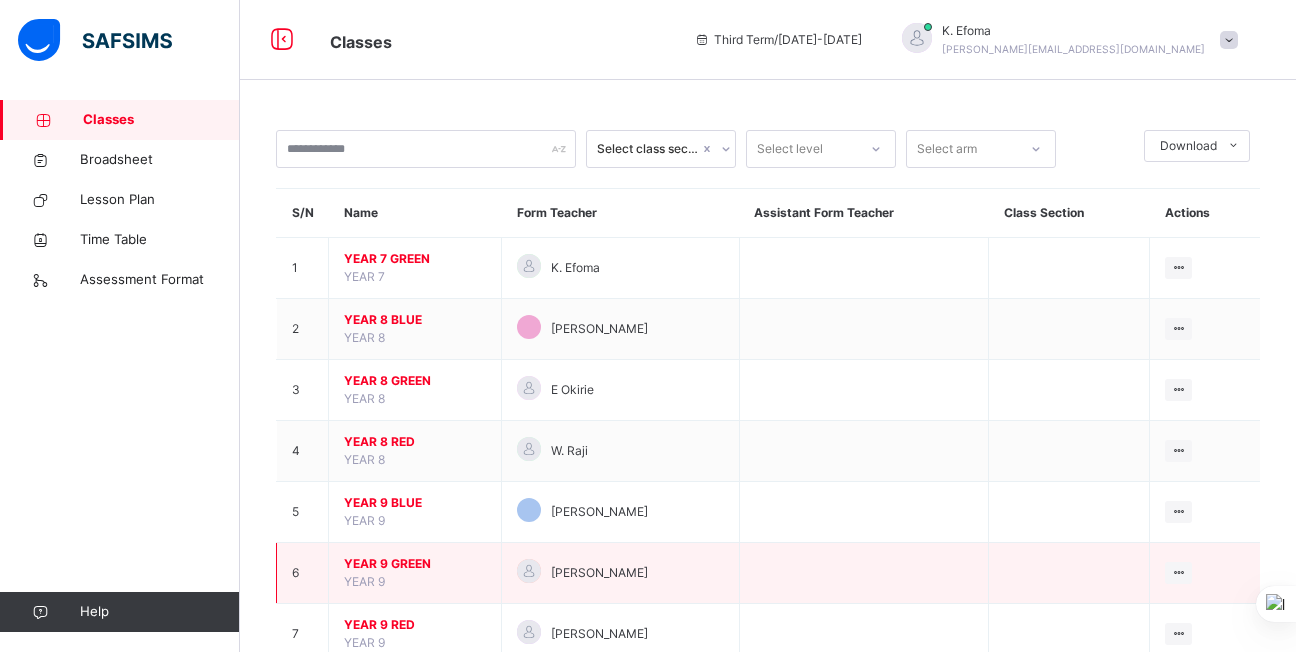 scroll, scrollTop: 63, scrollLeft: 0, axis: vertical 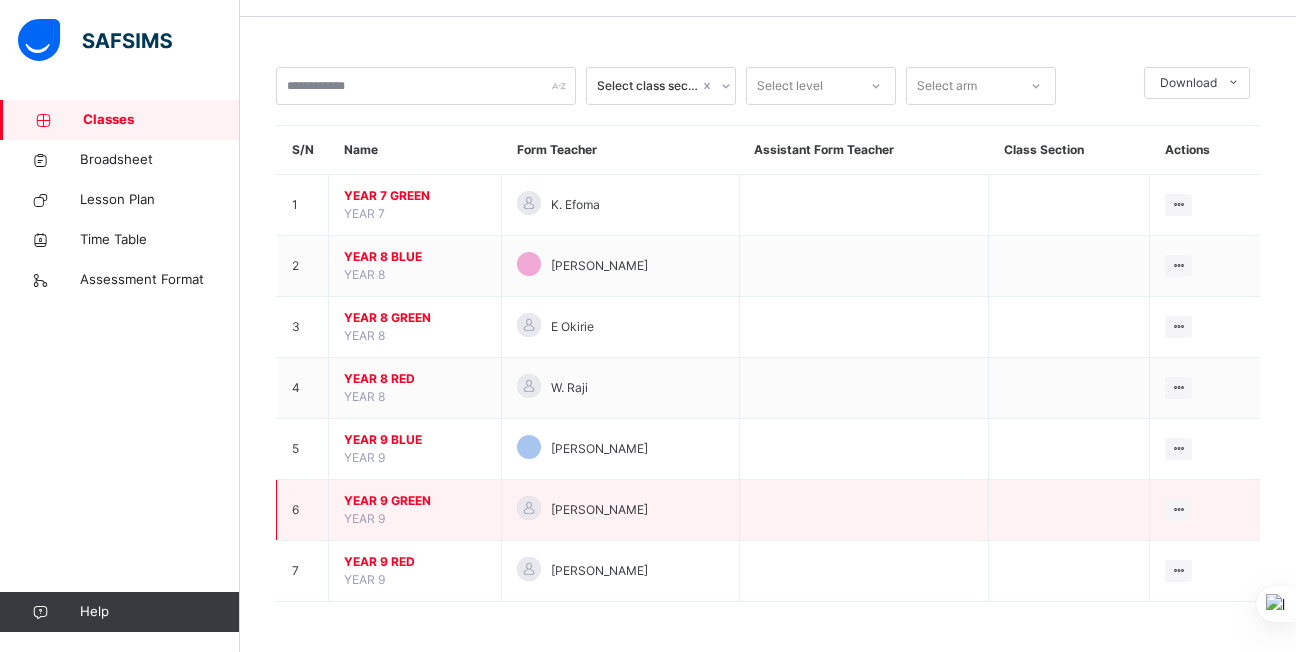 click on "YEAR 9   GREEN   YEAR 9" at bounding box center [415, 510] 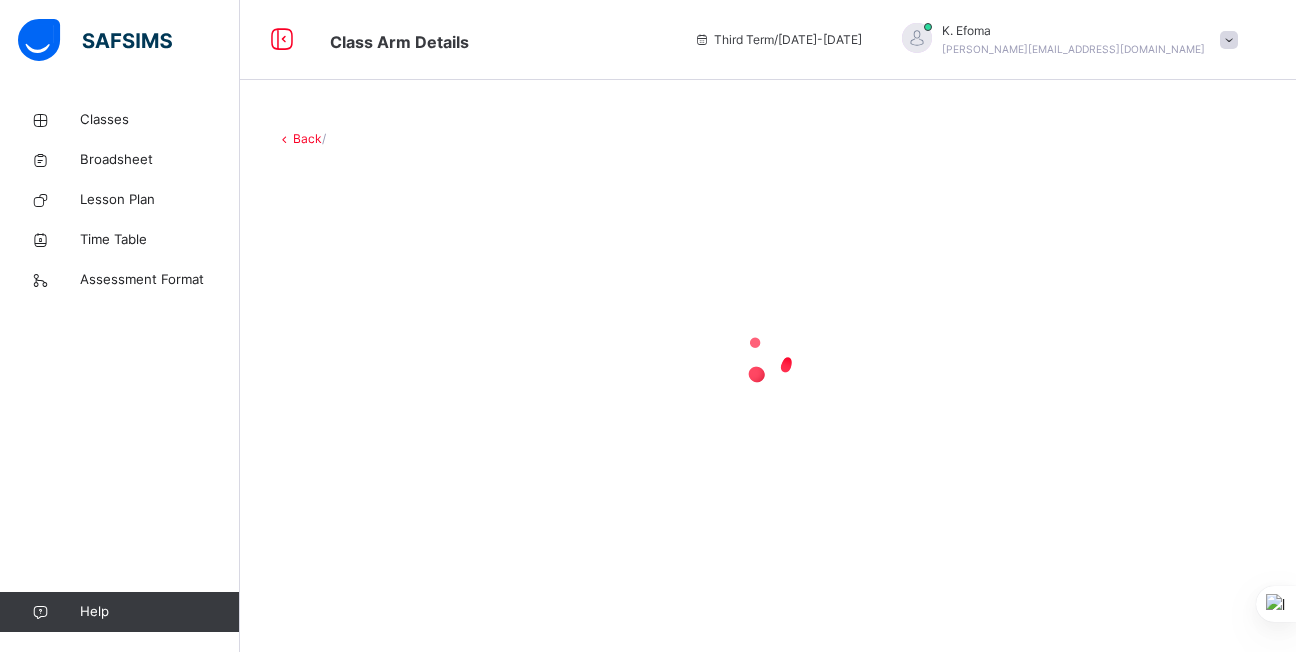 scroll, scrollTop: 0, scrollLeft: 0, axis: both 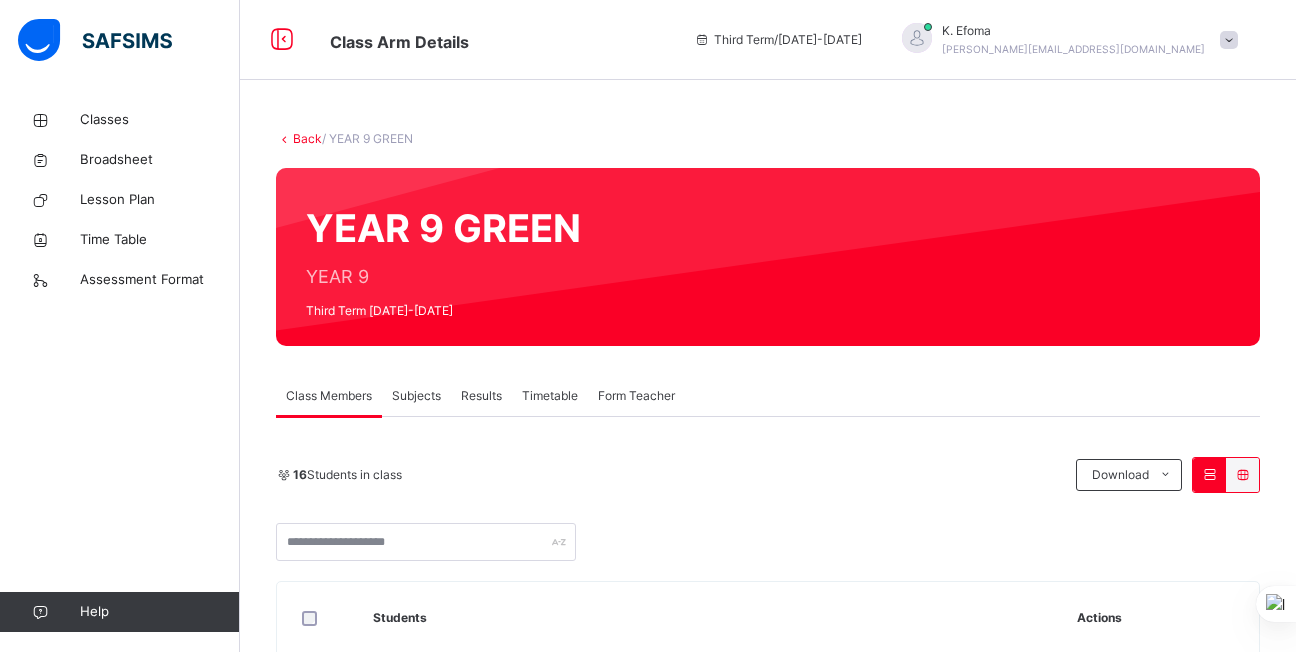 click on "Subjects" at bounding box center [416, 396] 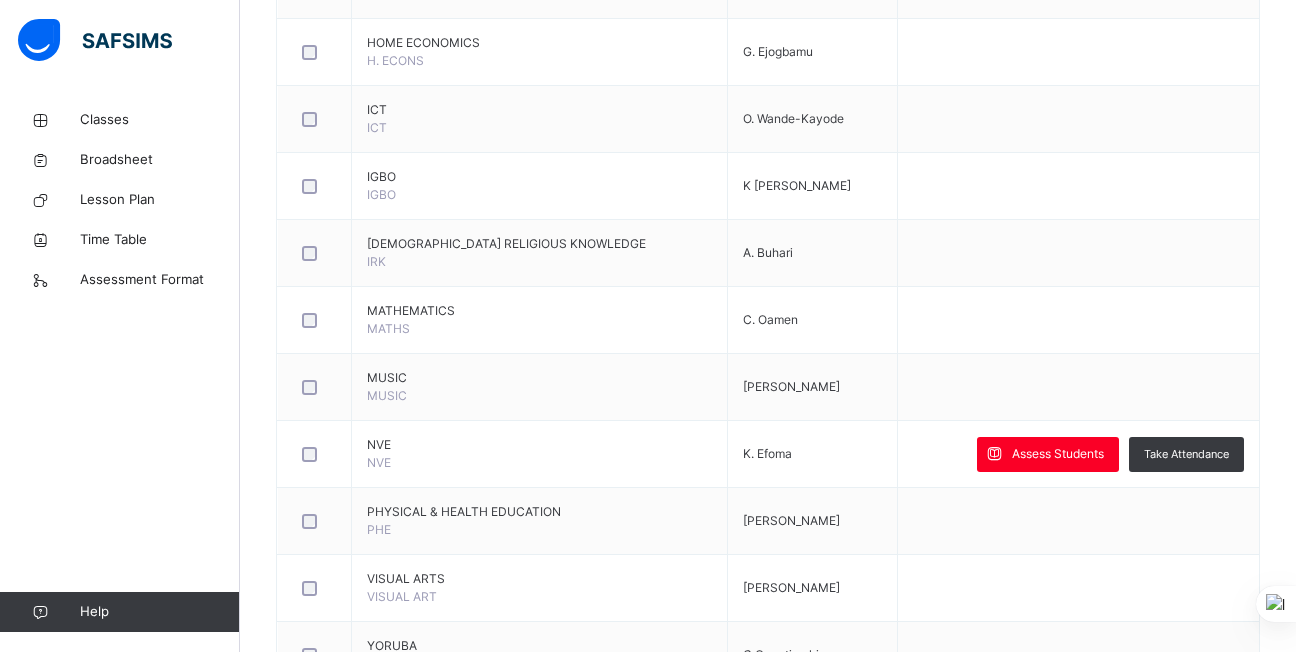 scroll, scrollTop: 1311, scrollLeft: 0, axis: vertical 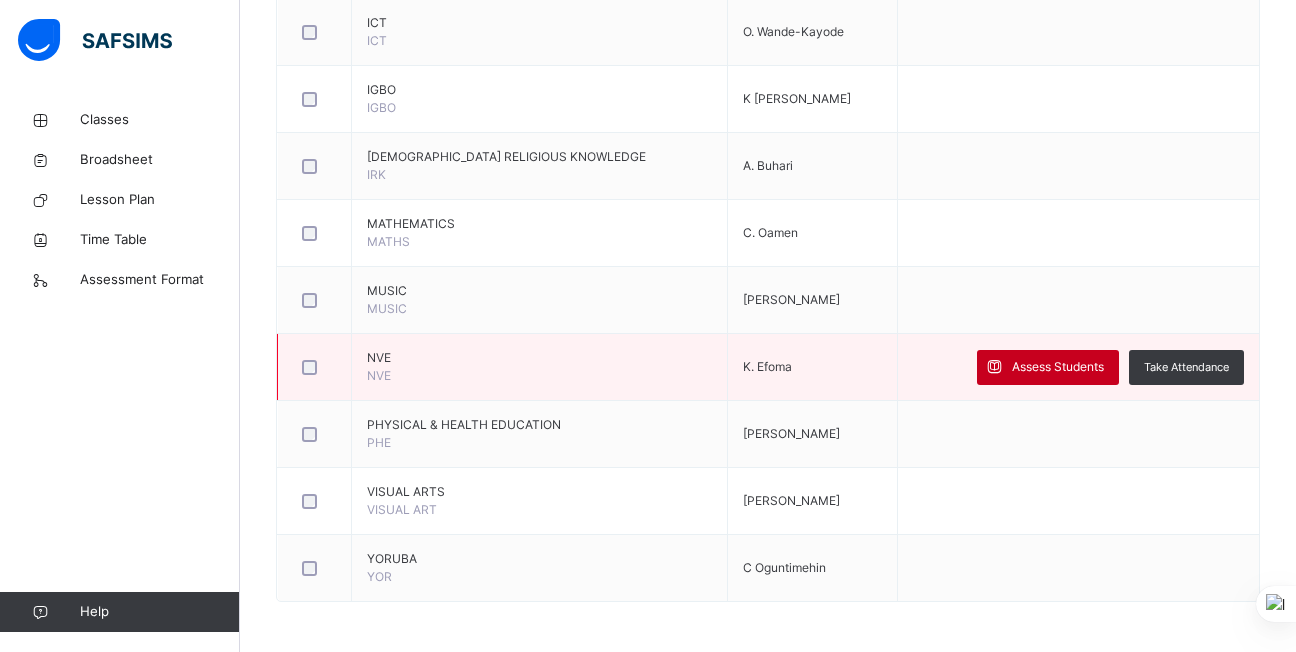 click on "Assess Students" at bounding box center (1048, 367) 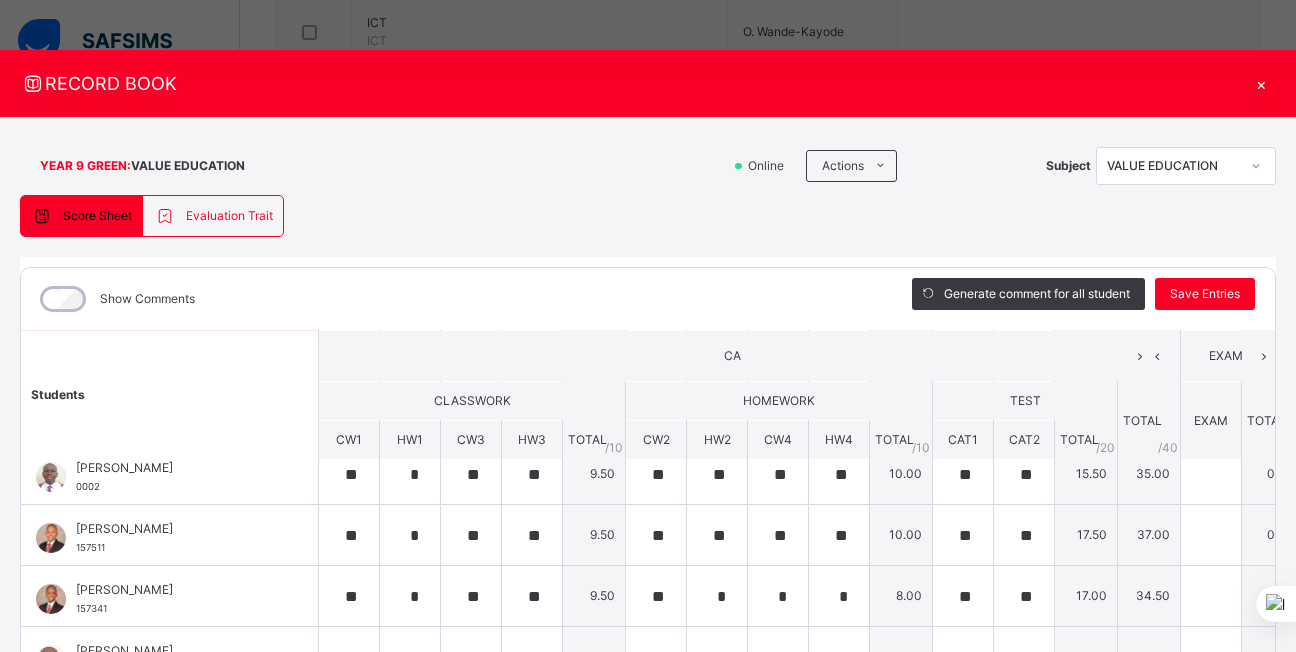scroll, scrollTop: 140, scrollLeft: 0, axis: vertical 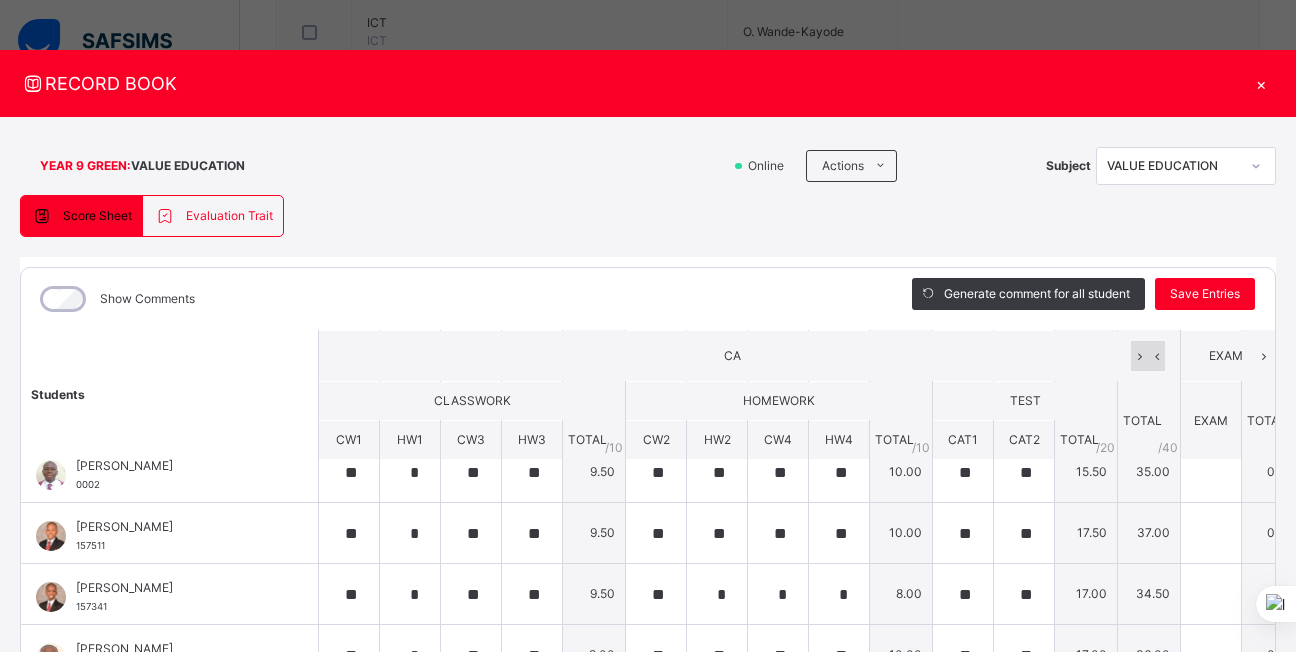 click at bounding box center (1139, 356) 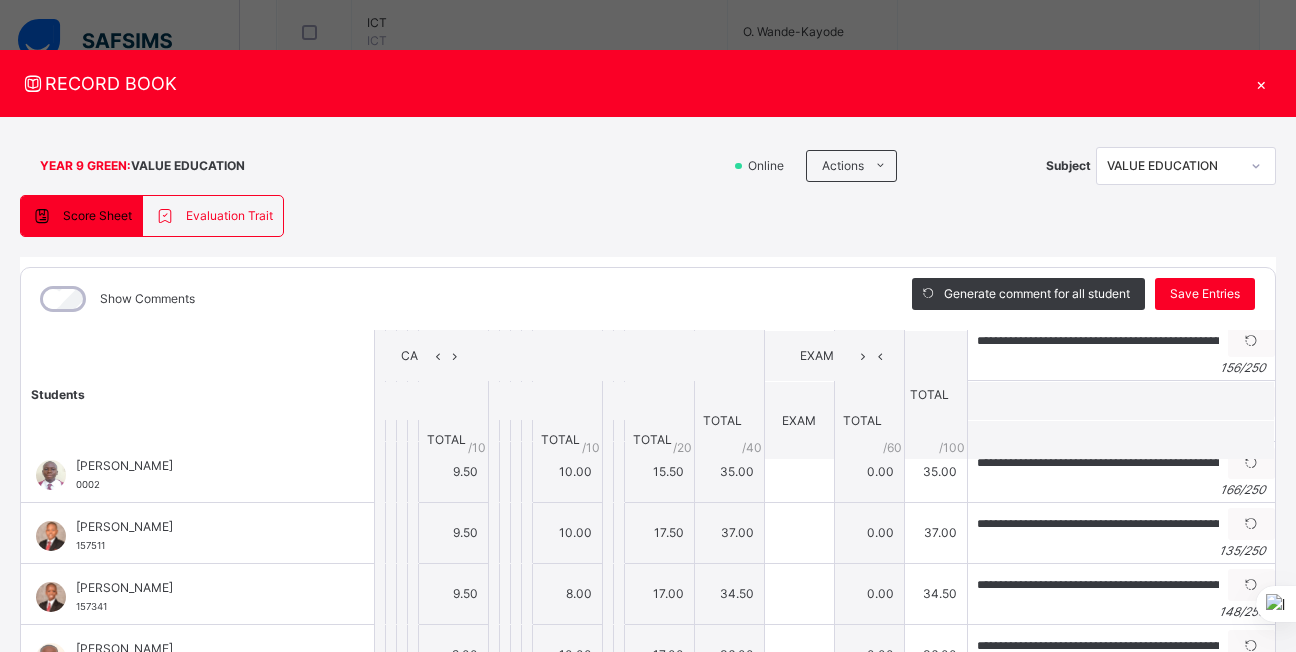 click on "Students" at bounding box center [197, 394] 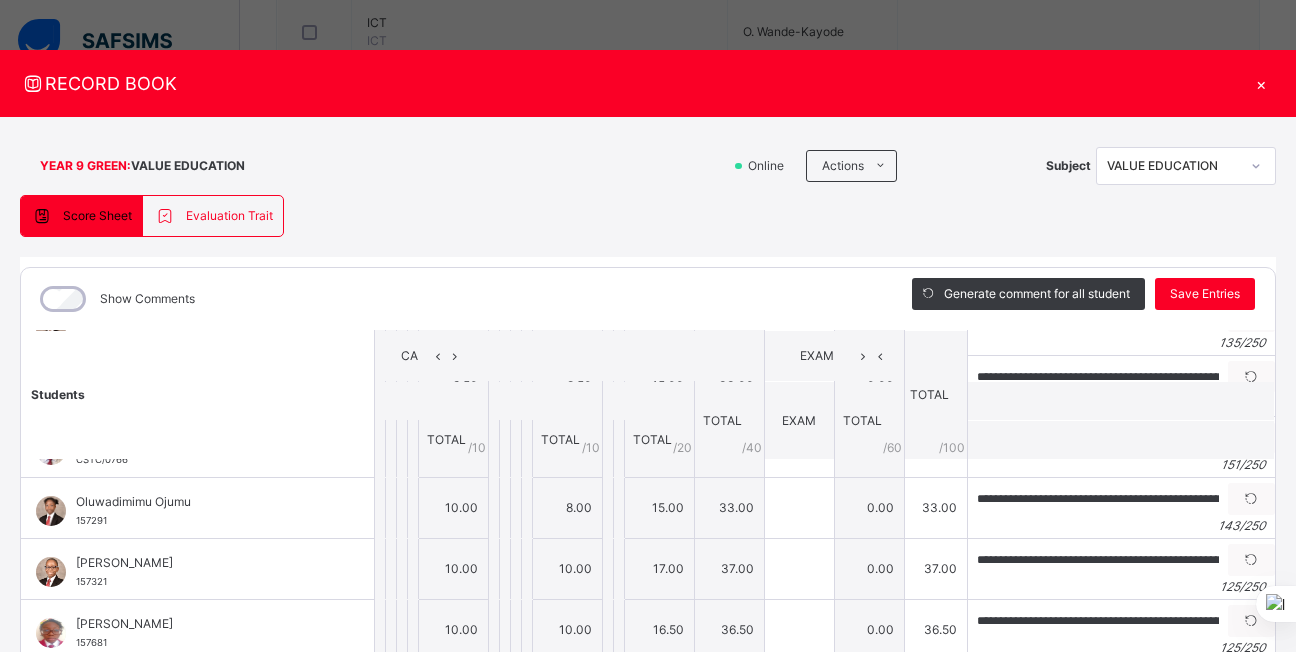 scroll, scrollTop: 621, scrollLeft: 0, axis: vertical 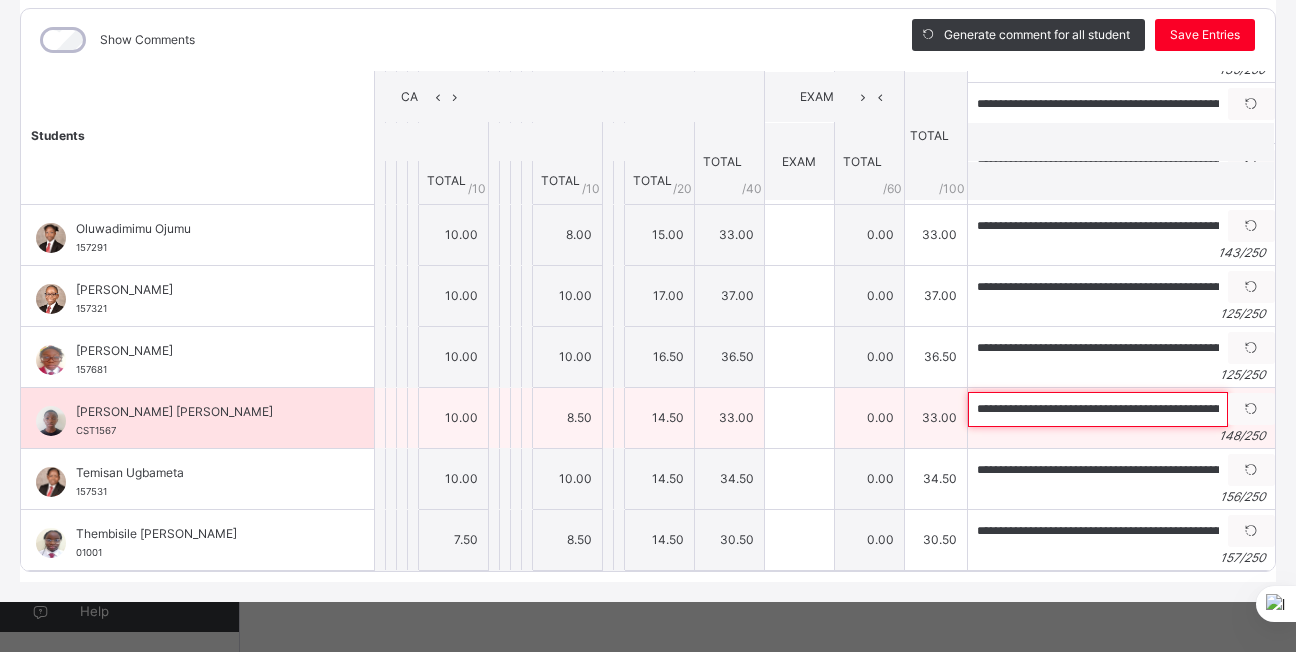 click on "**********" at bounding box center [1098, 409] 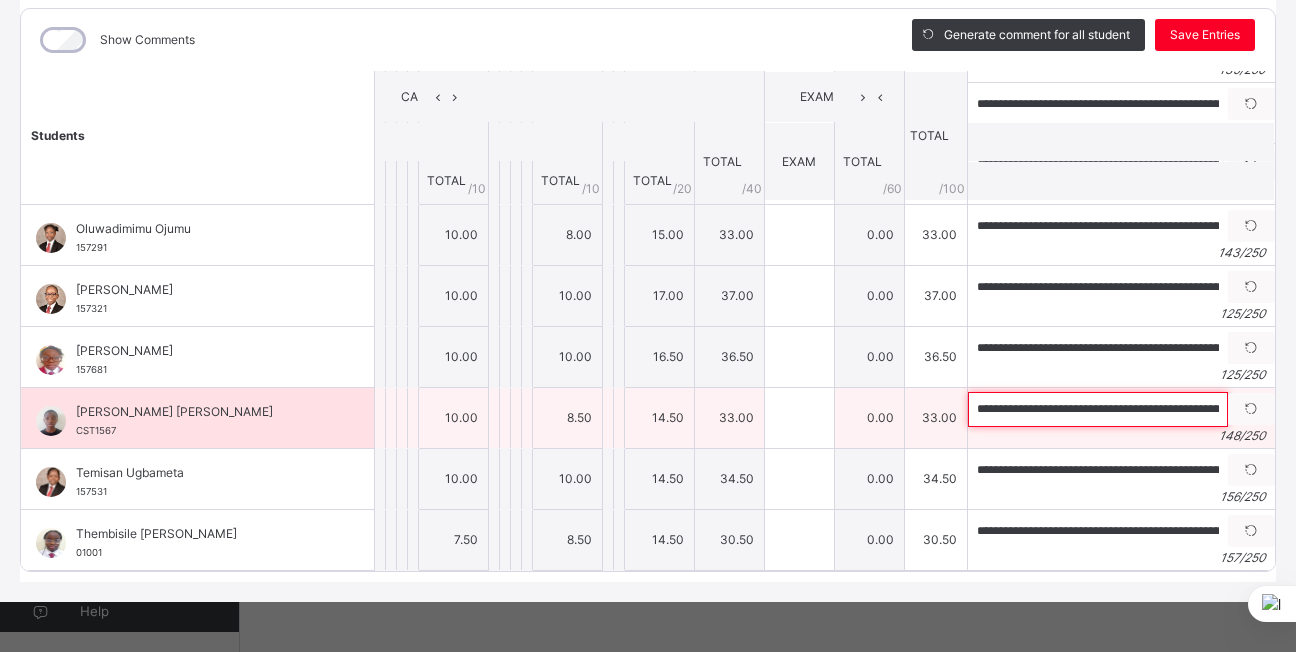 click on "**********" at bounding box center [1098, 409] 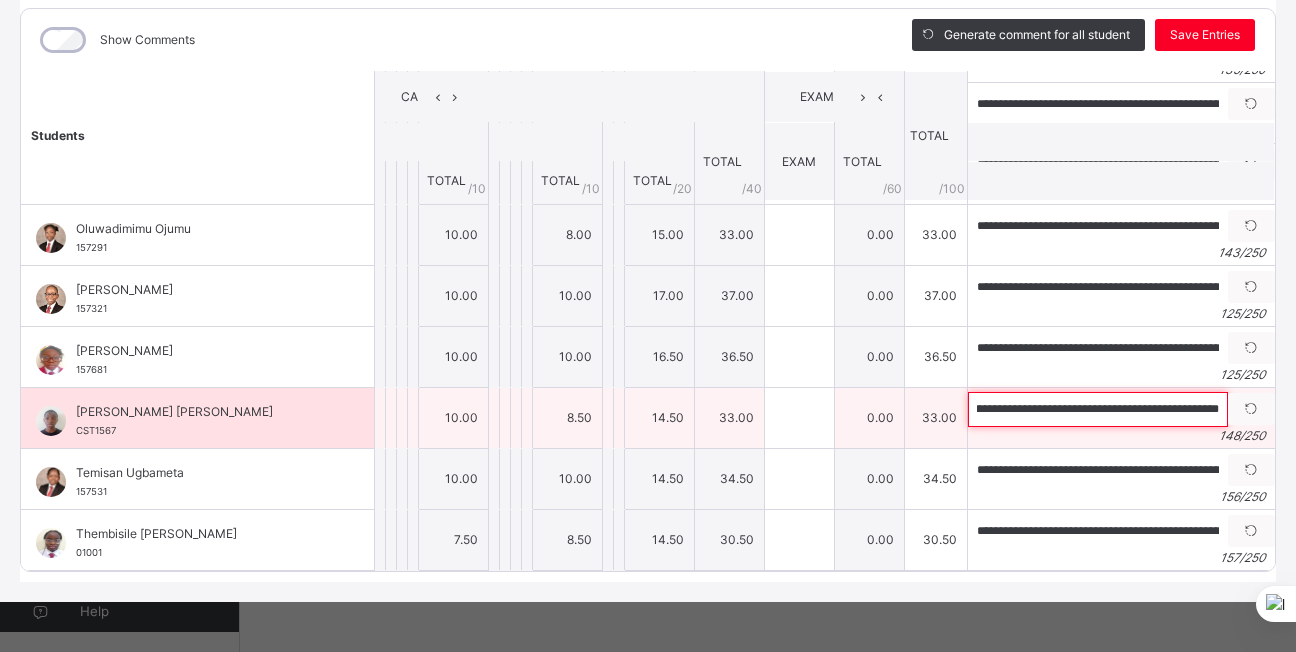 scroll, scrollTop: 0, scrollLeft: 629, axis: horizontal 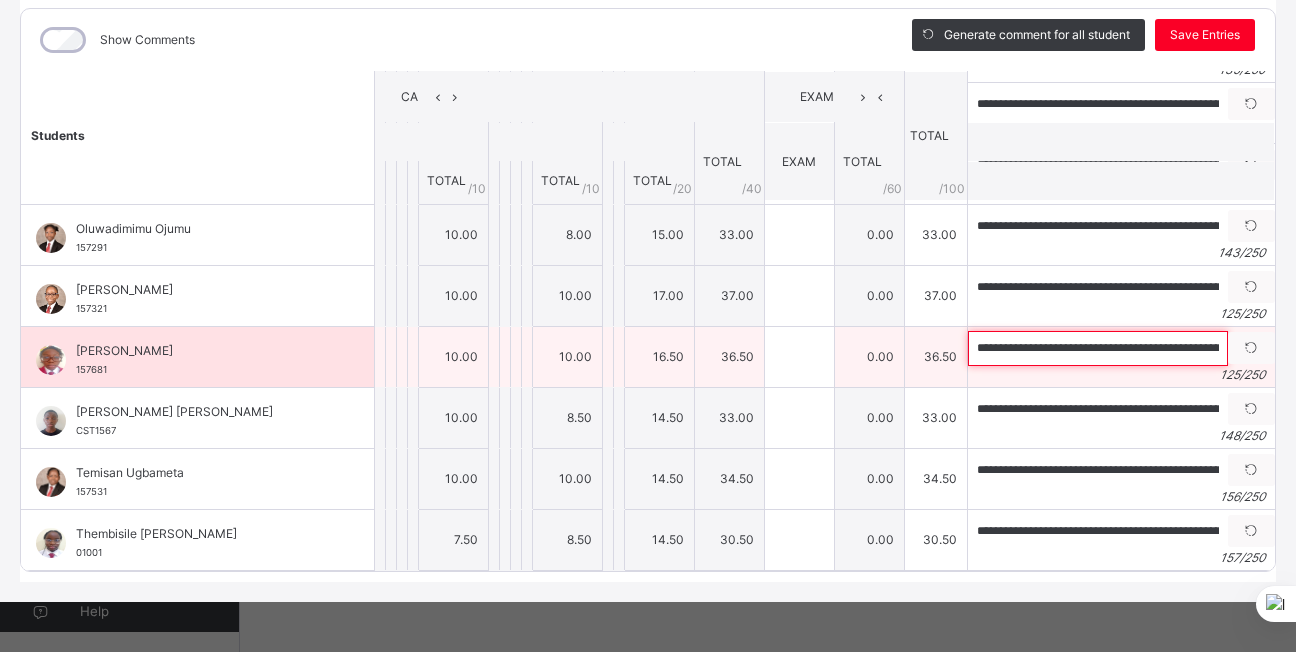 click on "**********" at bounding box center (1098, 348) 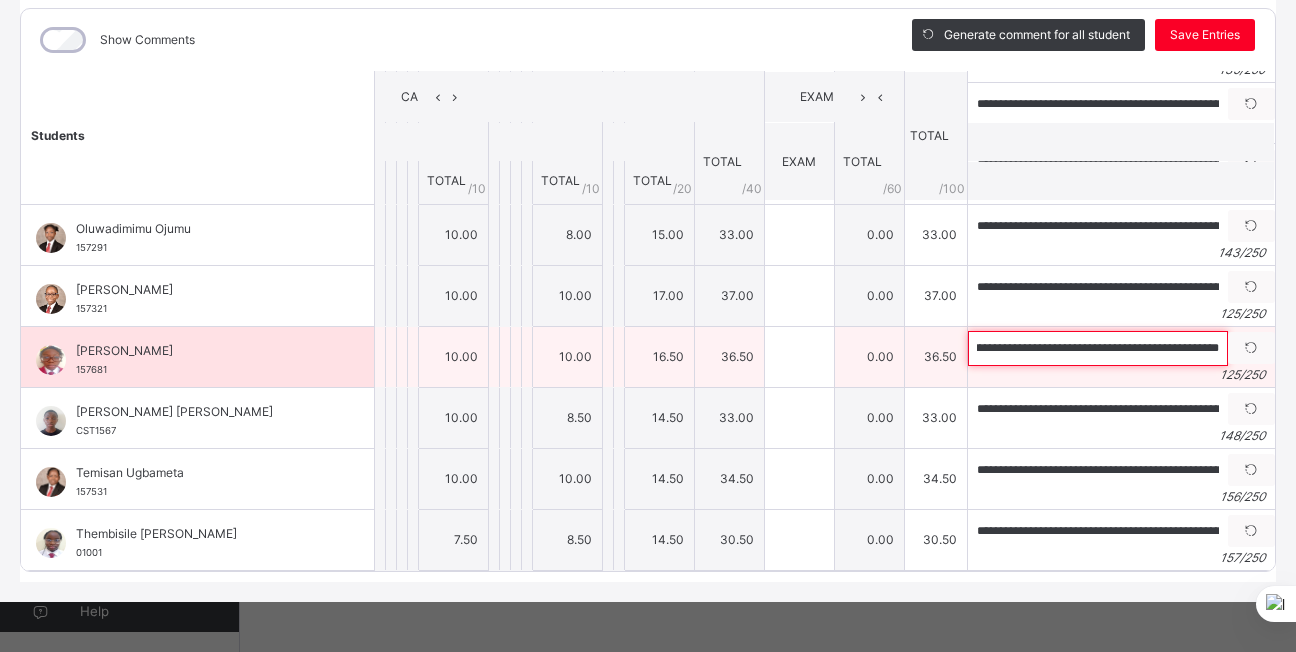 scroll, scrollTop: 0, scrollLeft: 460, axis: horizontal 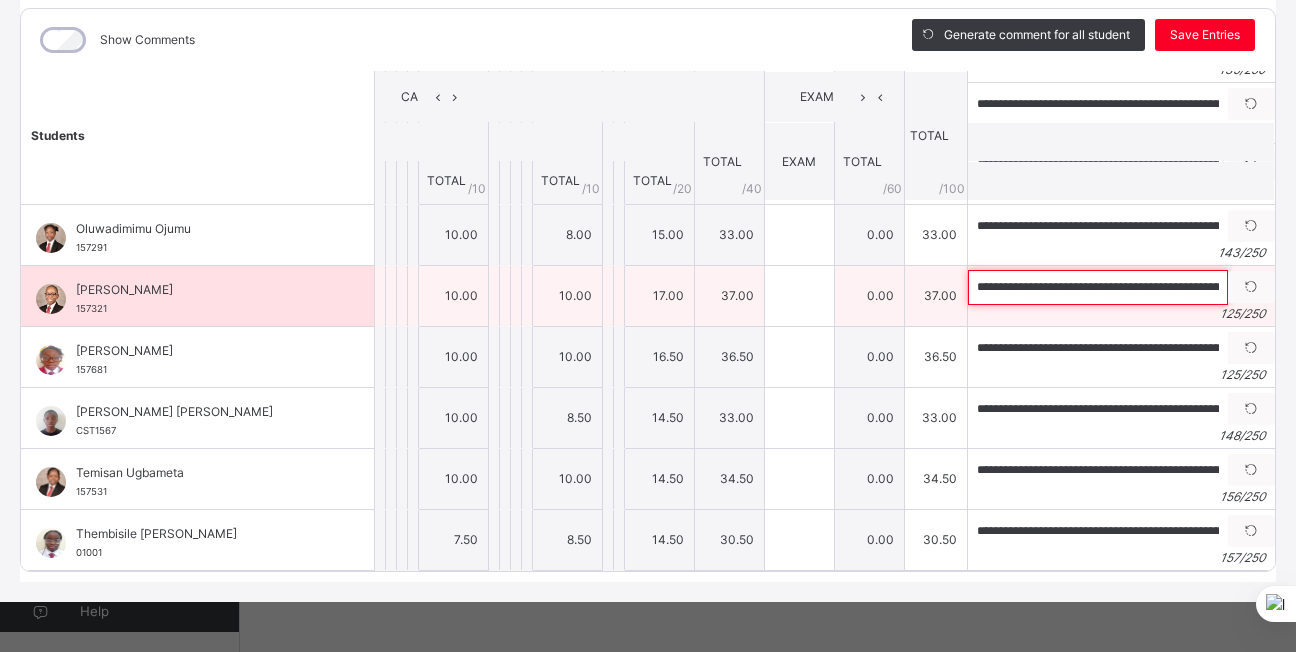 click on "**********" at bounding box center [1098, 287] 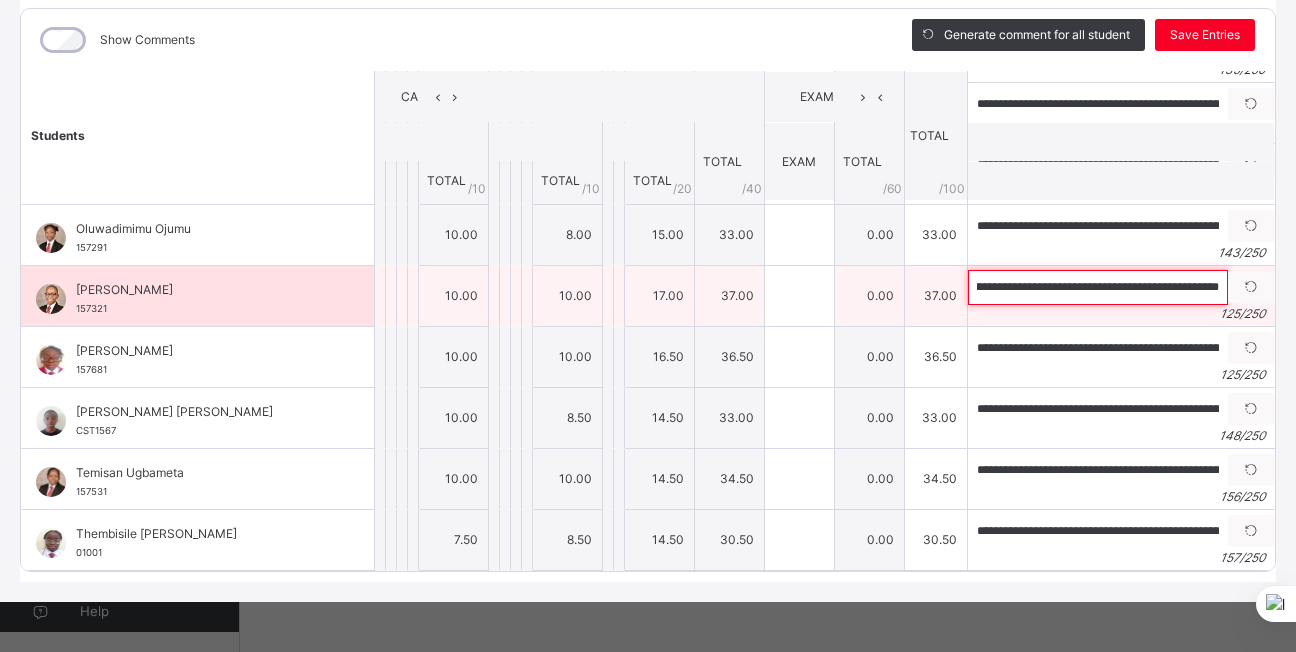 scroll, scrollTop: 0, scrollLeft: 460, axis: horizontal 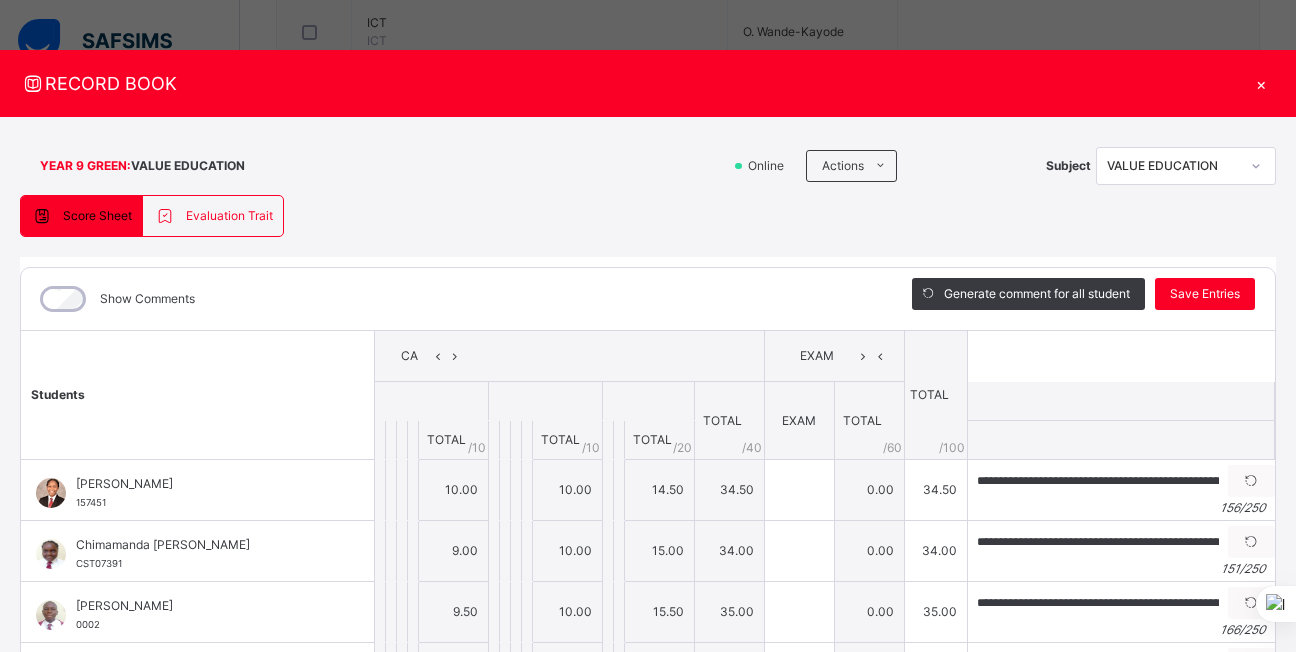 click on "×" at bounding box center (1261, 83) 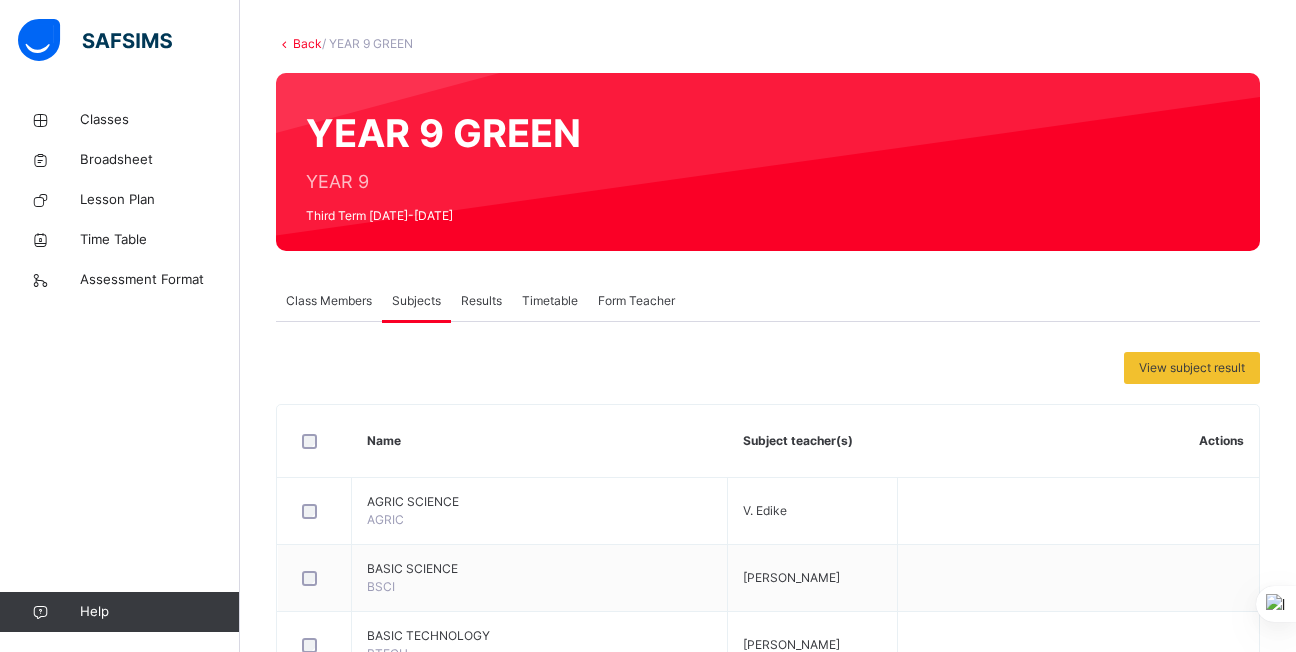 scroll, scrollTop: 93, scrollLeft: 0, axis: vertical 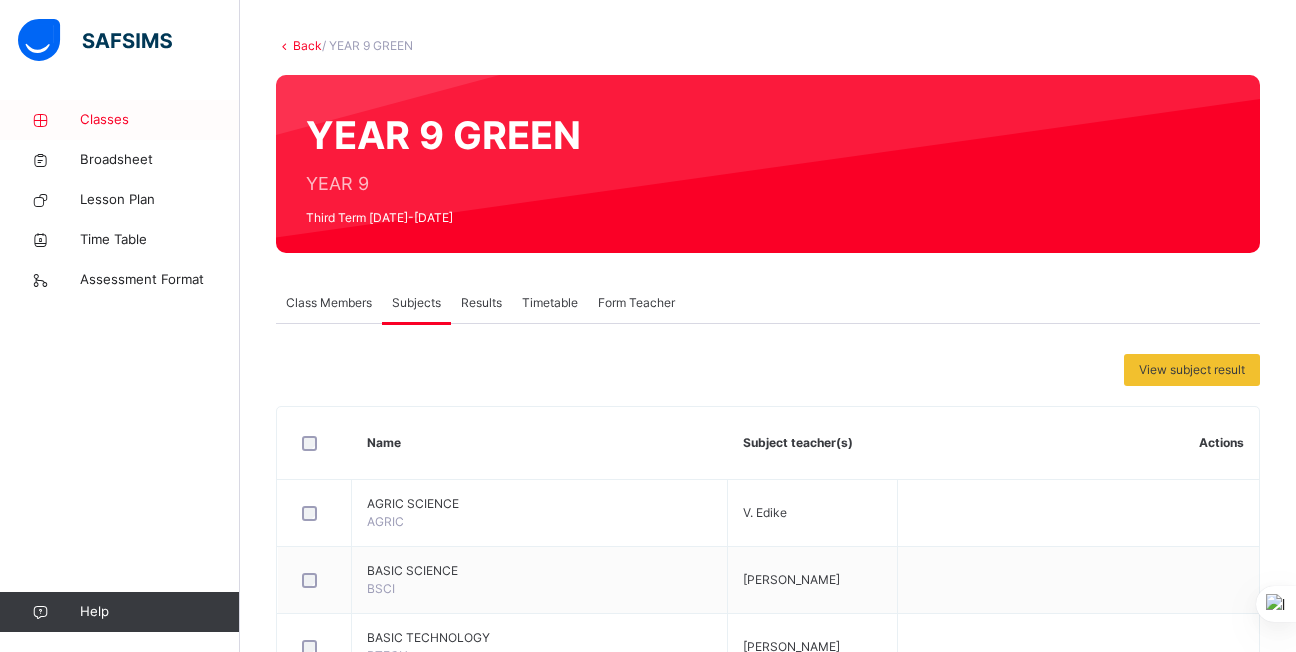 click on "Classes" at bounding box center [120, 120] 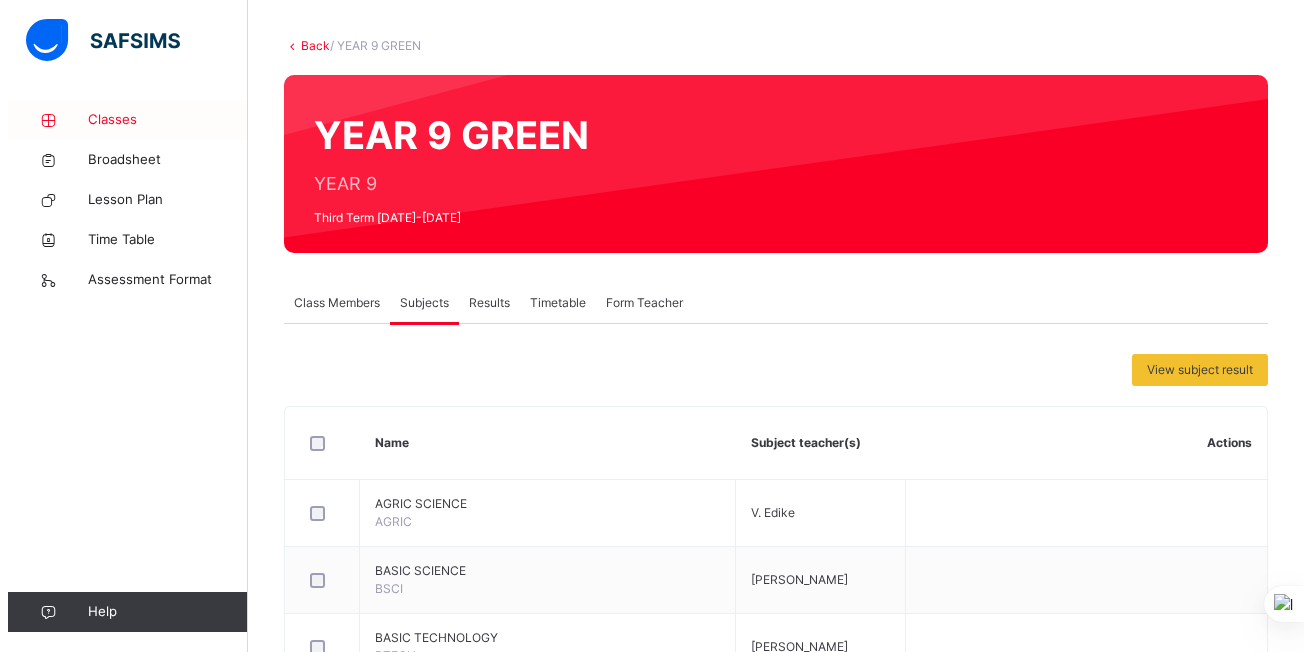 scroll, scrollTop: 0, scrollLeft: 0, axis: both 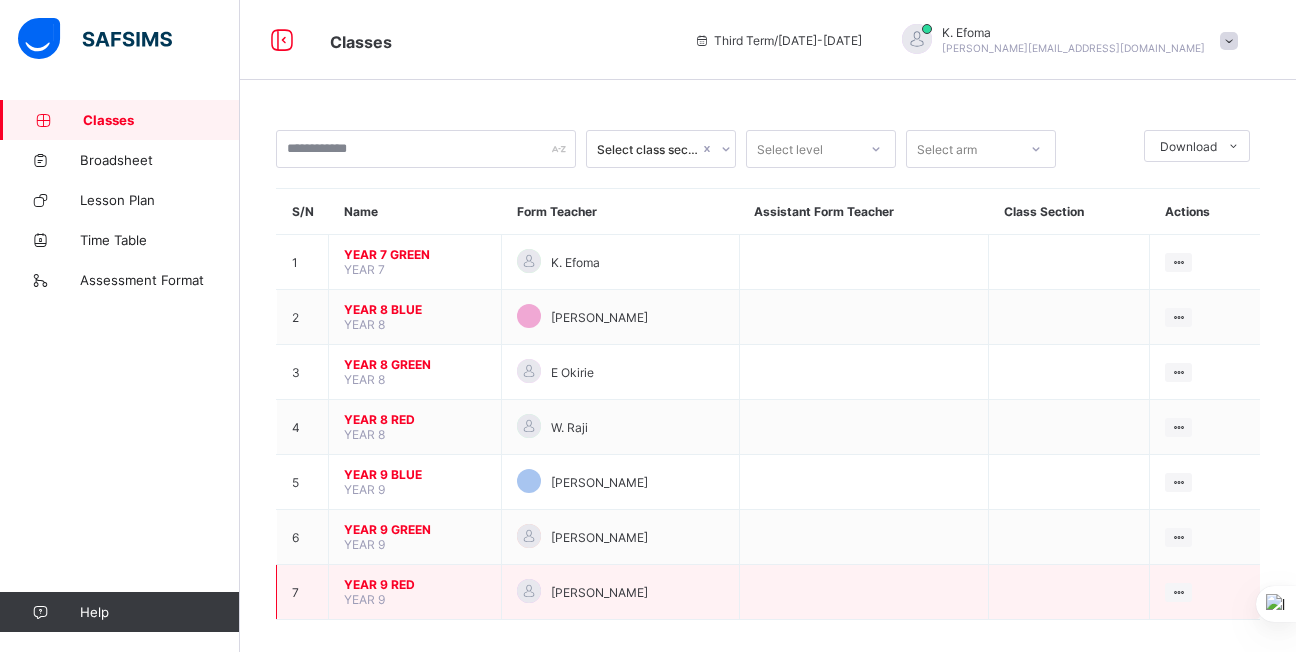 click on "YEAR 9   RED" at bounding box center (415, 584) 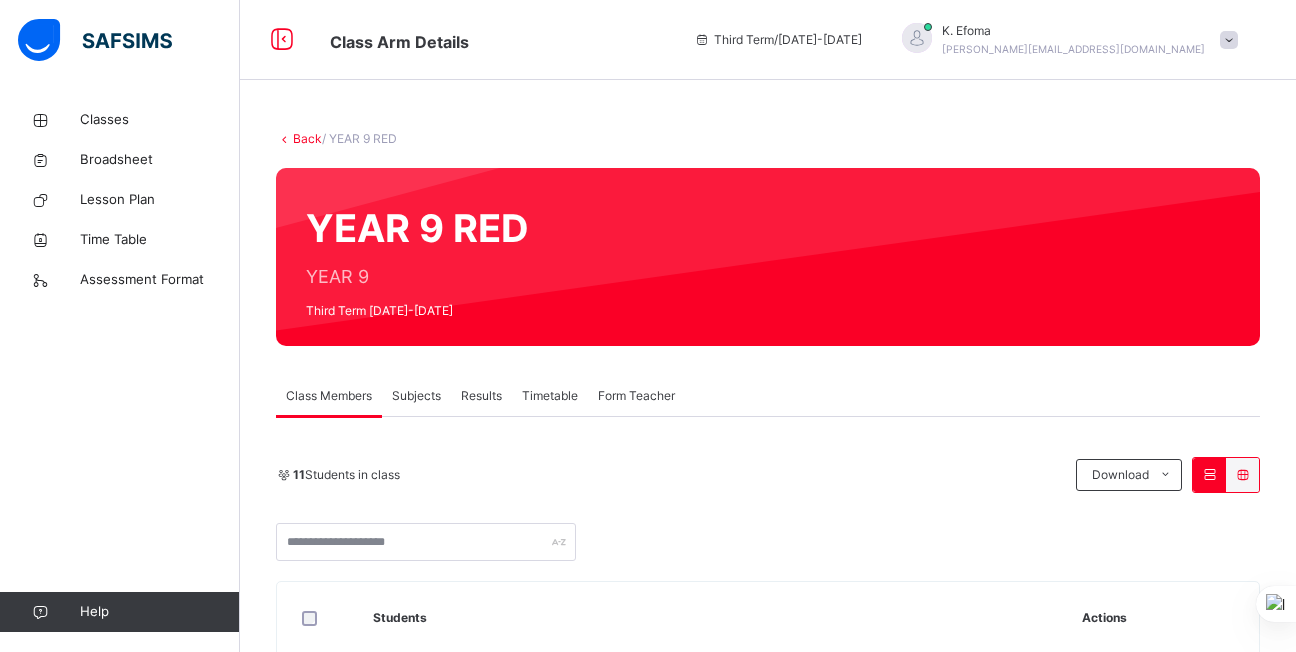 click on "Subjects" at bounding box center (416, 396) 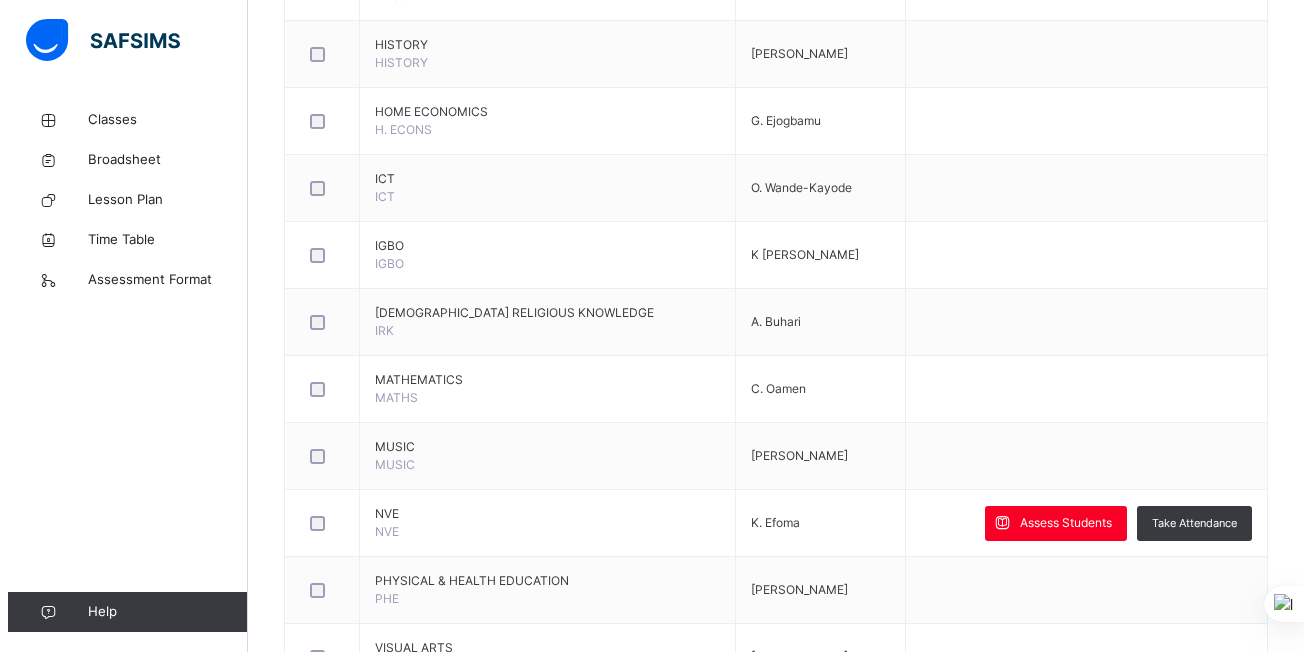 scroll, scrollTop: 1311, scrollLeft: 0, axis: vertical 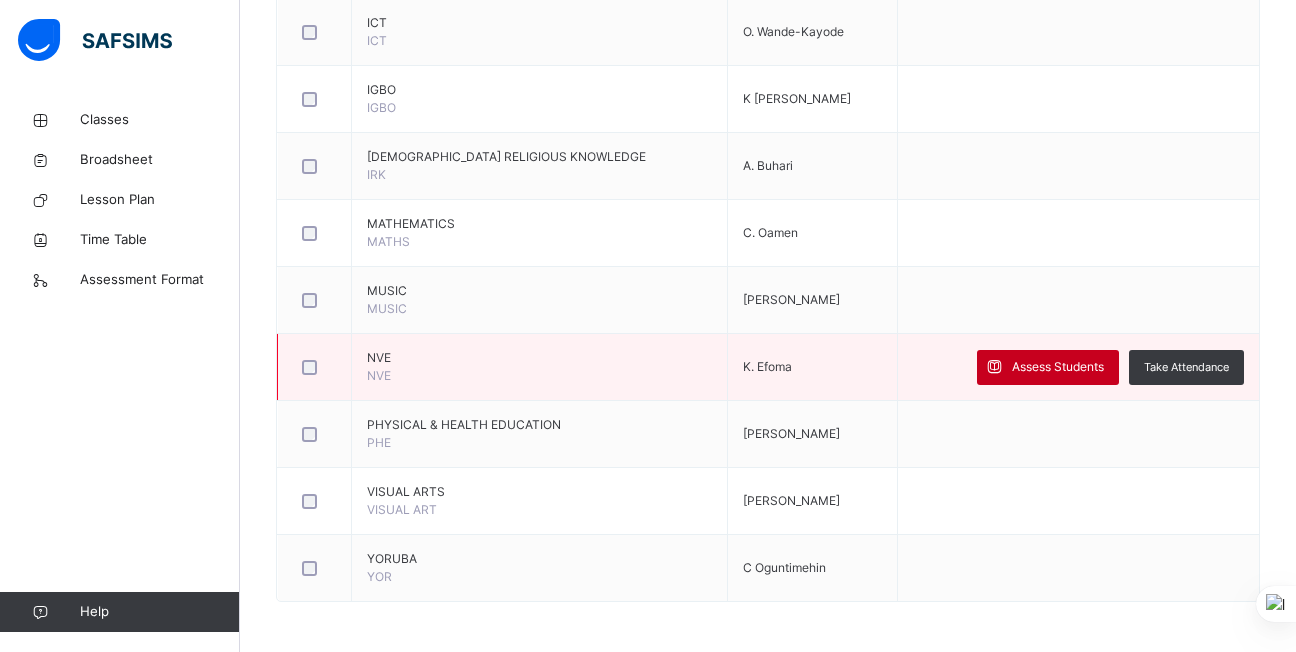 click on "Assess Students" at bounding box center (1058, 367) 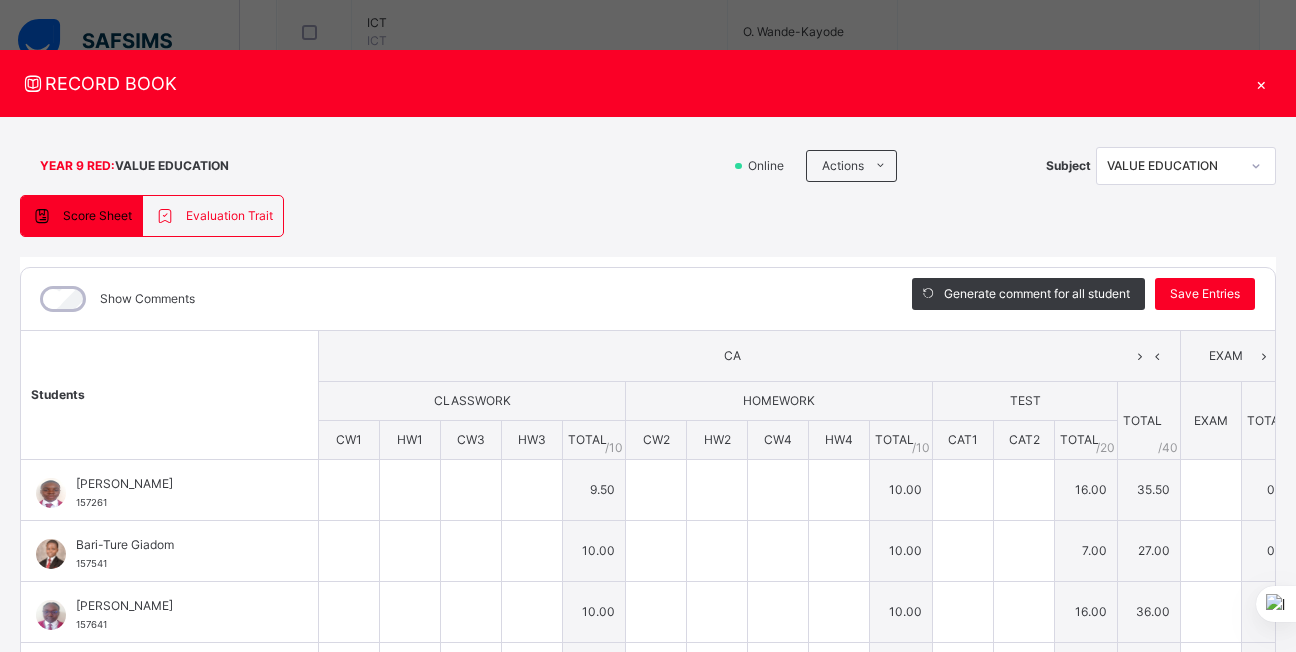 type on "**" 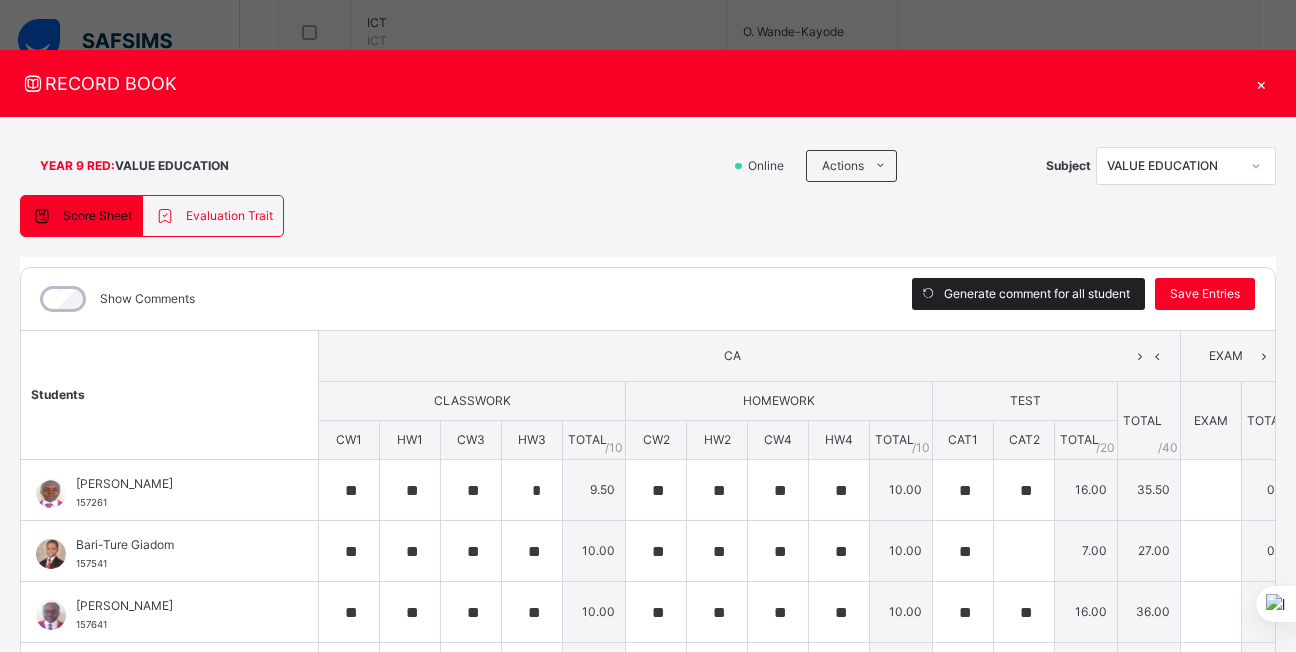 click on "Generate comment for all student" at bounding box center (1037, 294) 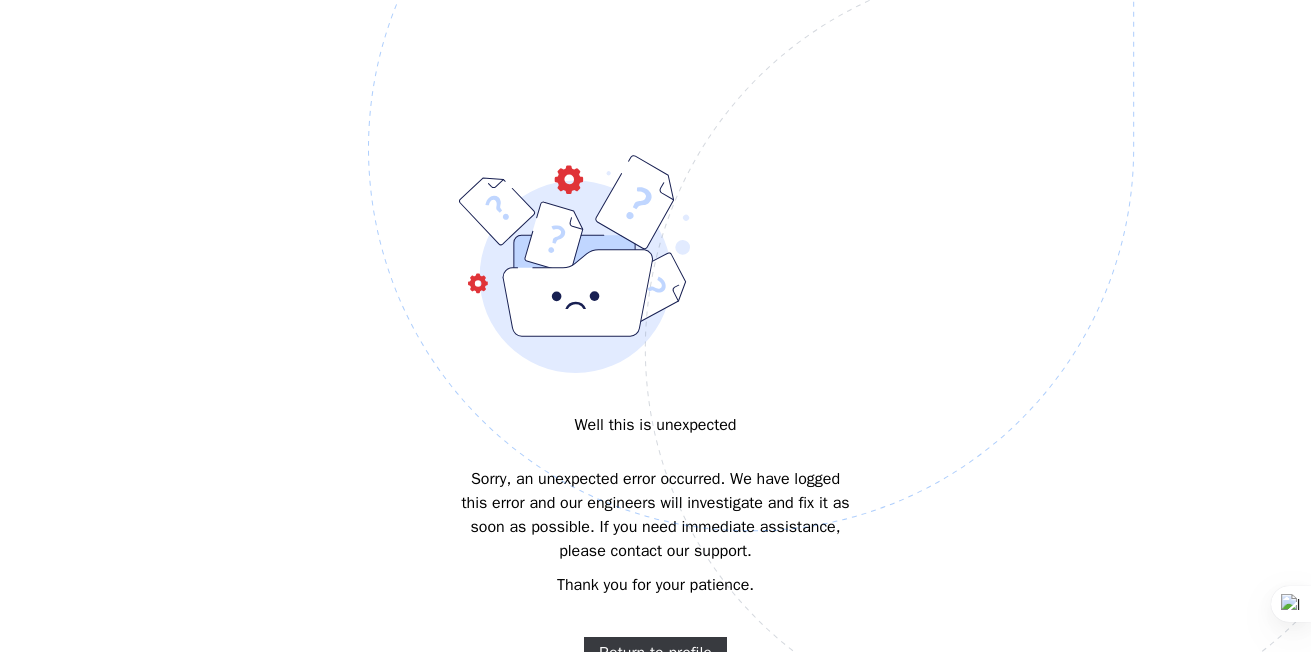scroll, scrollTop: 0, scrollLeft: 0, axis: both 